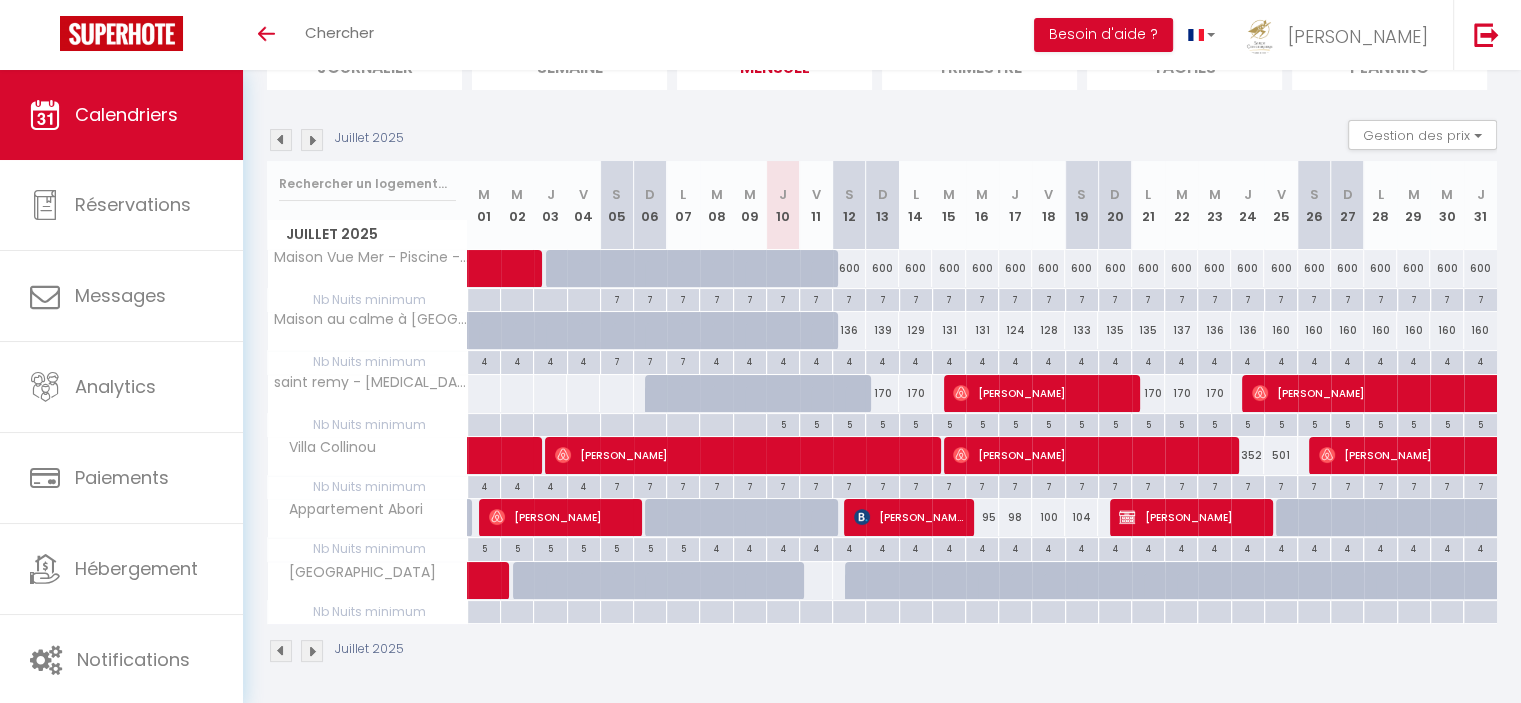 scroll, scrollTop: 0, scrollLeft: 0, axis: both 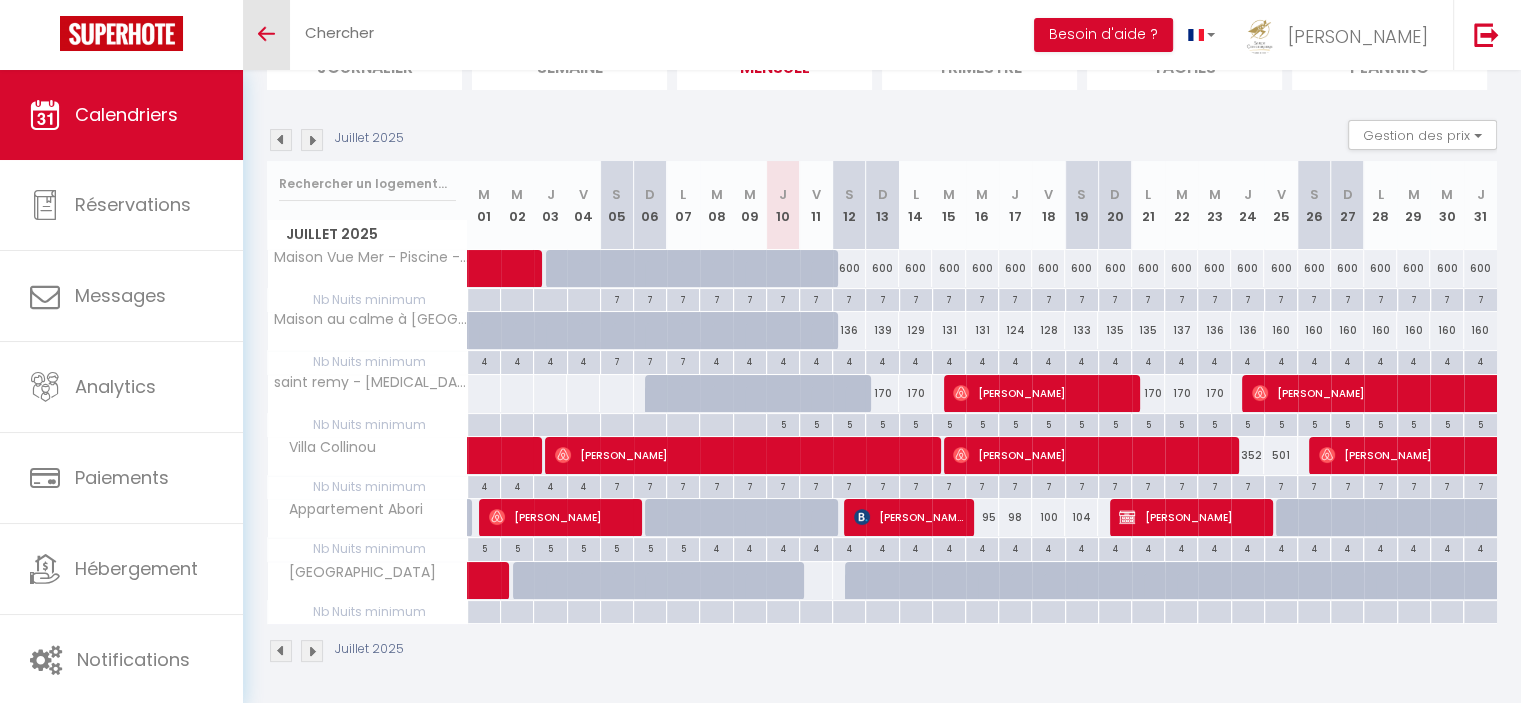 click on "Toggle menubar" at bounding box center (266, 34) 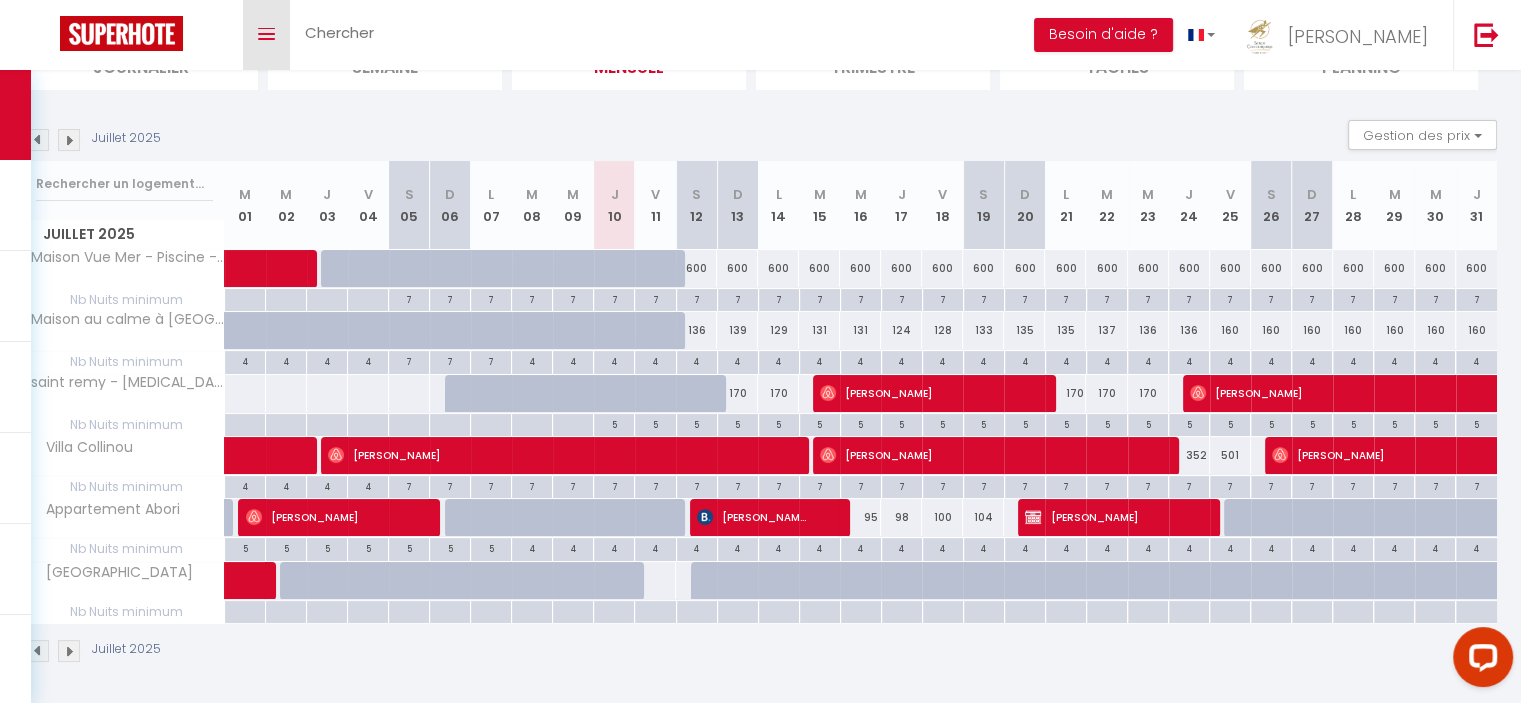 scroll, scrollTop: 0, scrollLeft: 0, axis: both 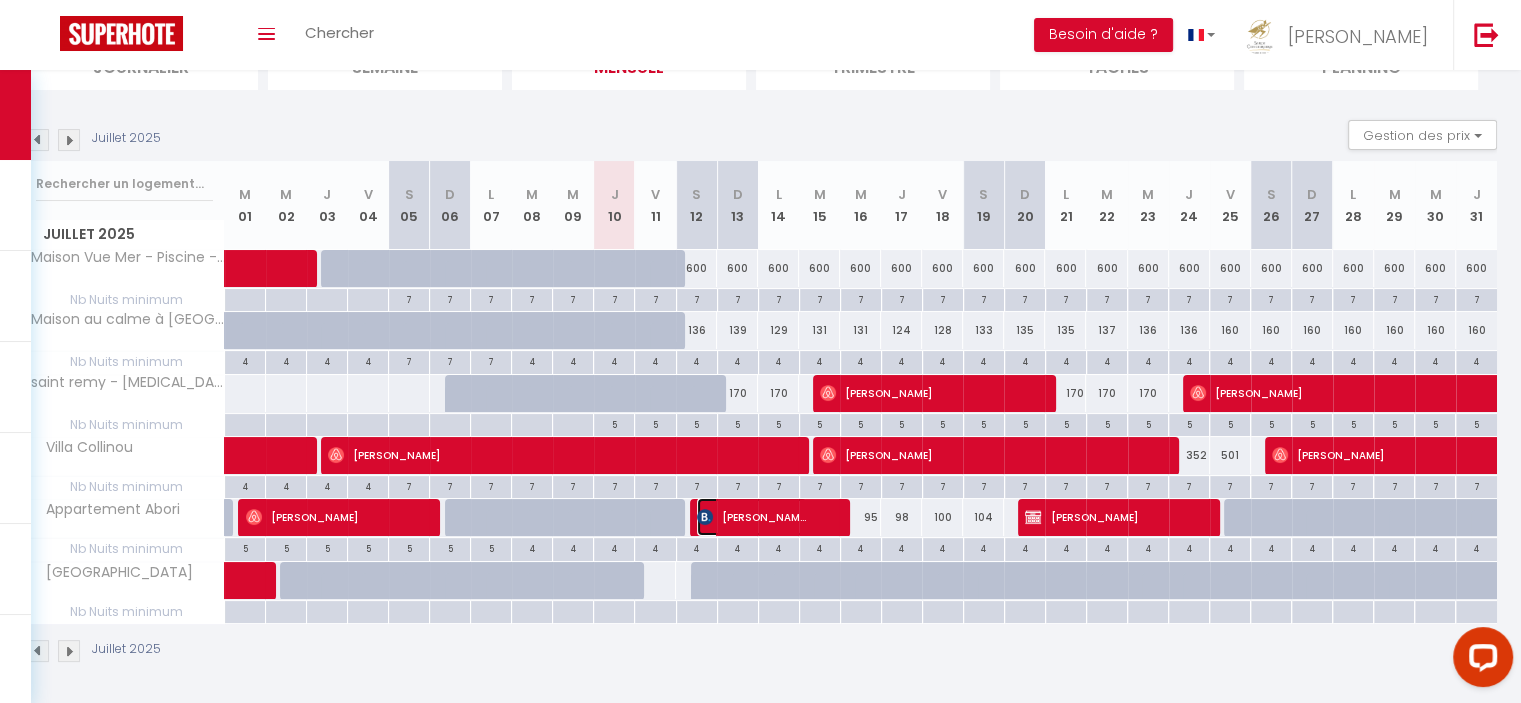 click on "[PERSON_NAME]" at bounding box center [752, 517] 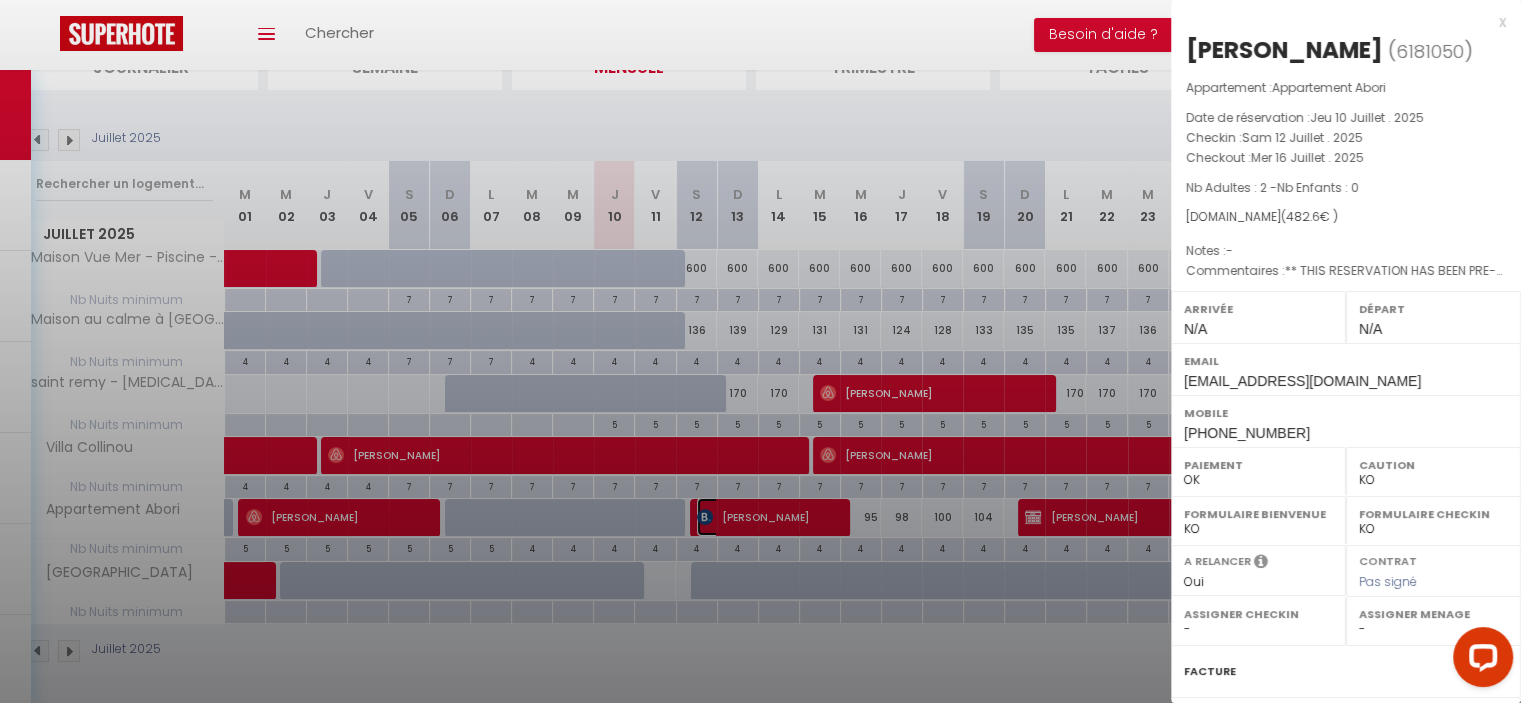 select on "40037" 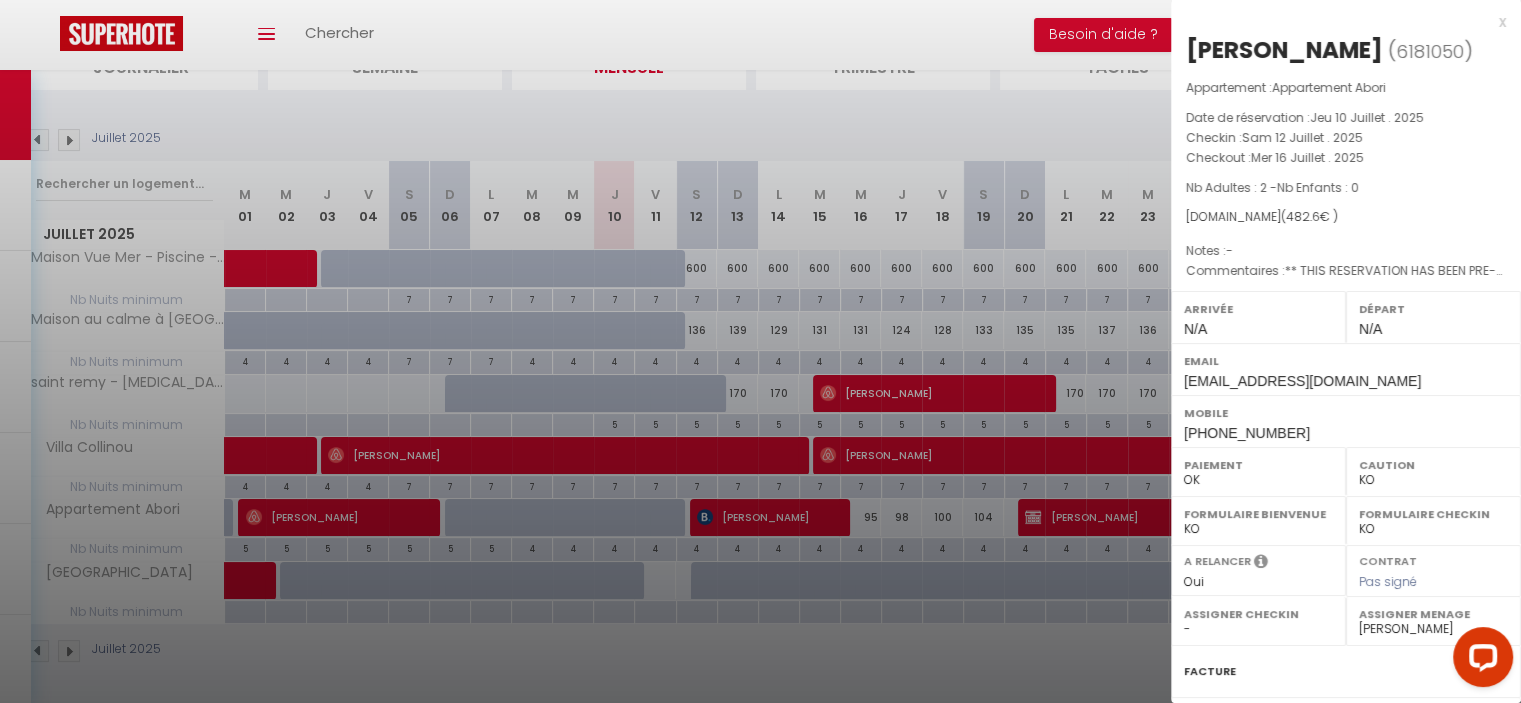 click on "x" at bounding box center (1338, 22) 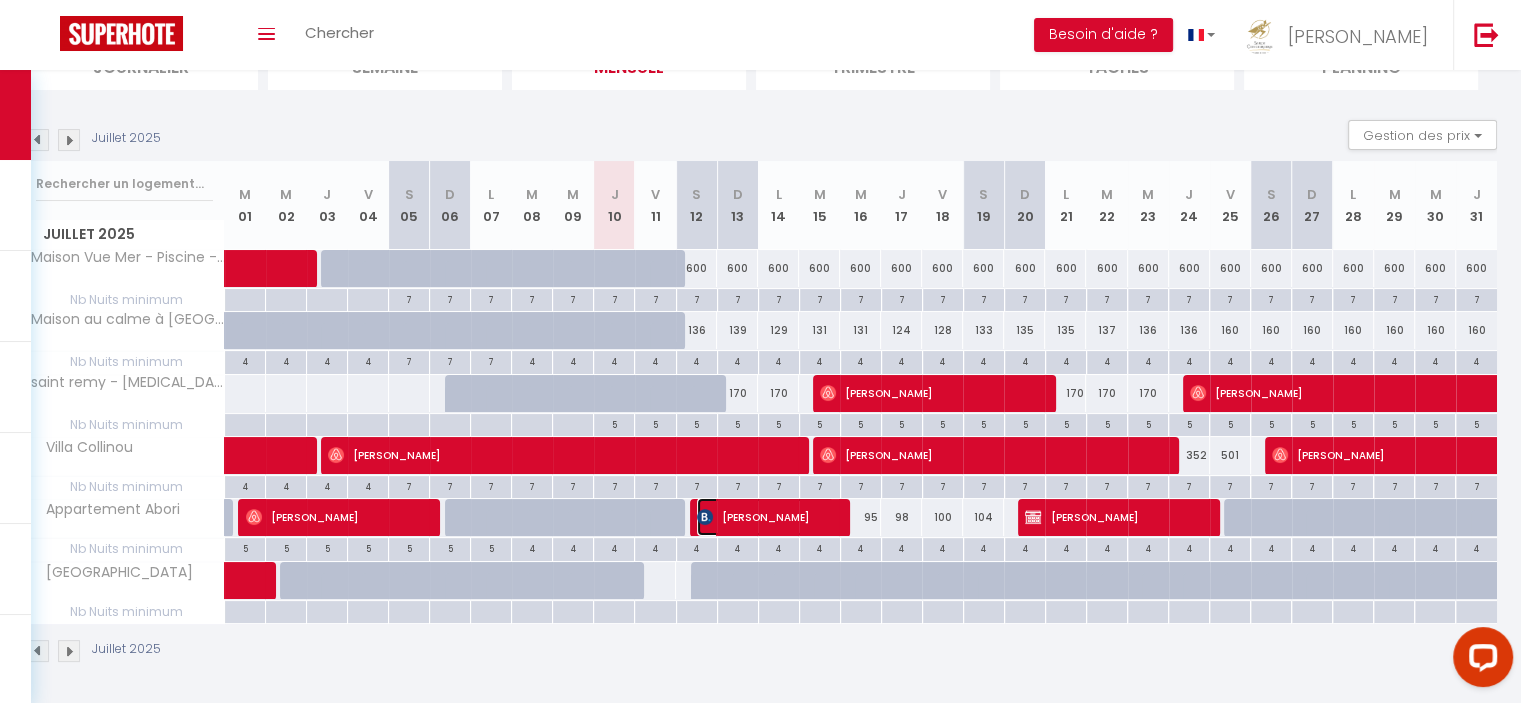 click on "[PERSON_NAME]" at bounding box center [765, 517] 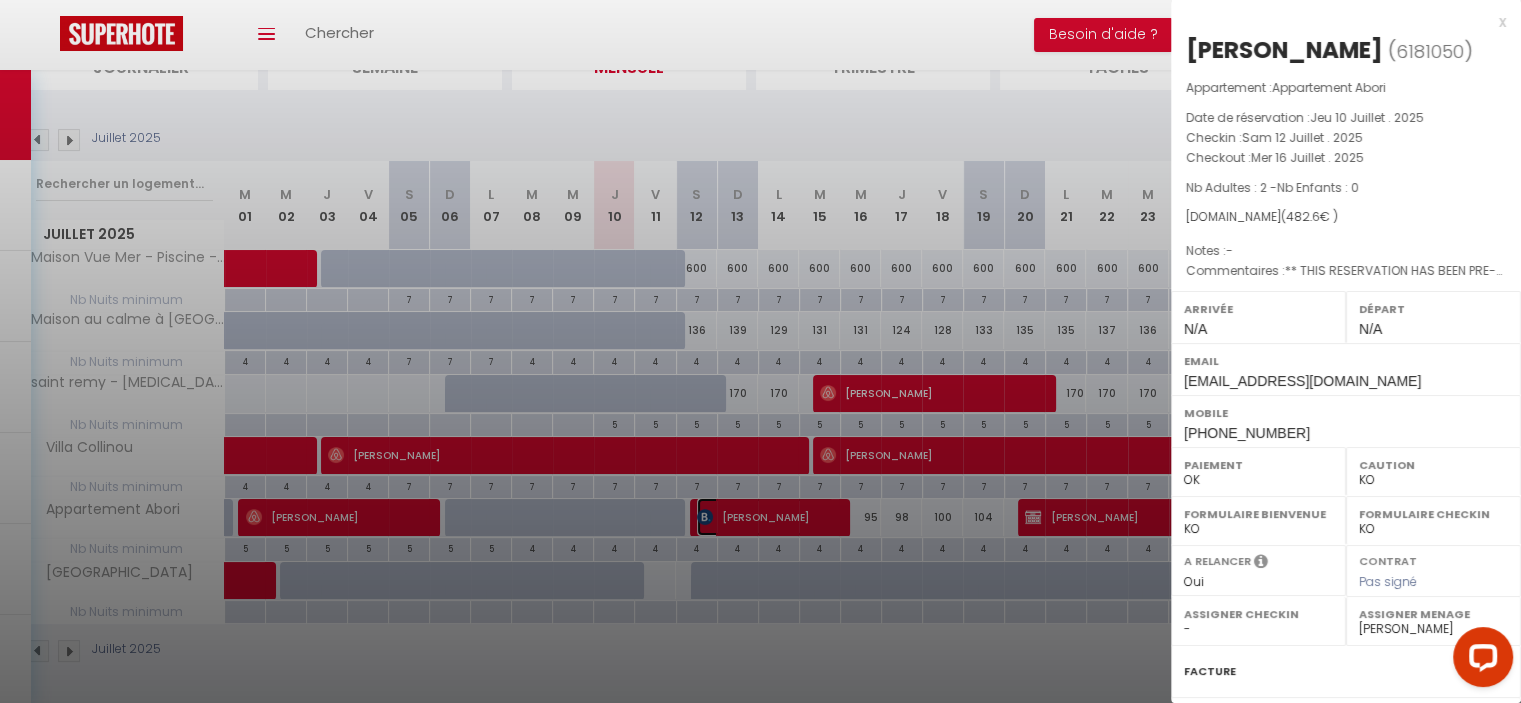 scroll, scrollTop: 225, scrollLeft: 0, axis: vertical 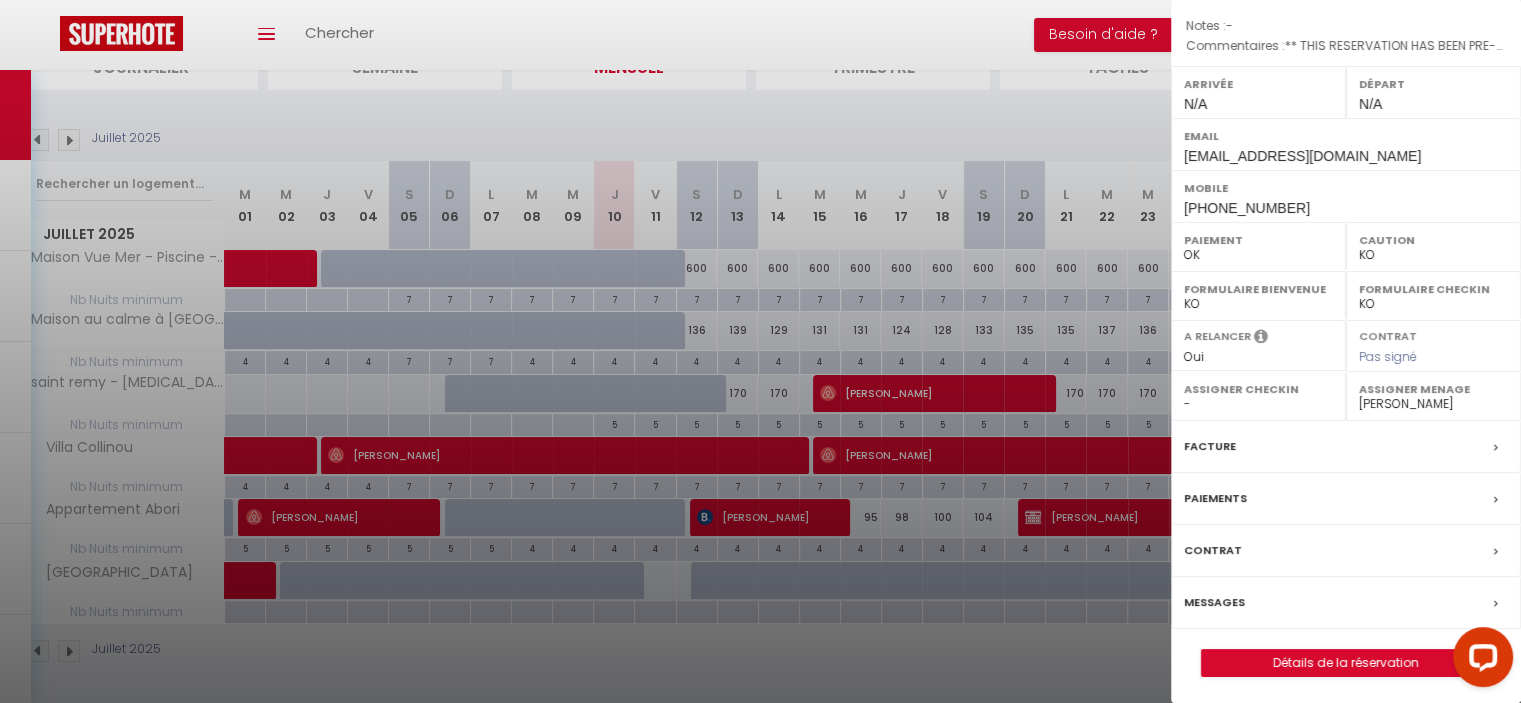 click on "Messages" at bounding box center (1346, 603) 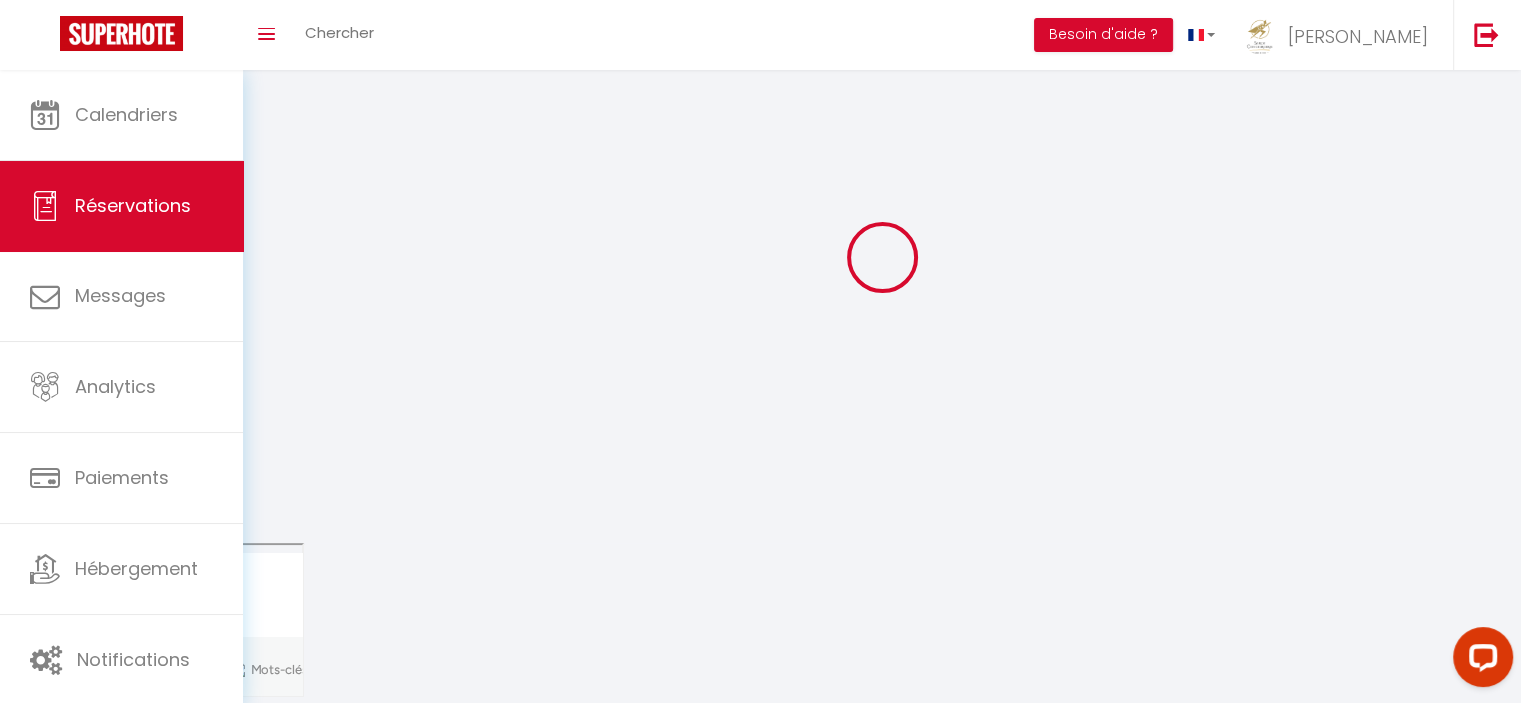 scroll, scrollTop: 0, scrollLeft: 0, axis: both 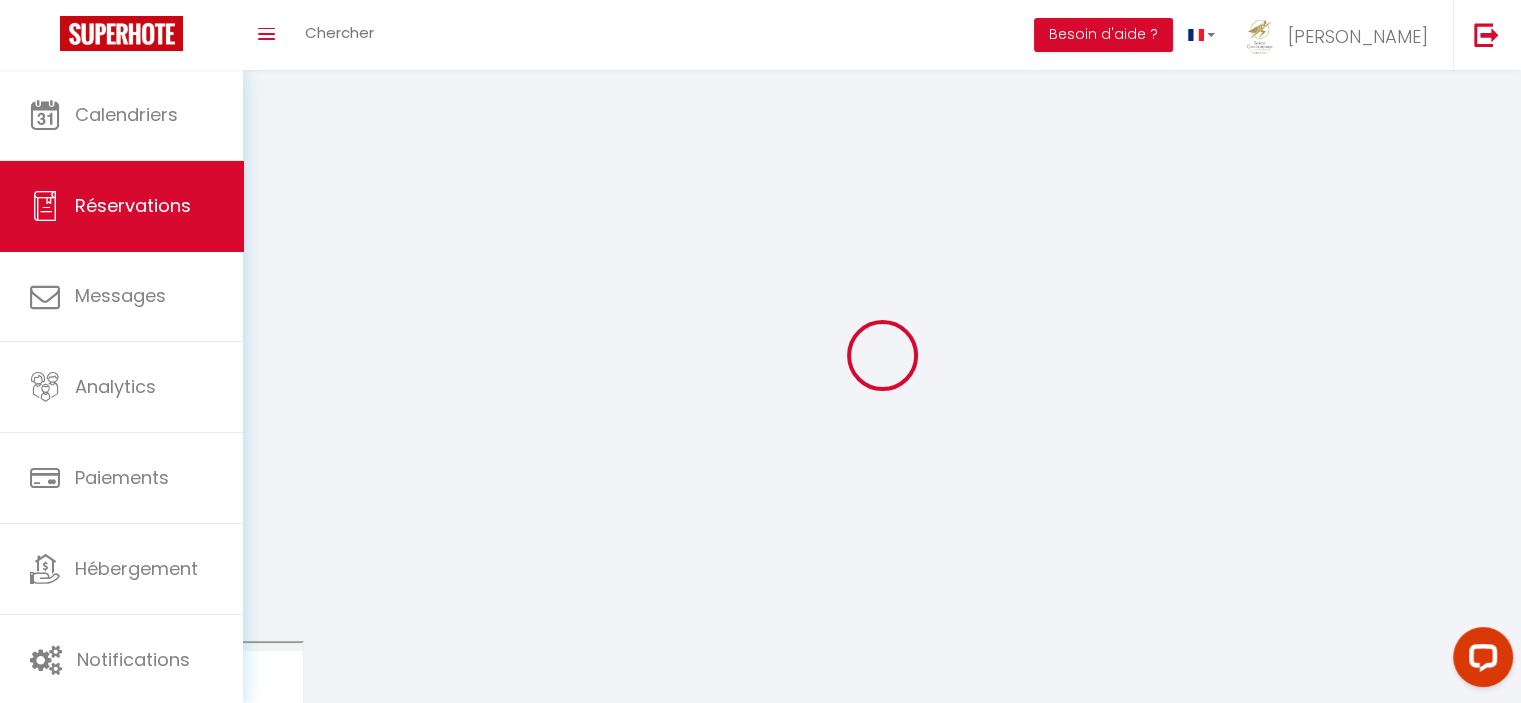 select 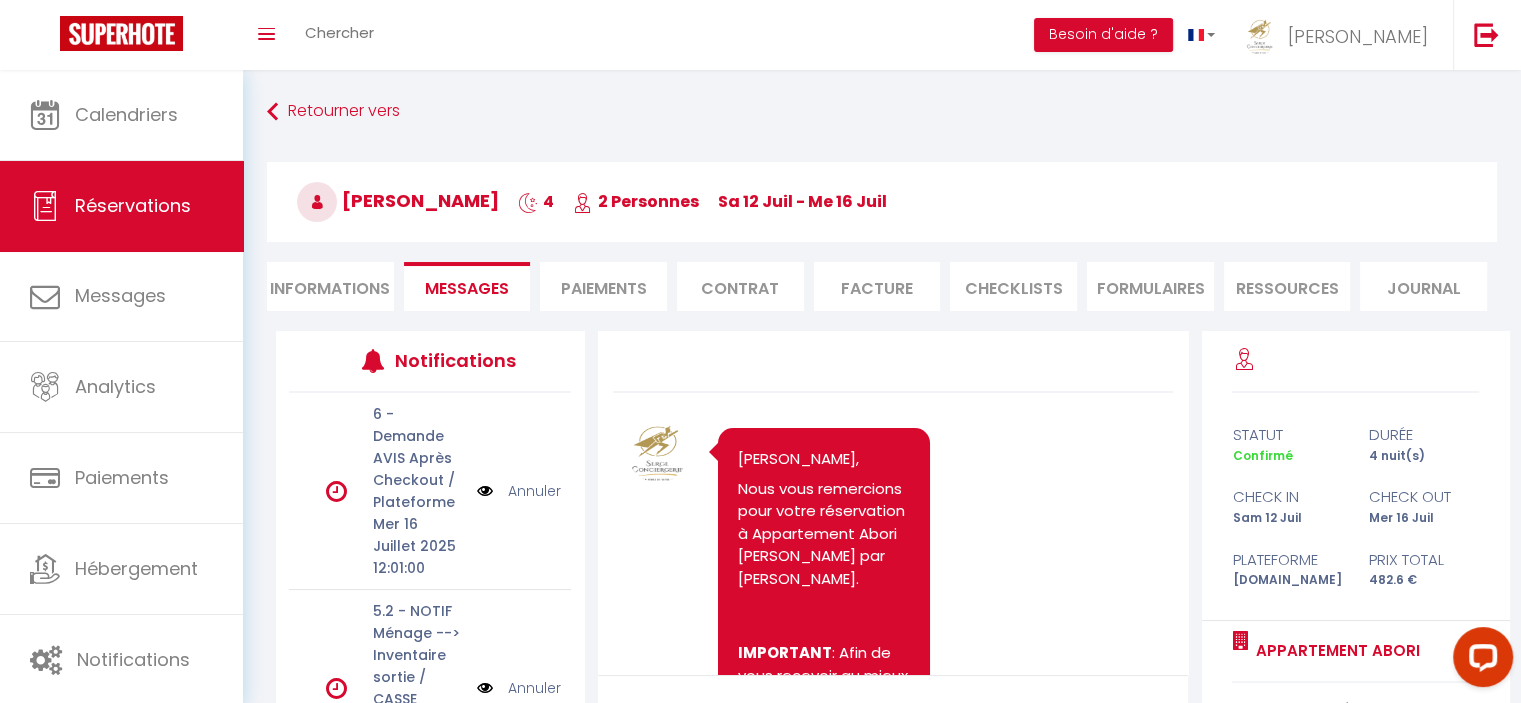 scroll, scrollTop: 650, scrollLeft: 0, axis: vertical 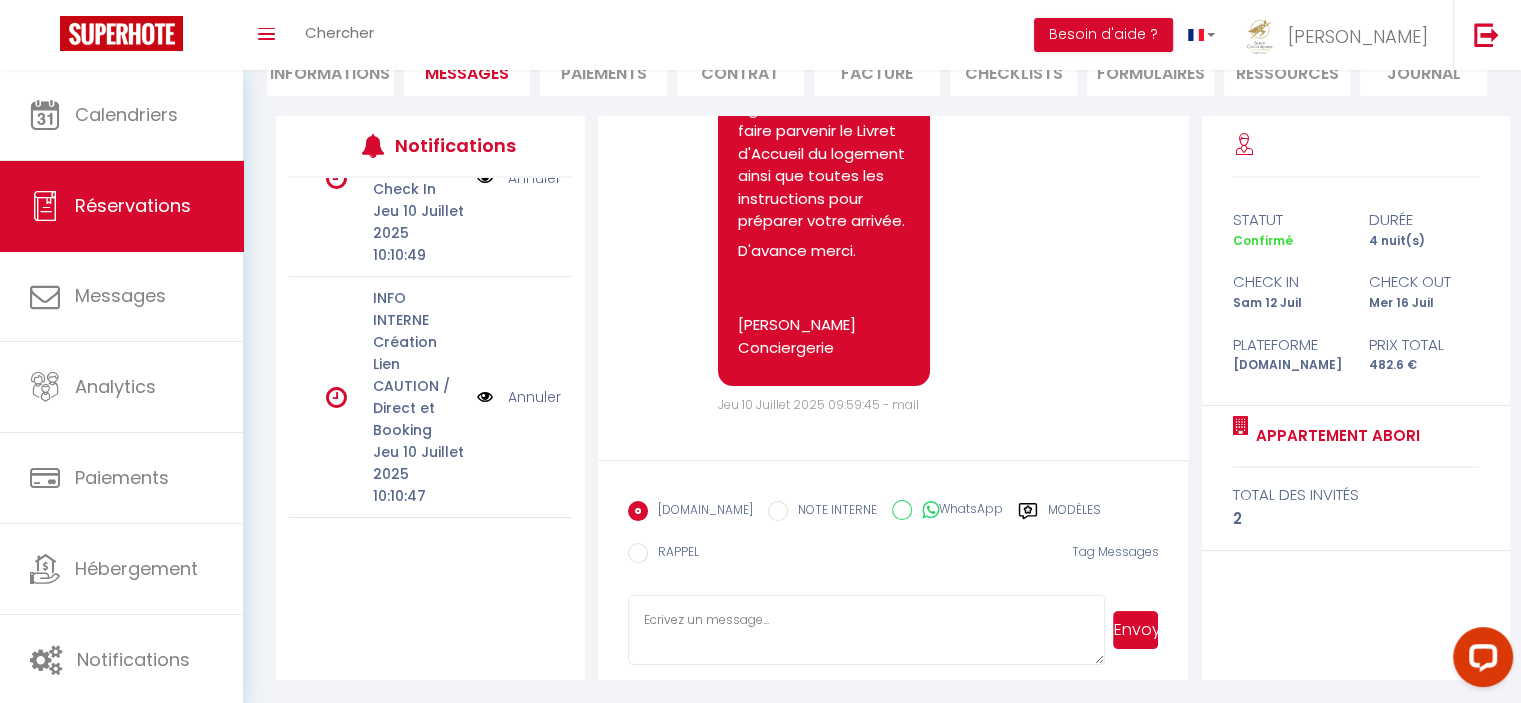 click at bounding box center [485, 397] 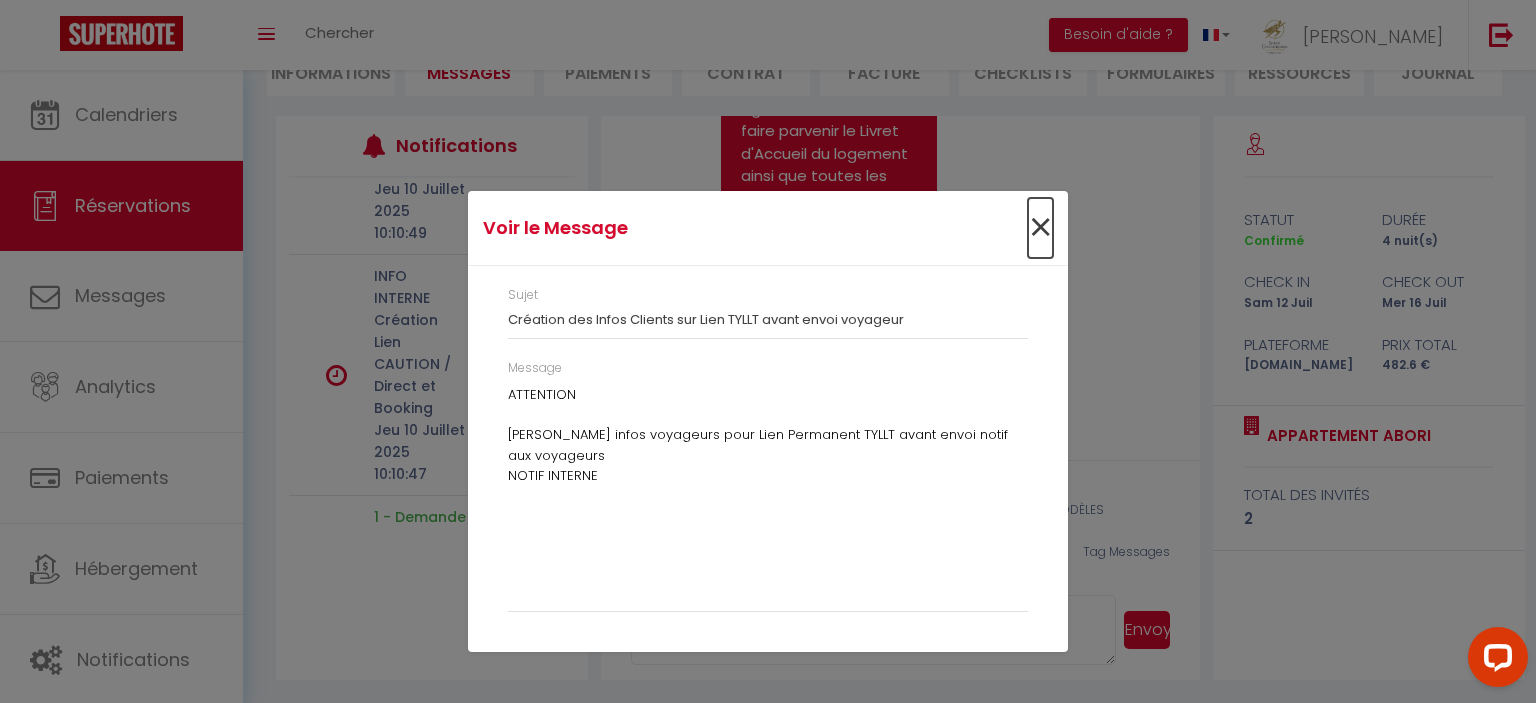click on "×" at bounding box center [1040, 228] 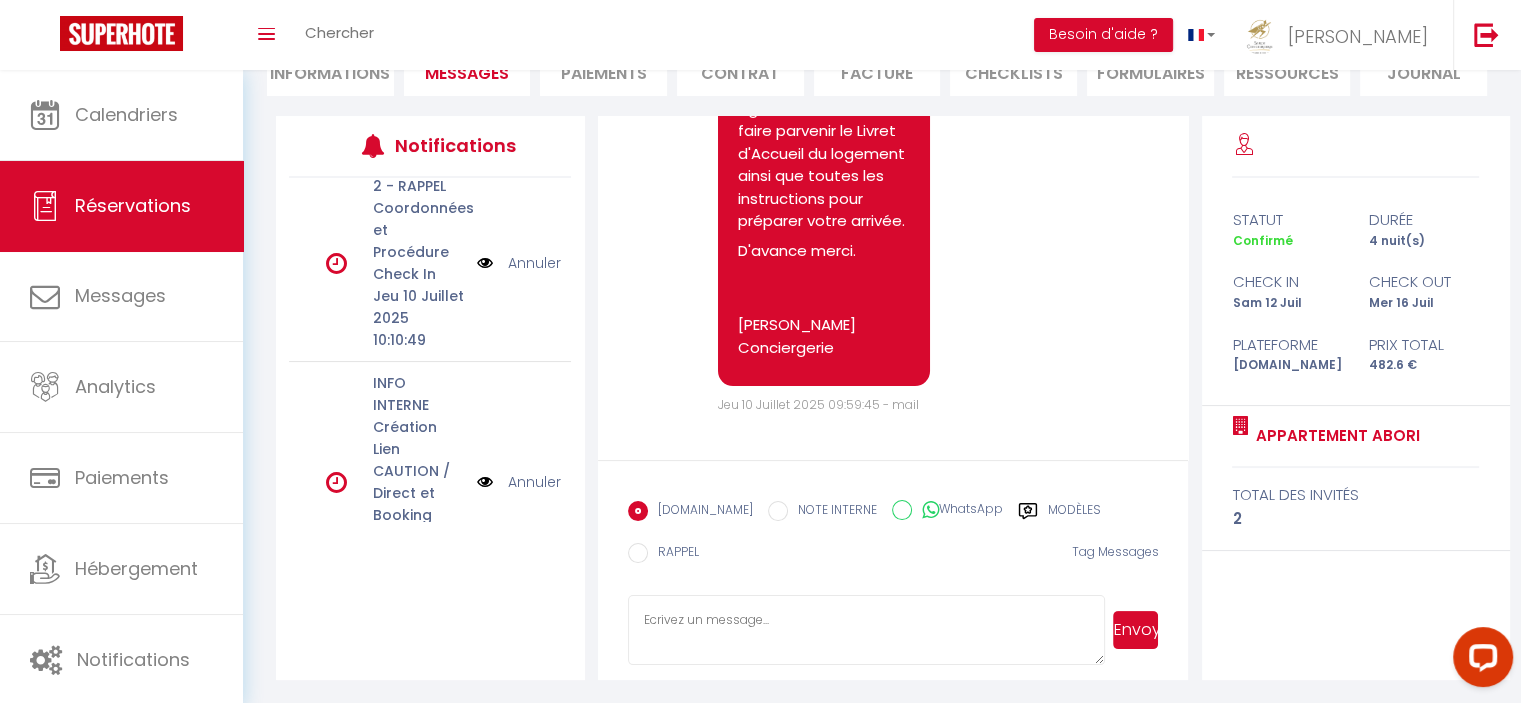 scroll, scrollTop: 1600, scrollLeft: 0, axis: vertical 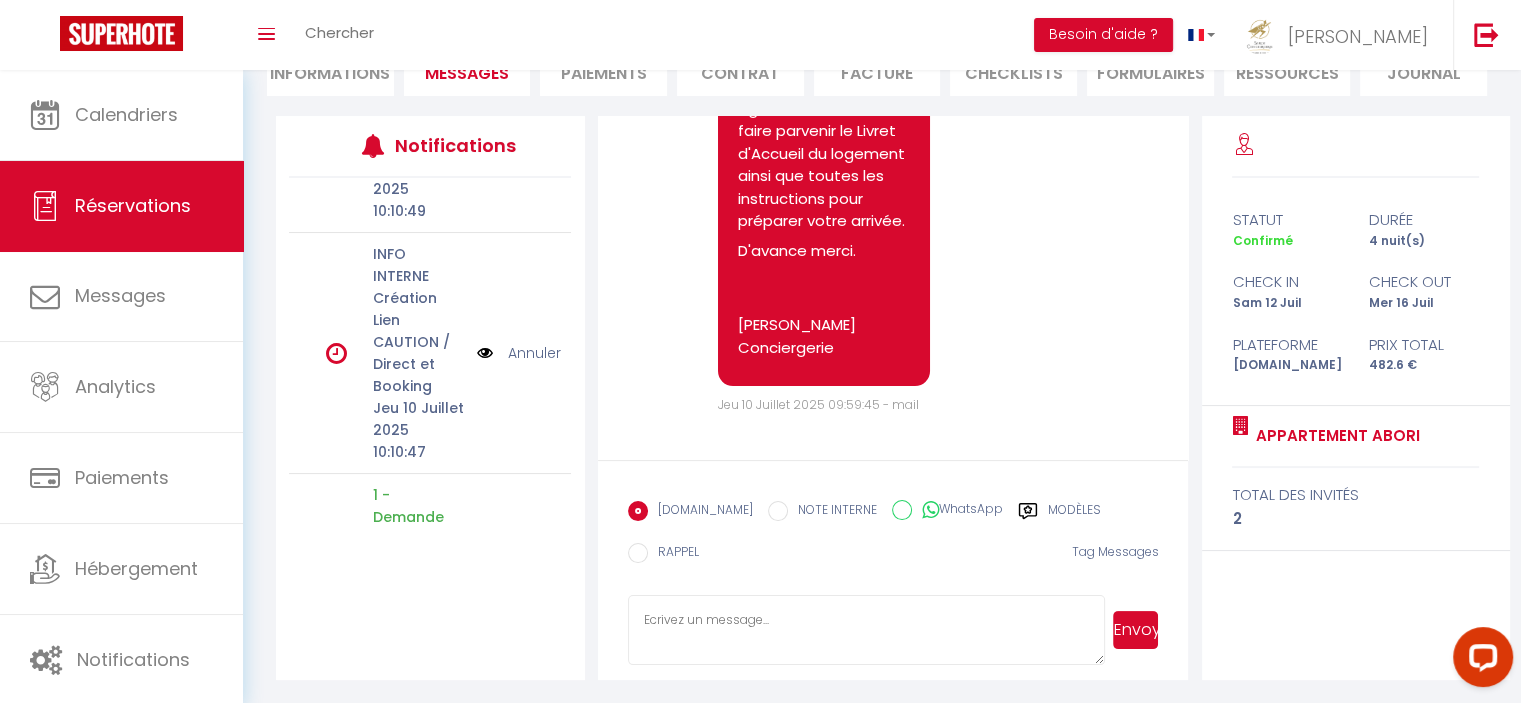 click on "Annuler" at bounding box center [534, 353] 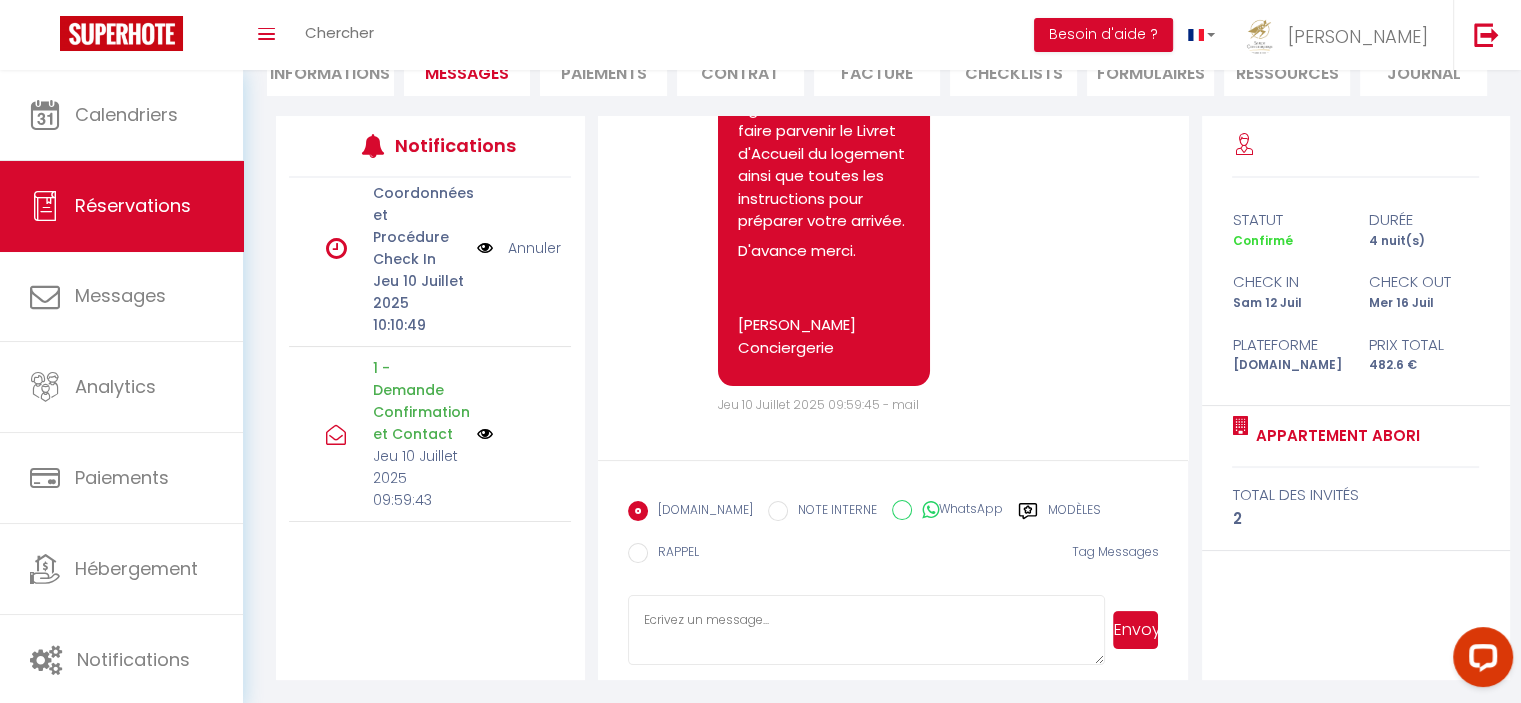 scroll, scrollTop: 1645, scrollLeft: 0, axis: vertical 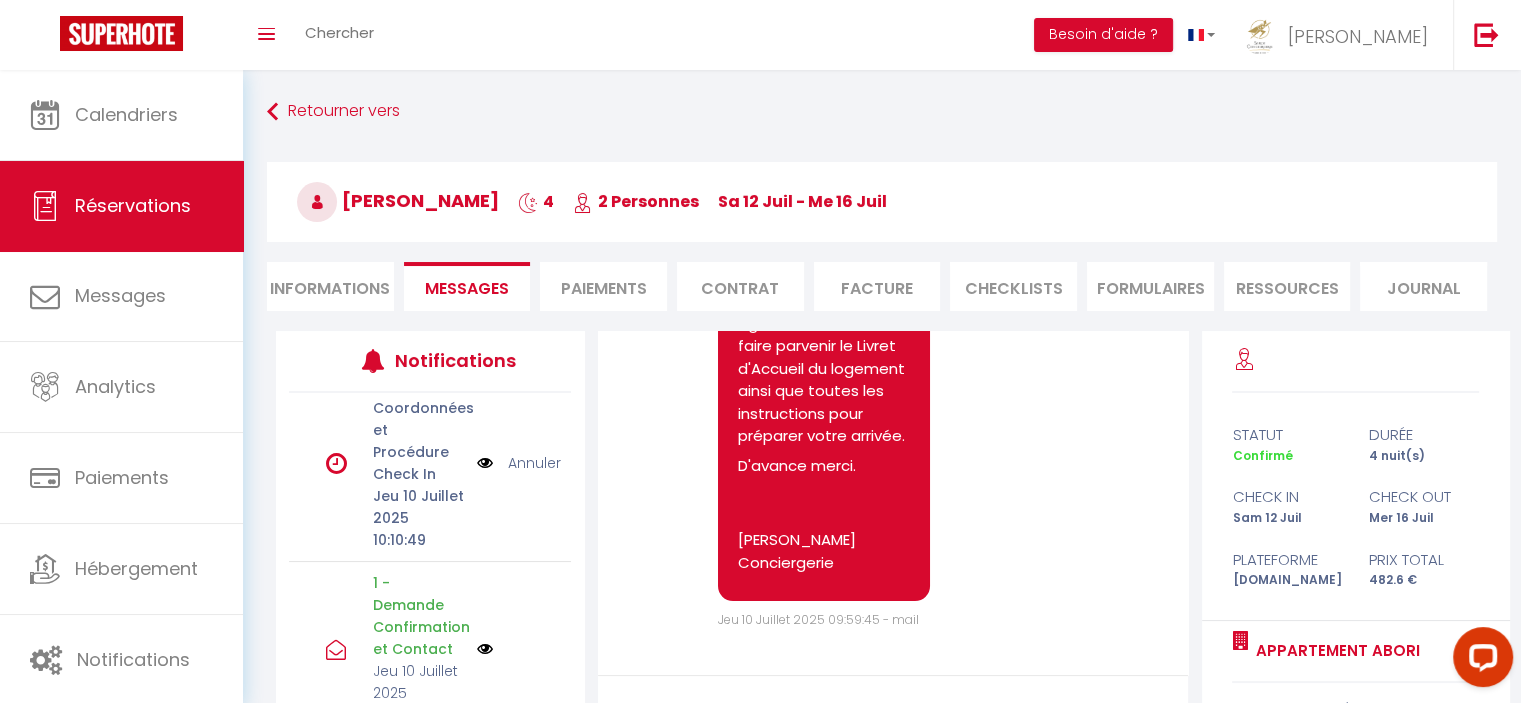 click on "Paiements" at bounding box center (603, 286) 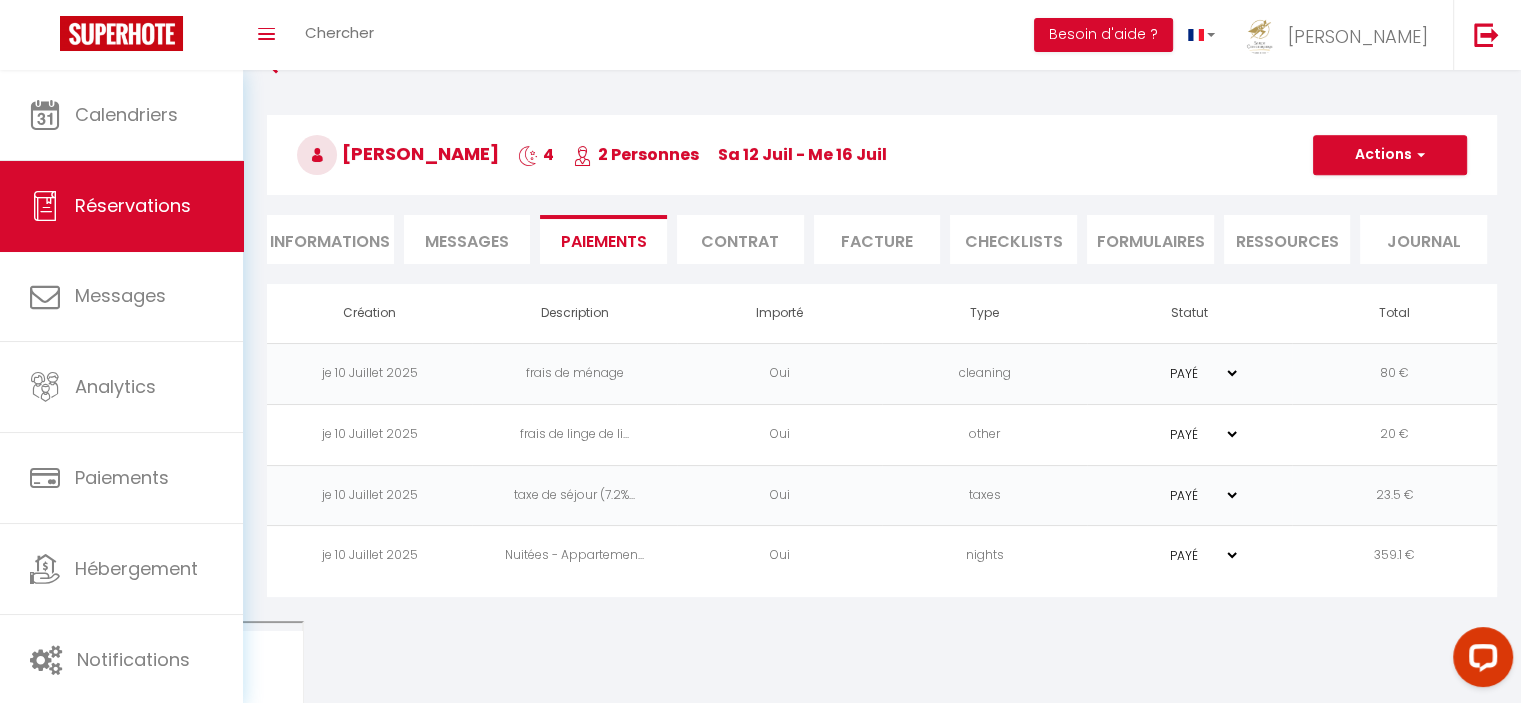 scroll, scrollTop: 70, scrollLeft: 0, axis: vertical 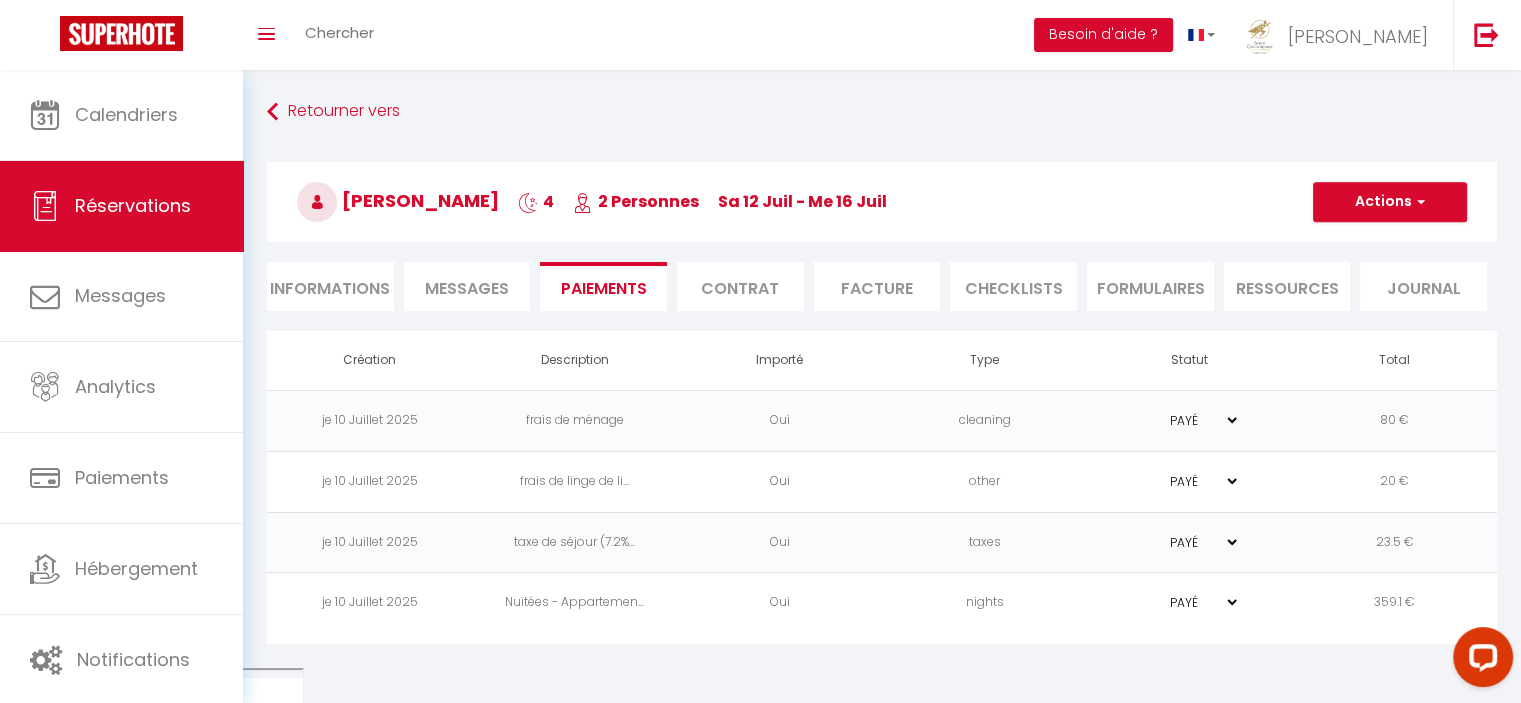 click on "Facture" at bounding box center (877, 286) 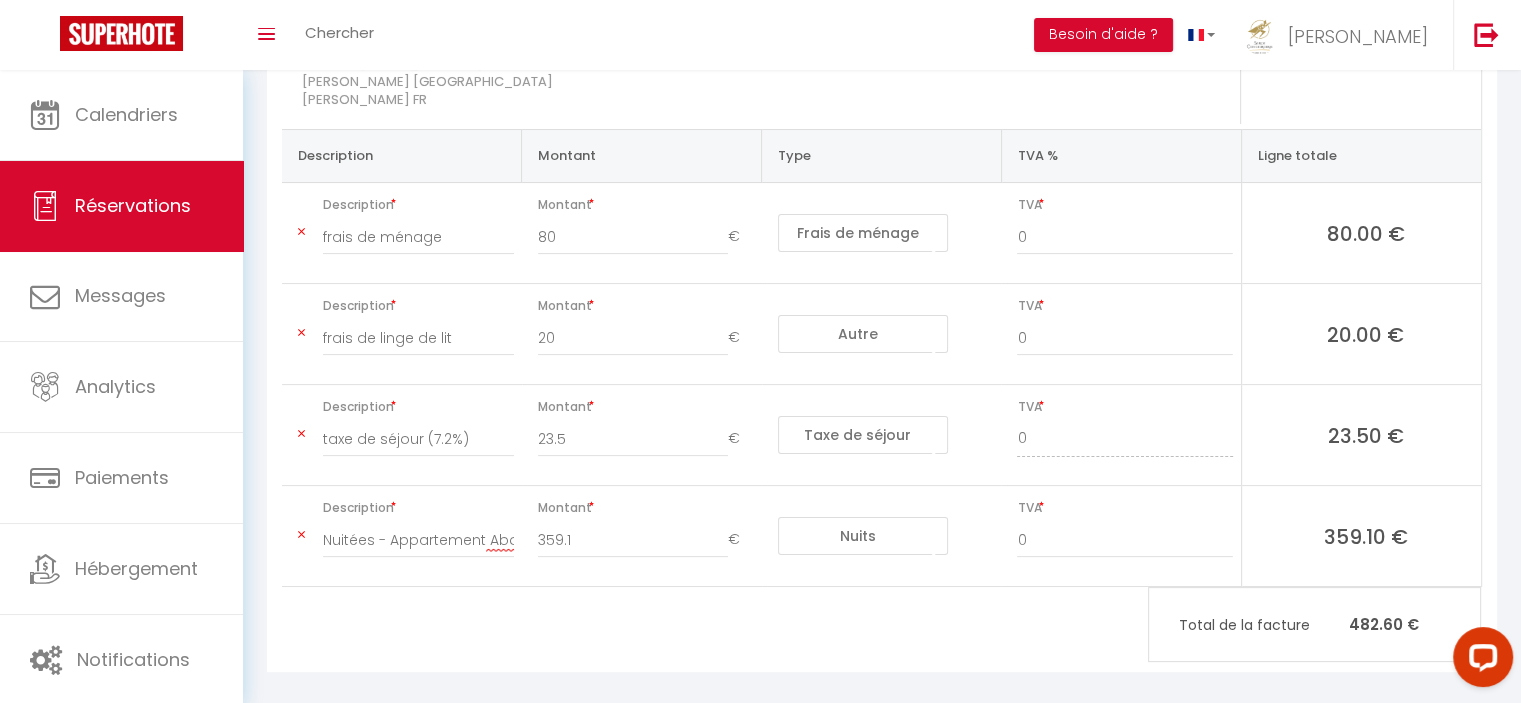 scroll, scrollTop: 371, scrollLeft: 0, axis: vertical 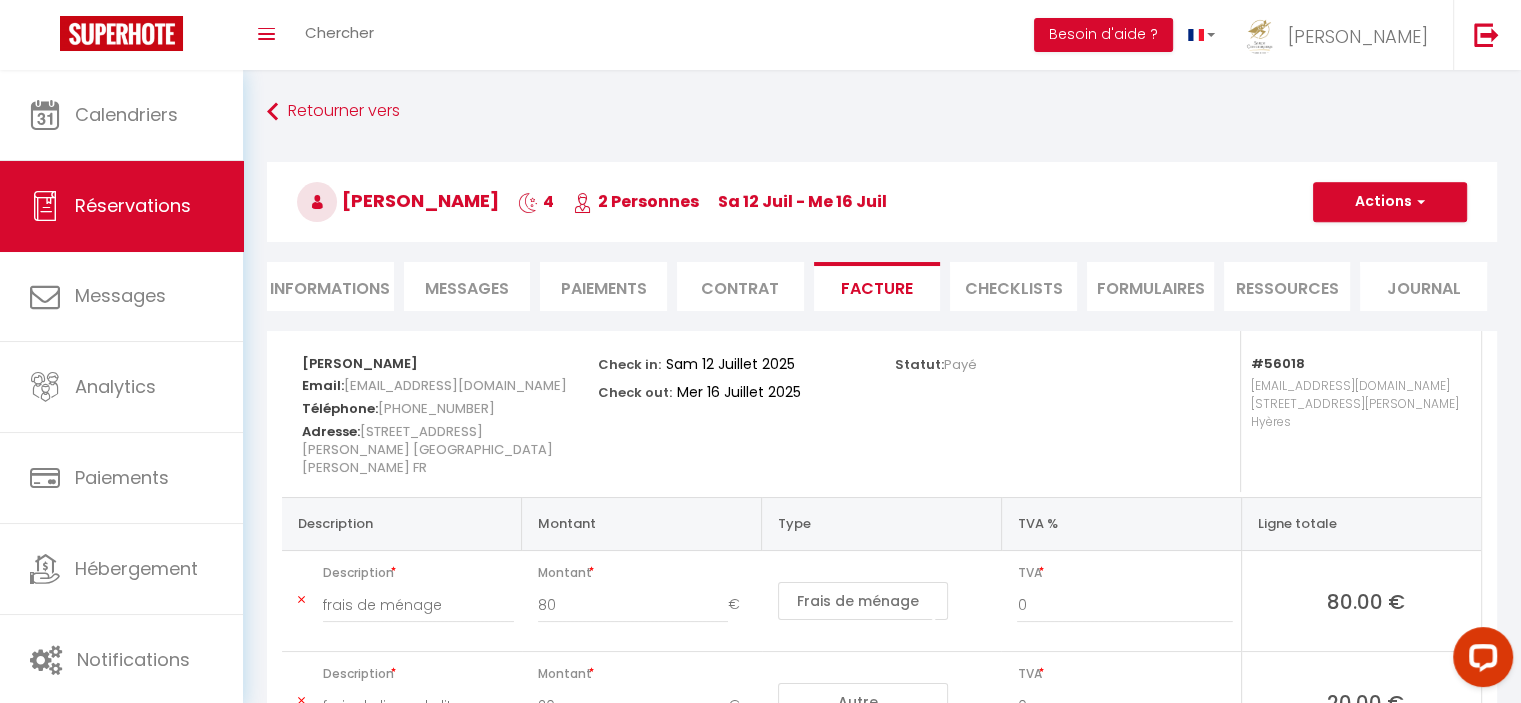 click on "CHECKLISTS" at bounding box center [1013, 286] 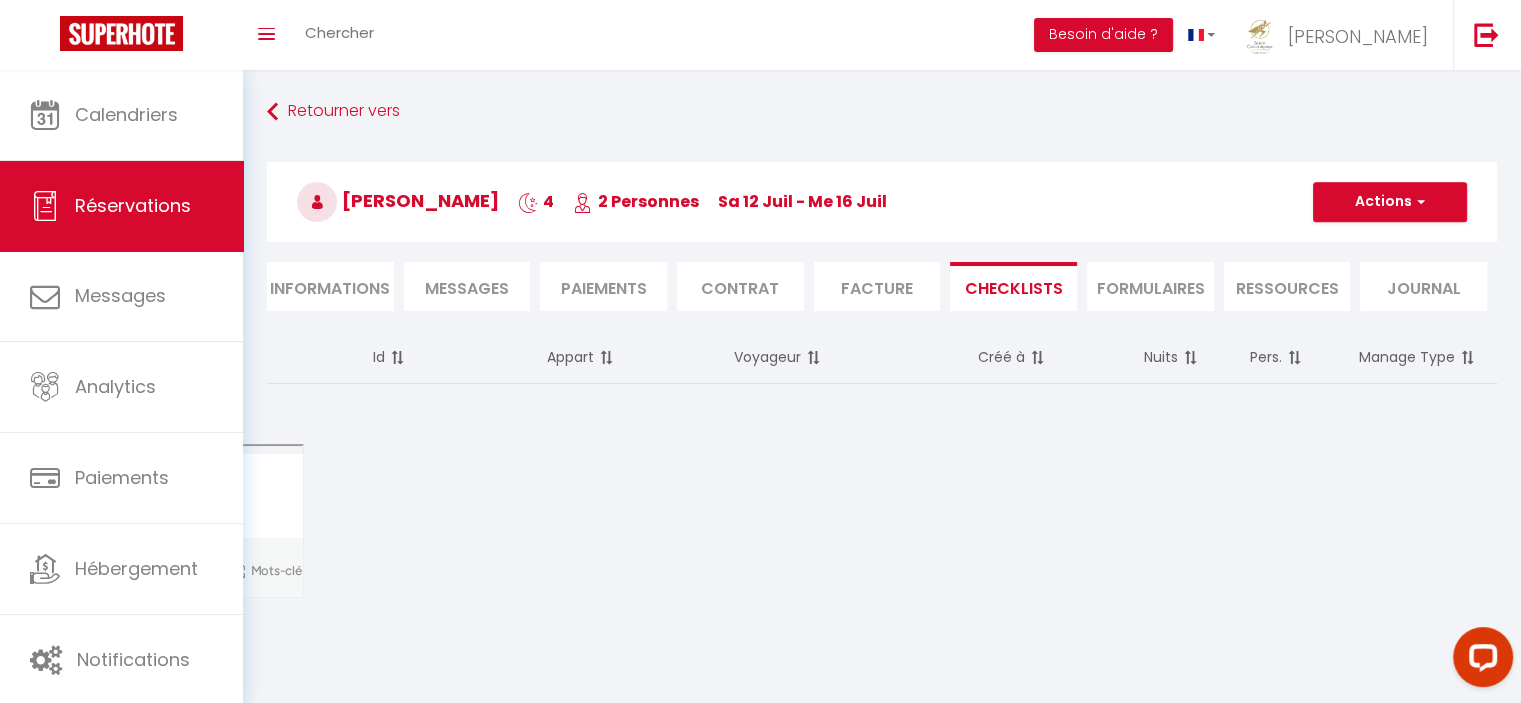 click on "FORMULAIRES" at bounding box center (1150, 286) 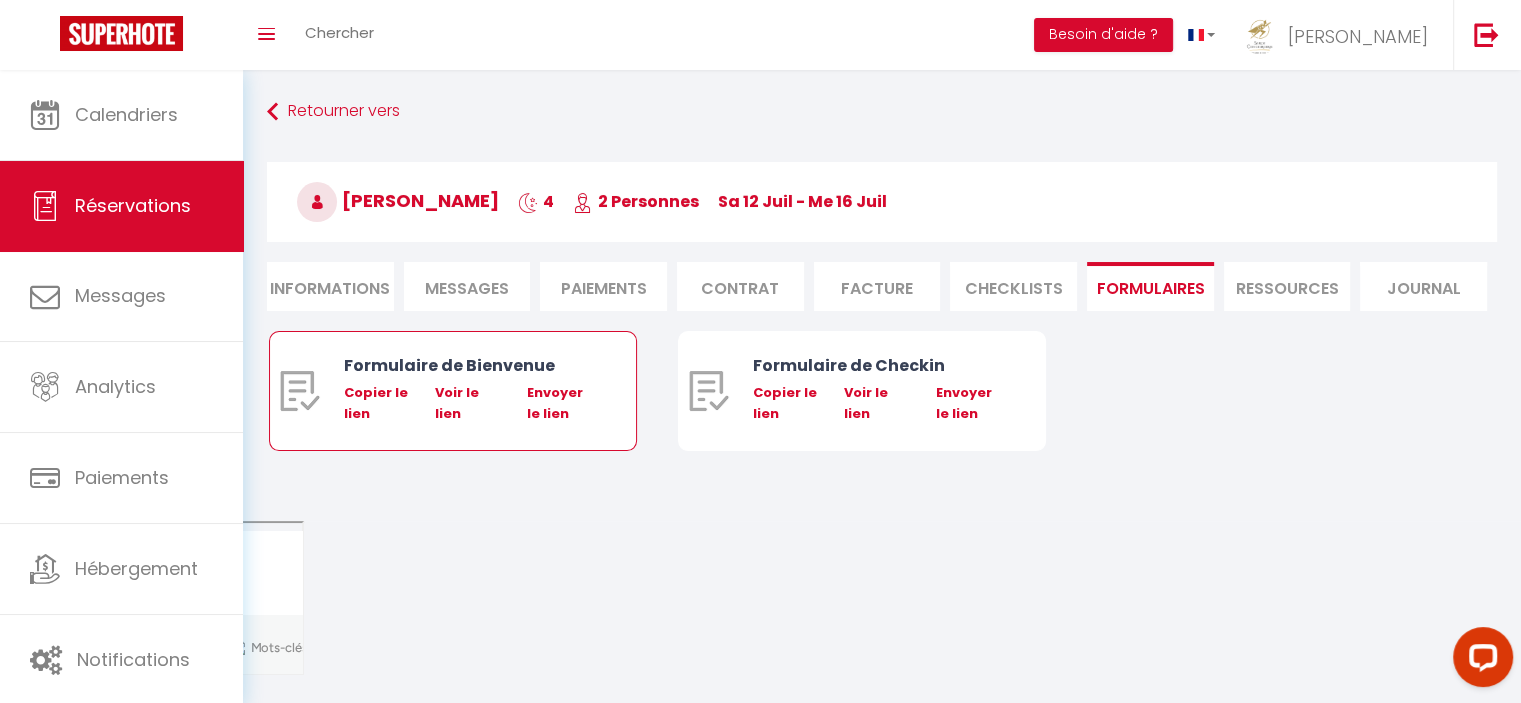 click on "Formulaire de Bienvenue" at bounding box center [468, 365] 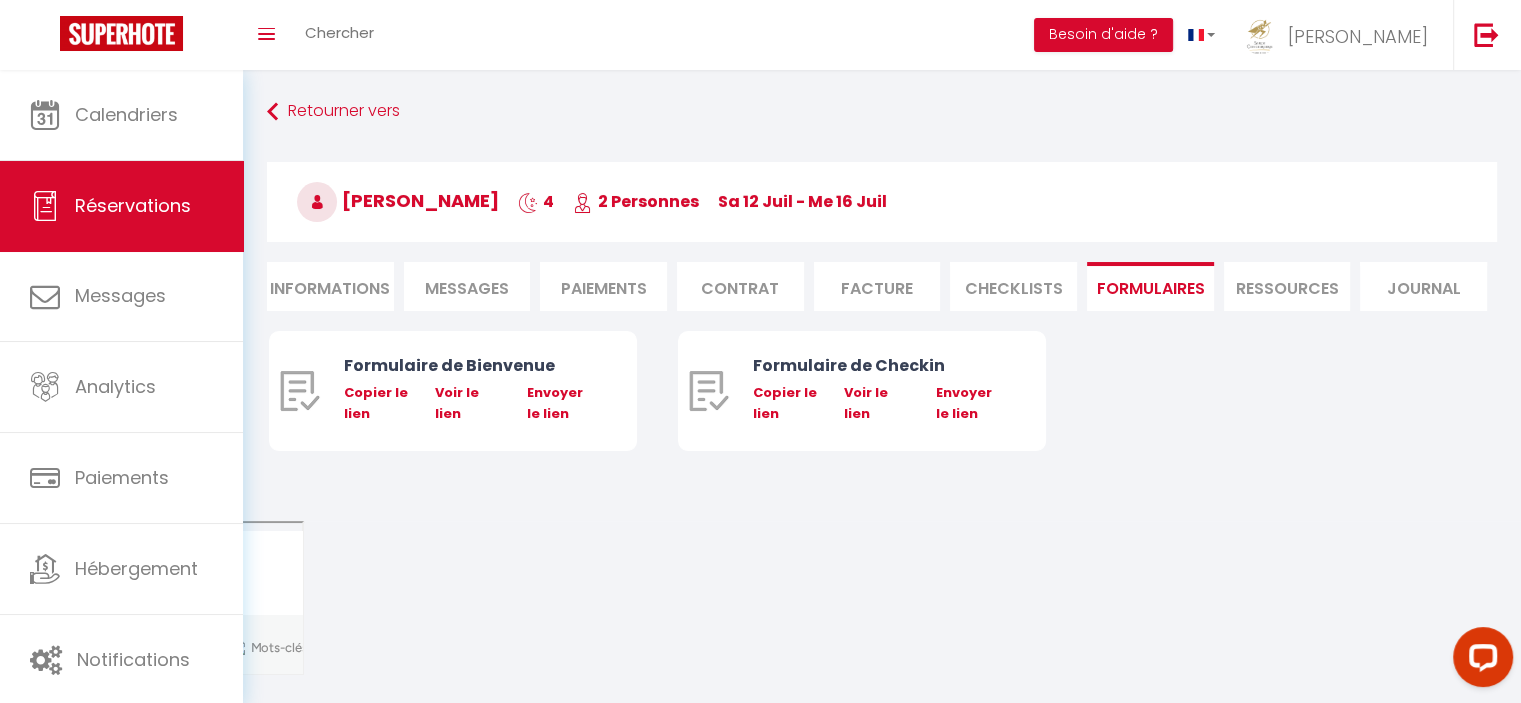 click on "Ressources" at bounding box center (1287, 286) 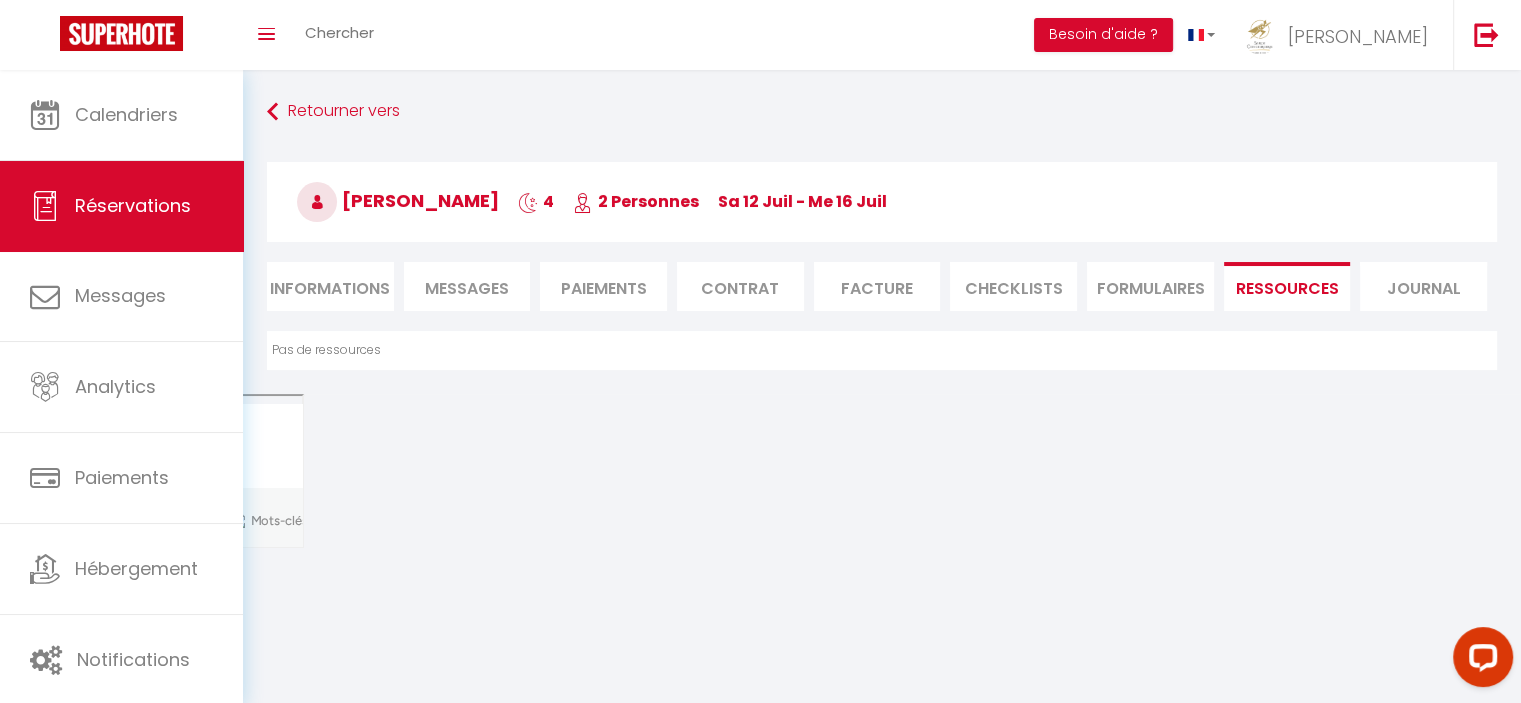 click on "Journal" at bounding box center [1423, 286] 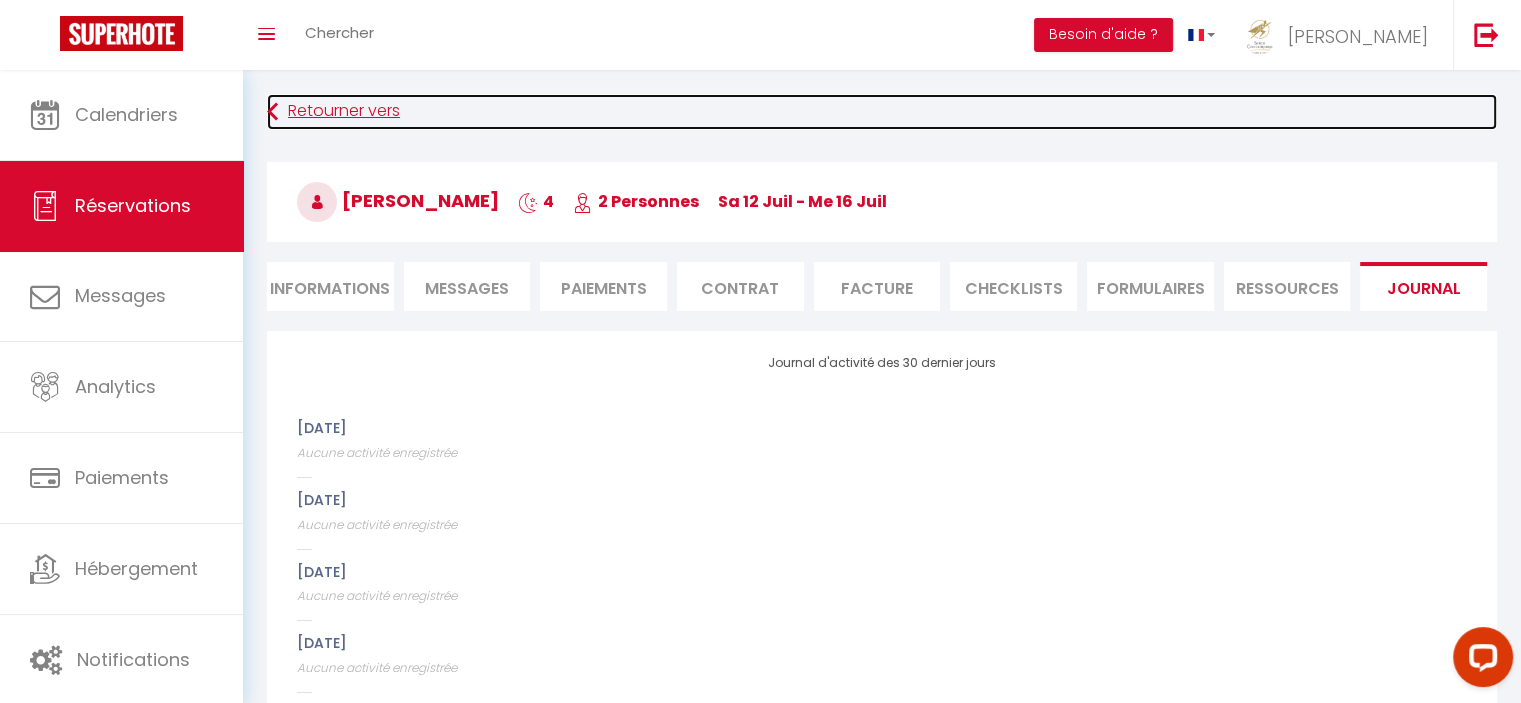 click on "Retourner vers" at bounding box center [882, 112] 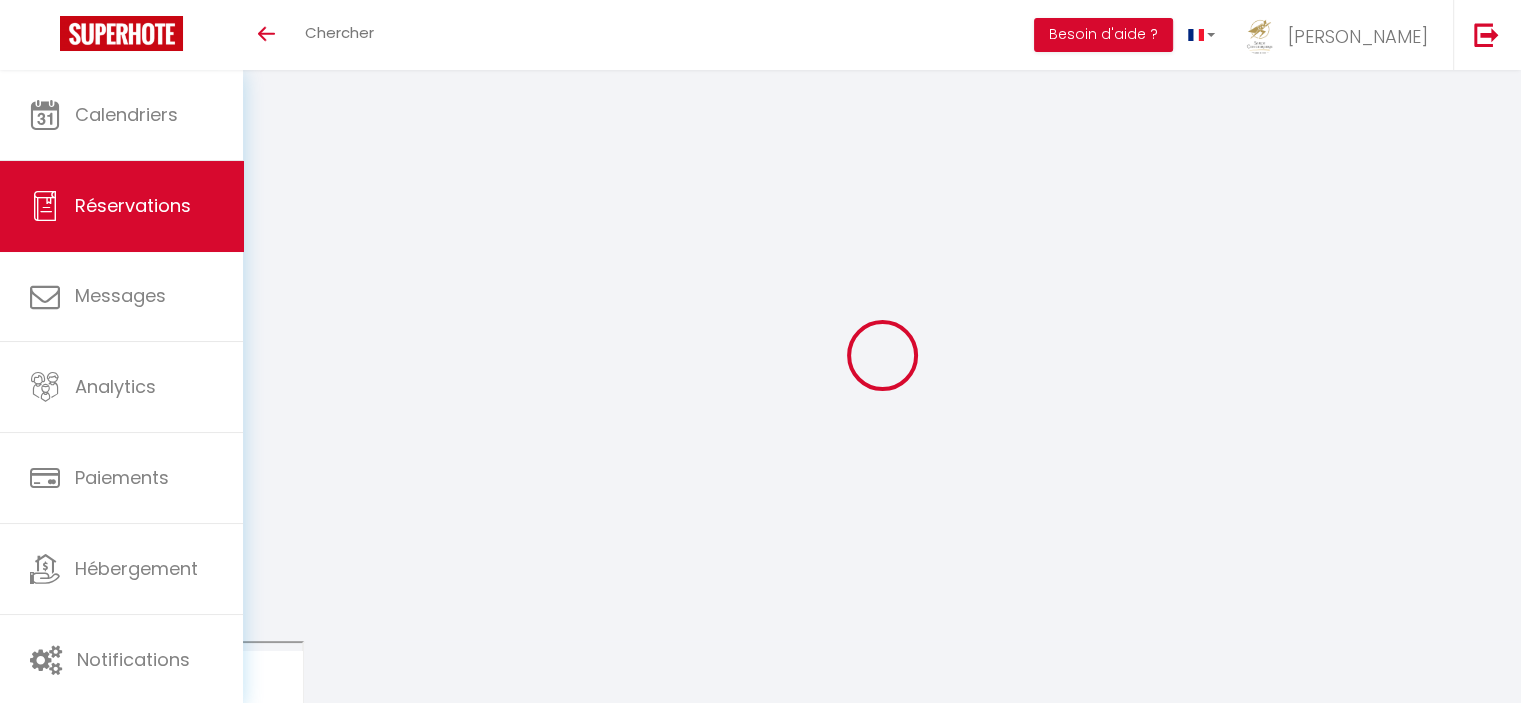 scroll, scrollTop: 0, scrollLeft: 0, axis: both 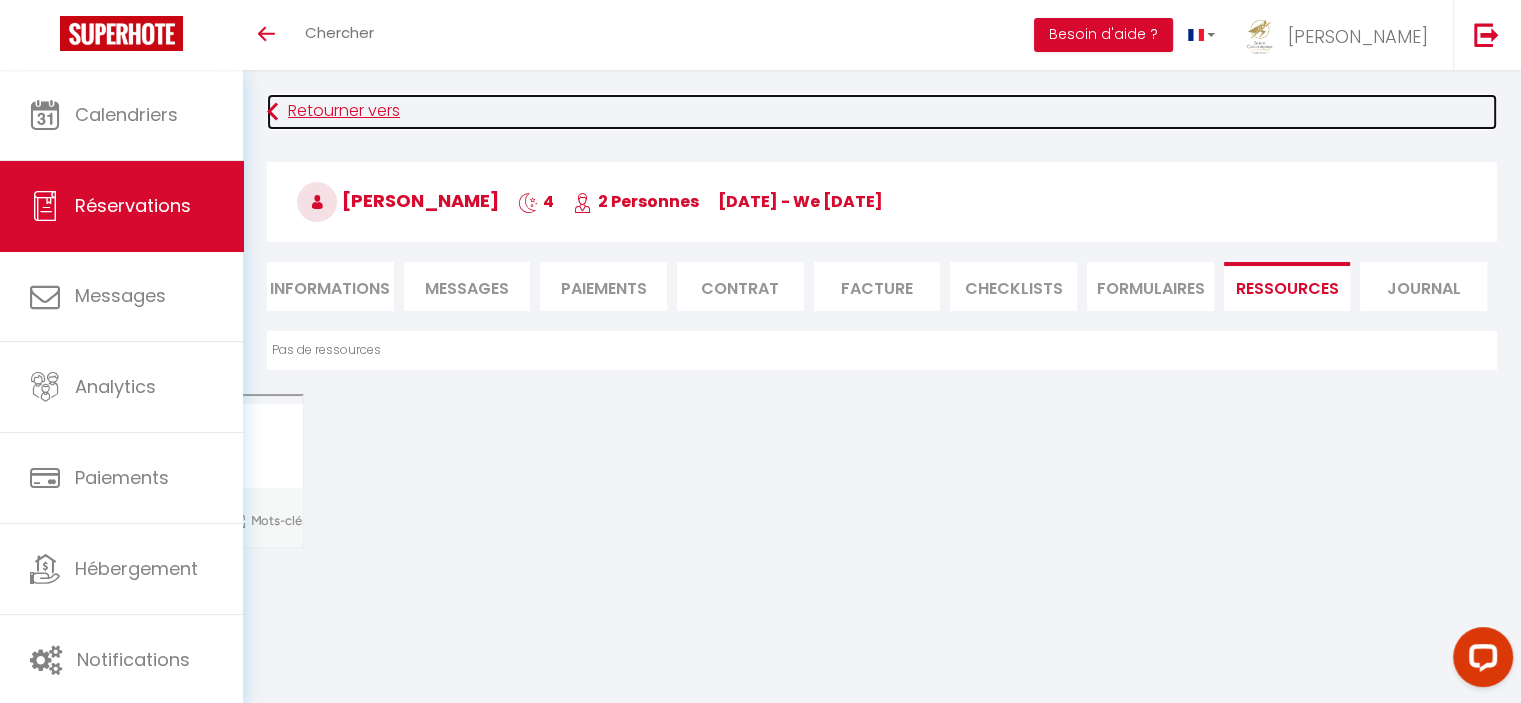 click on "Retourner vers" at bounding box center [882, 112] 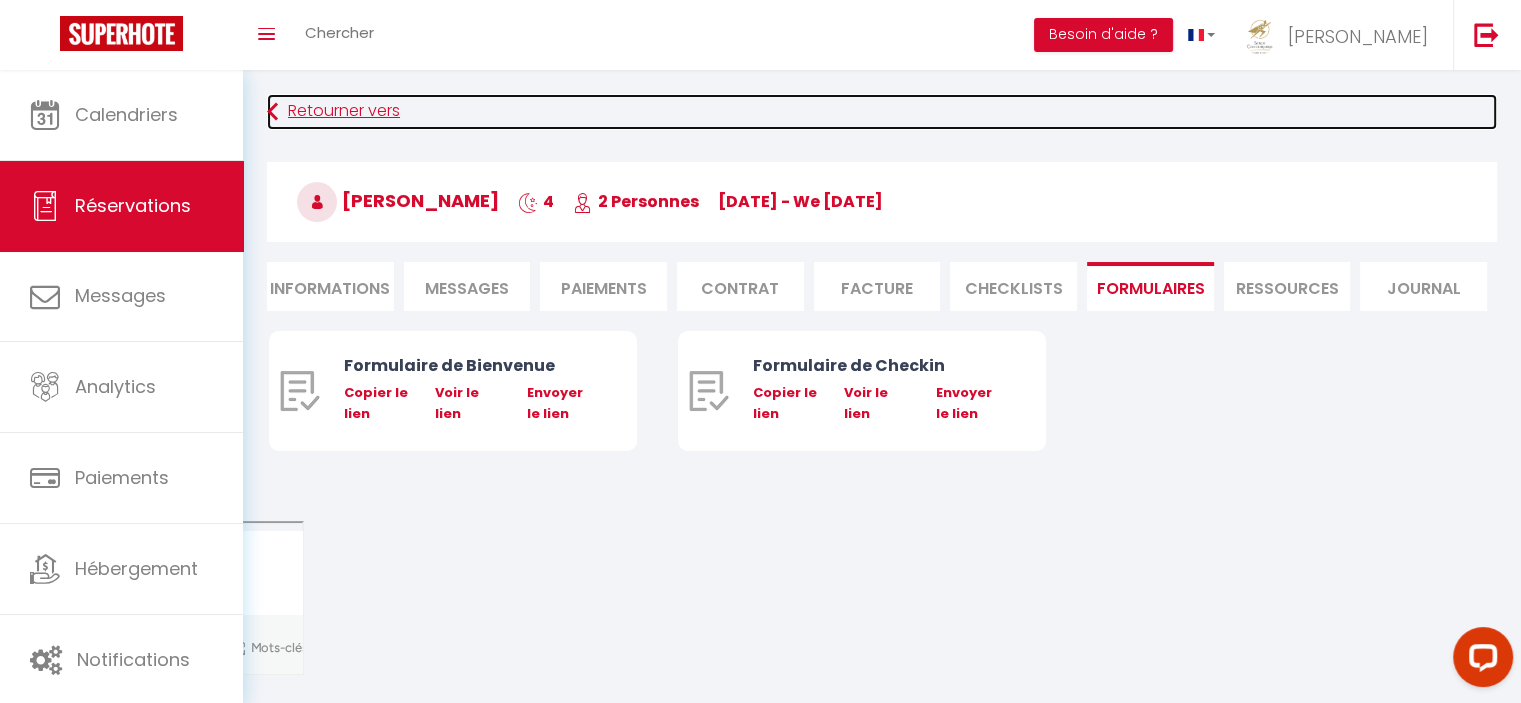 click on "Retourner vers" at bounding box center (882, 112) 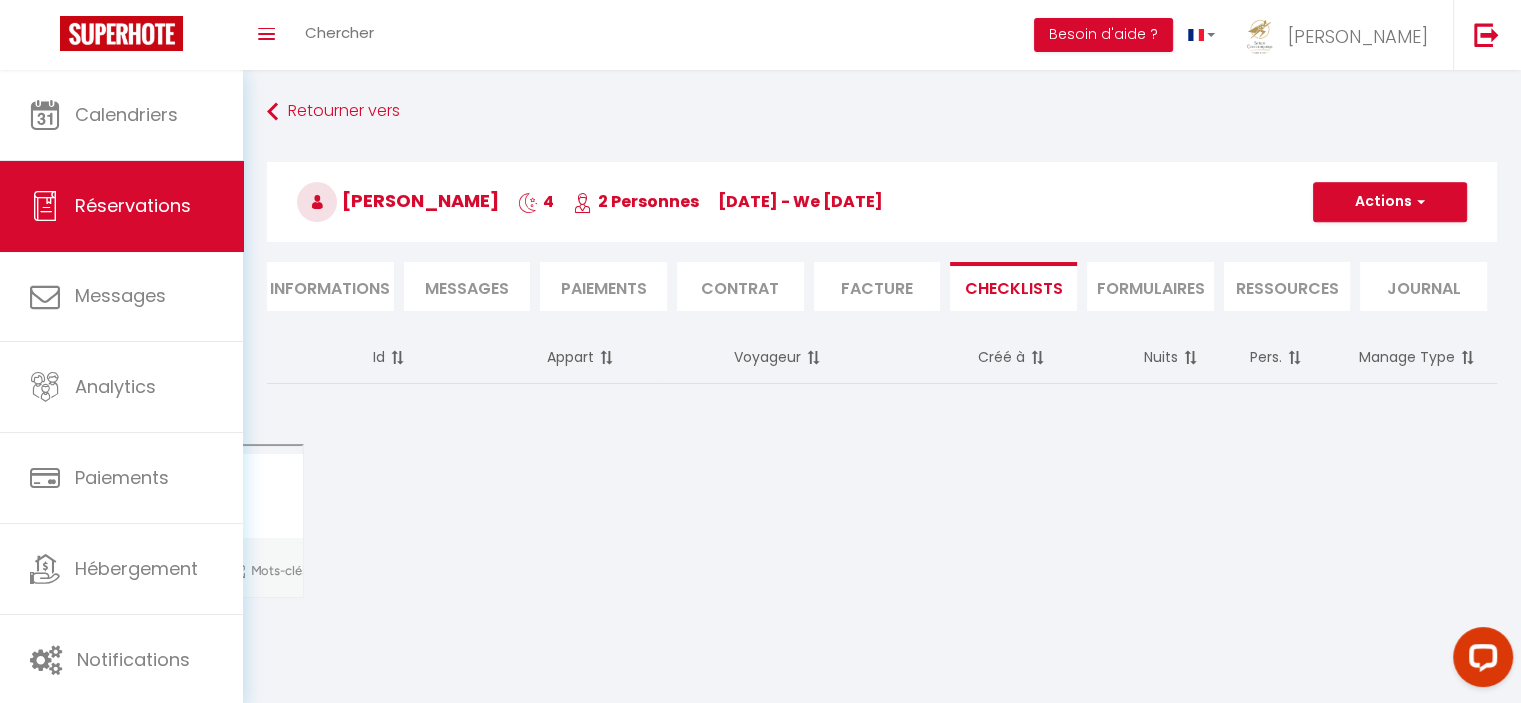 click on "Informations" at bounding box center [330, 286] 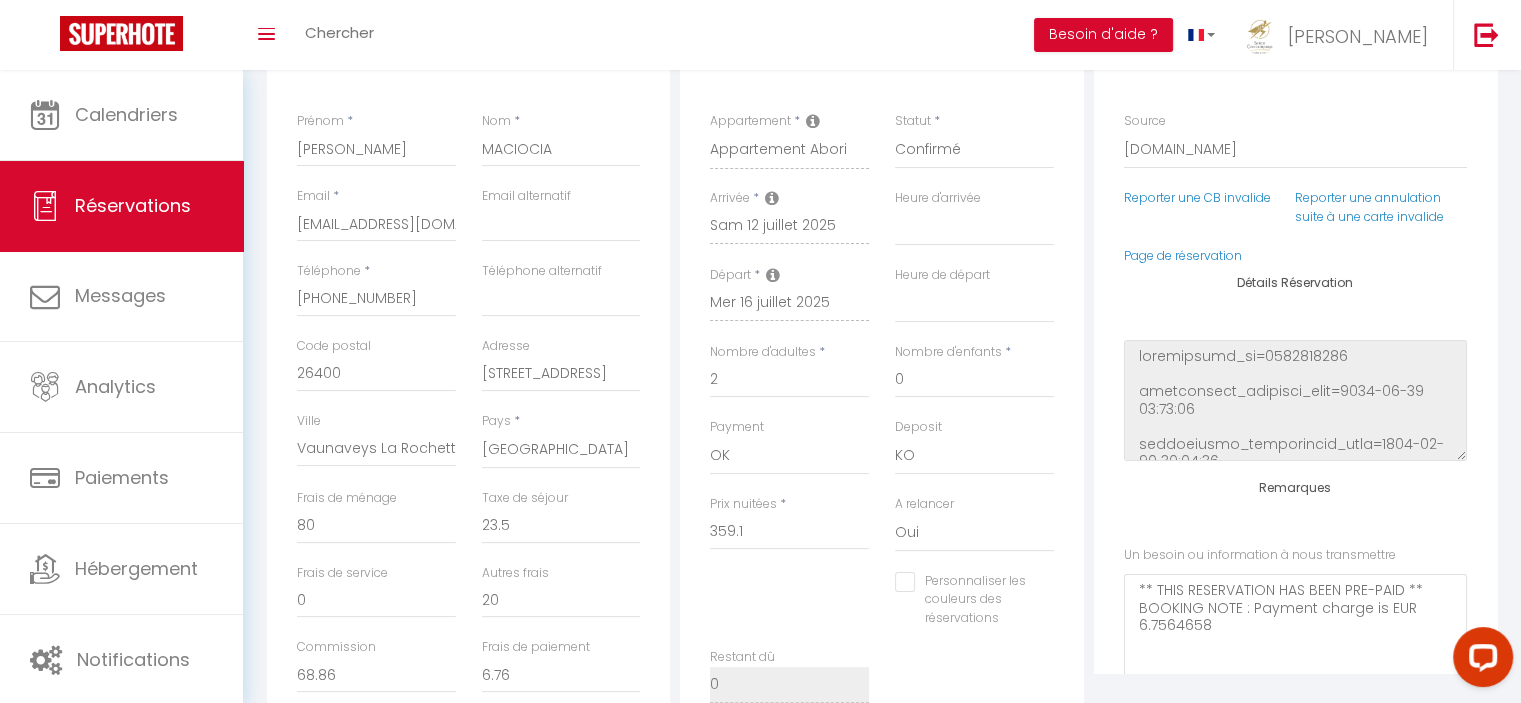 scroll, scrollTop: 359, scrollLeft: 0, axis: vertical 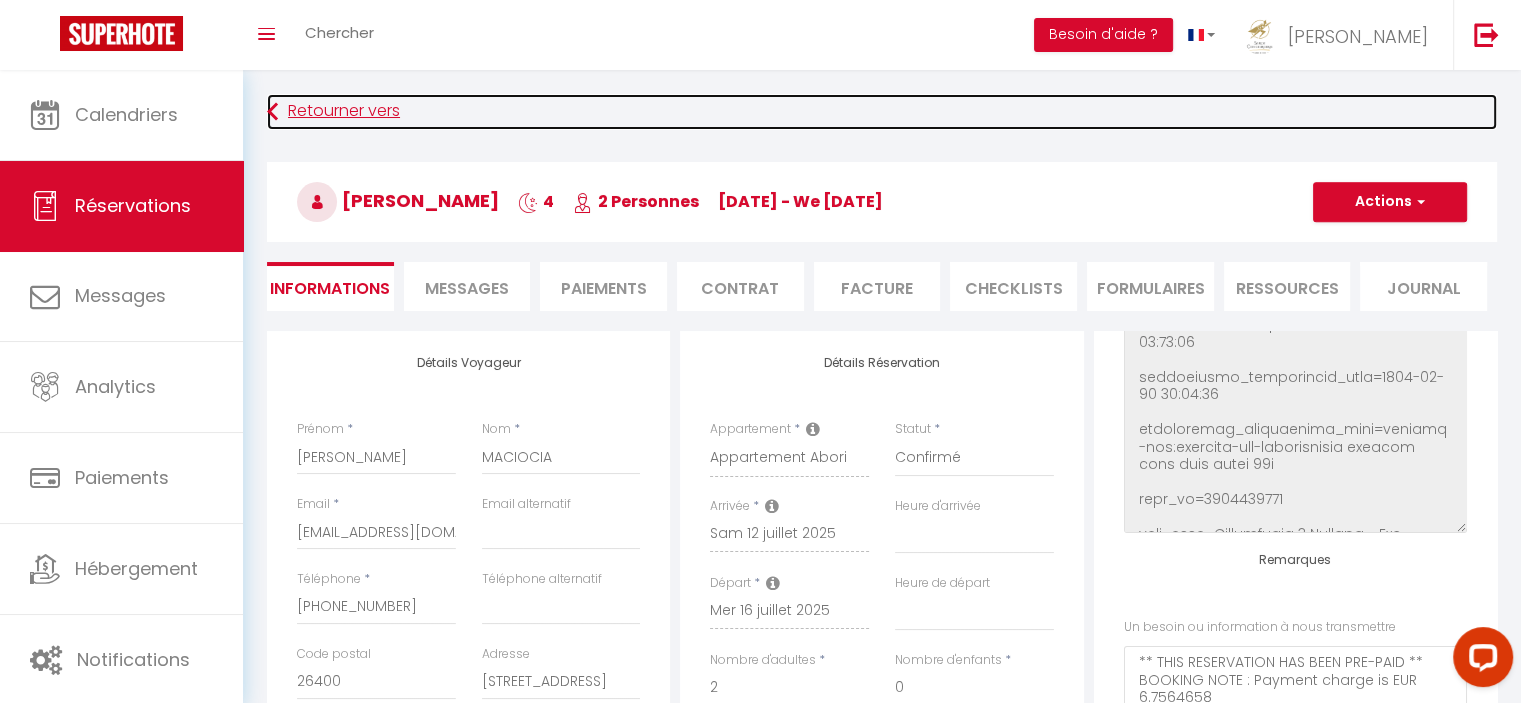 click on "Retourner vers" at bounding box center [882, 112] 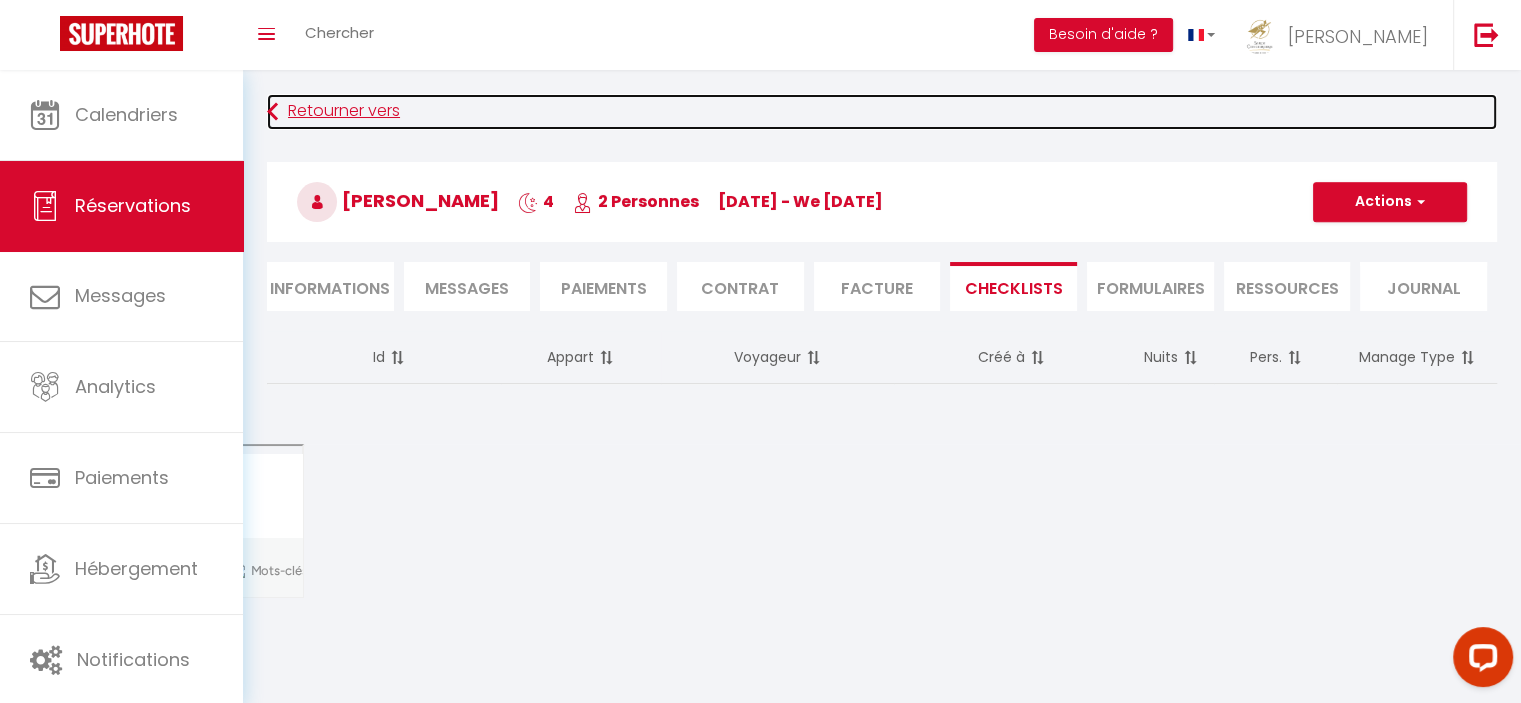 click on "Retourner vers" at bounding box center [882, 112] 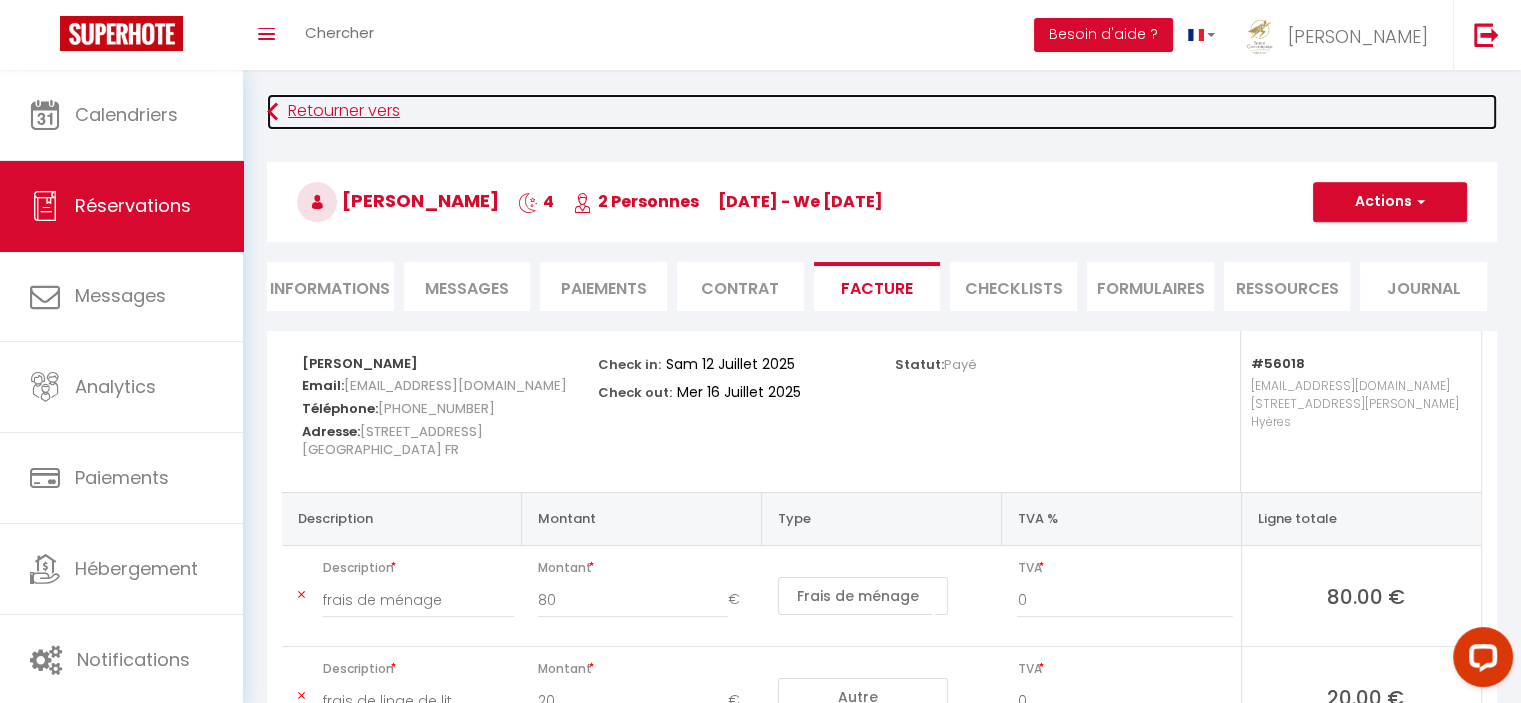 click at bounding box center [272, 112] 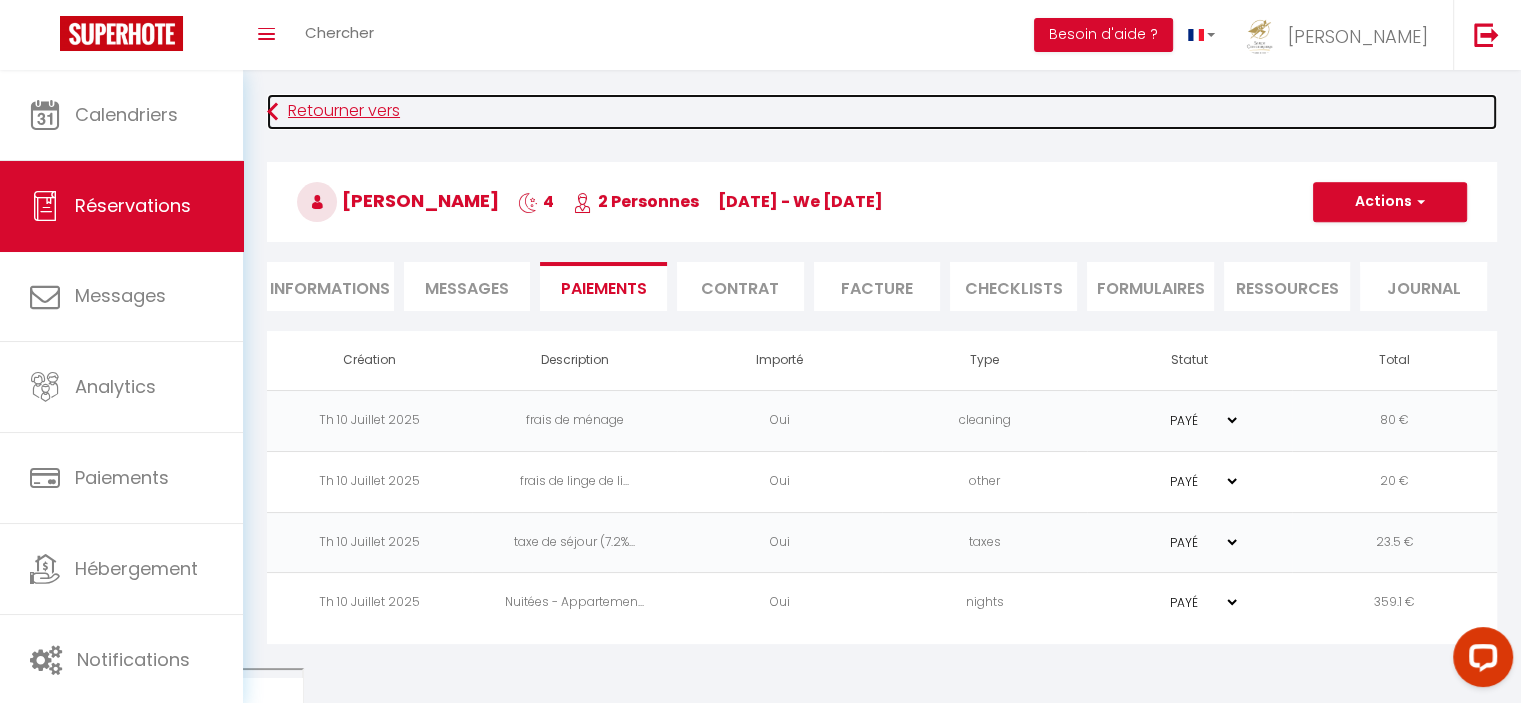 click at bounding box center [272, 112] 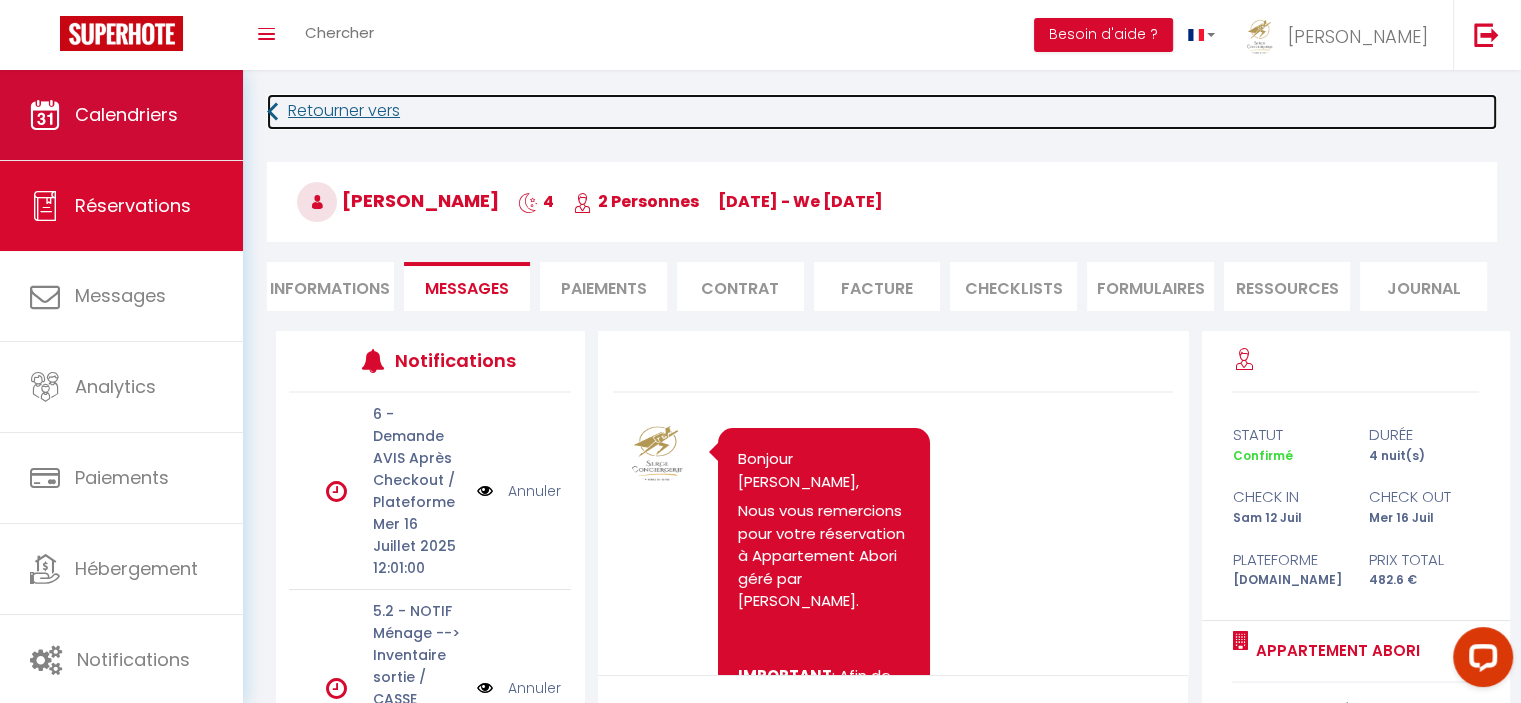 scroll, scrollTop: 650, scrollLeft: 0, axis: vertical 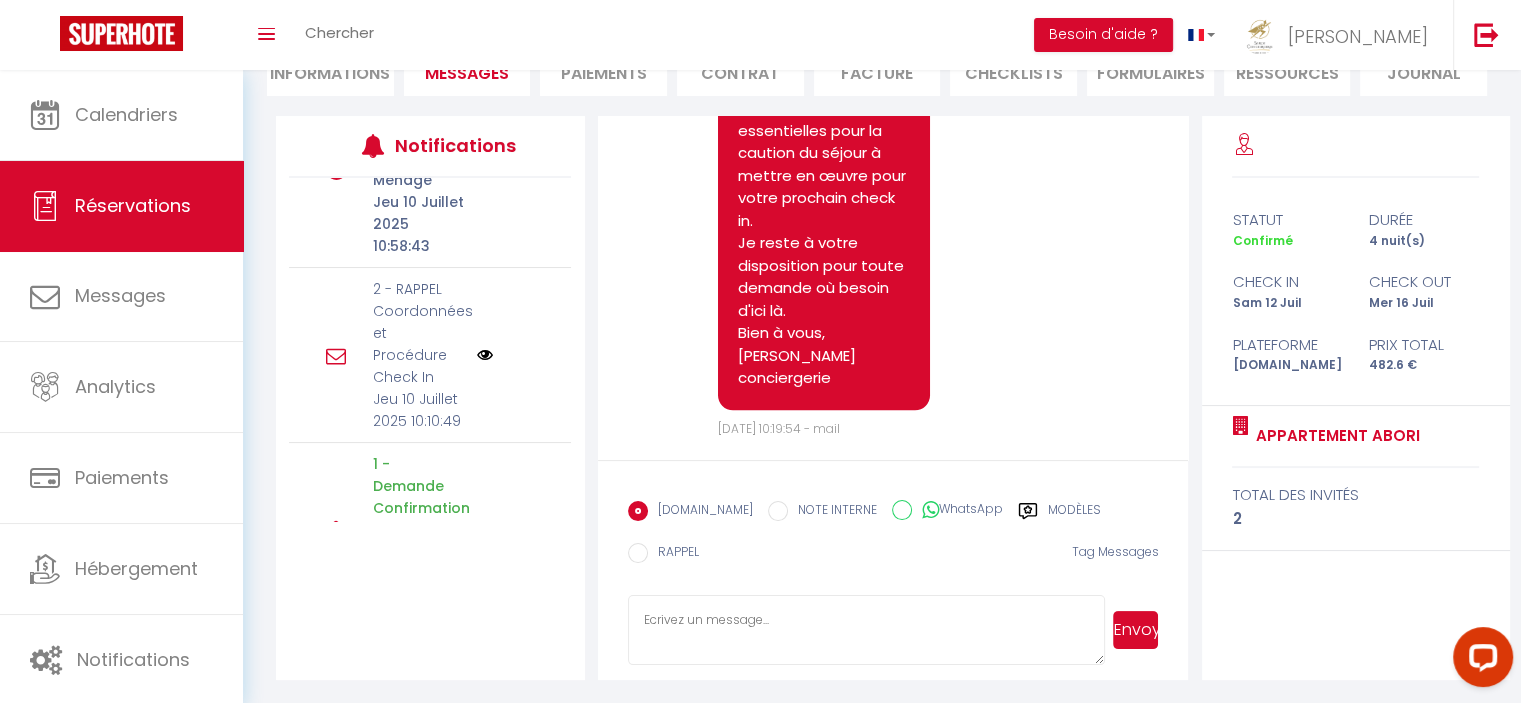 click at bounding box center (485, 355) 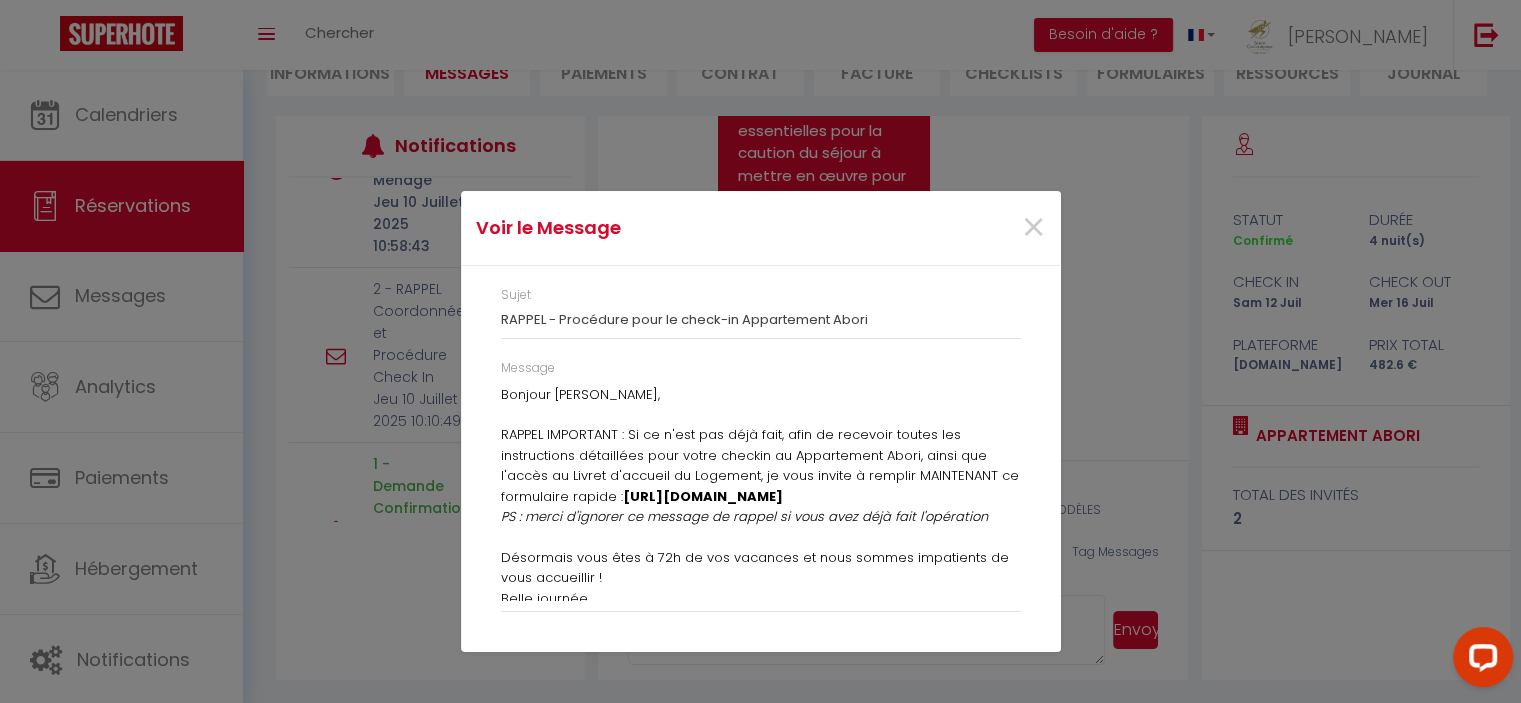 scroll, scrollTop: 2450, scrollLeft: 0, axis: vertical 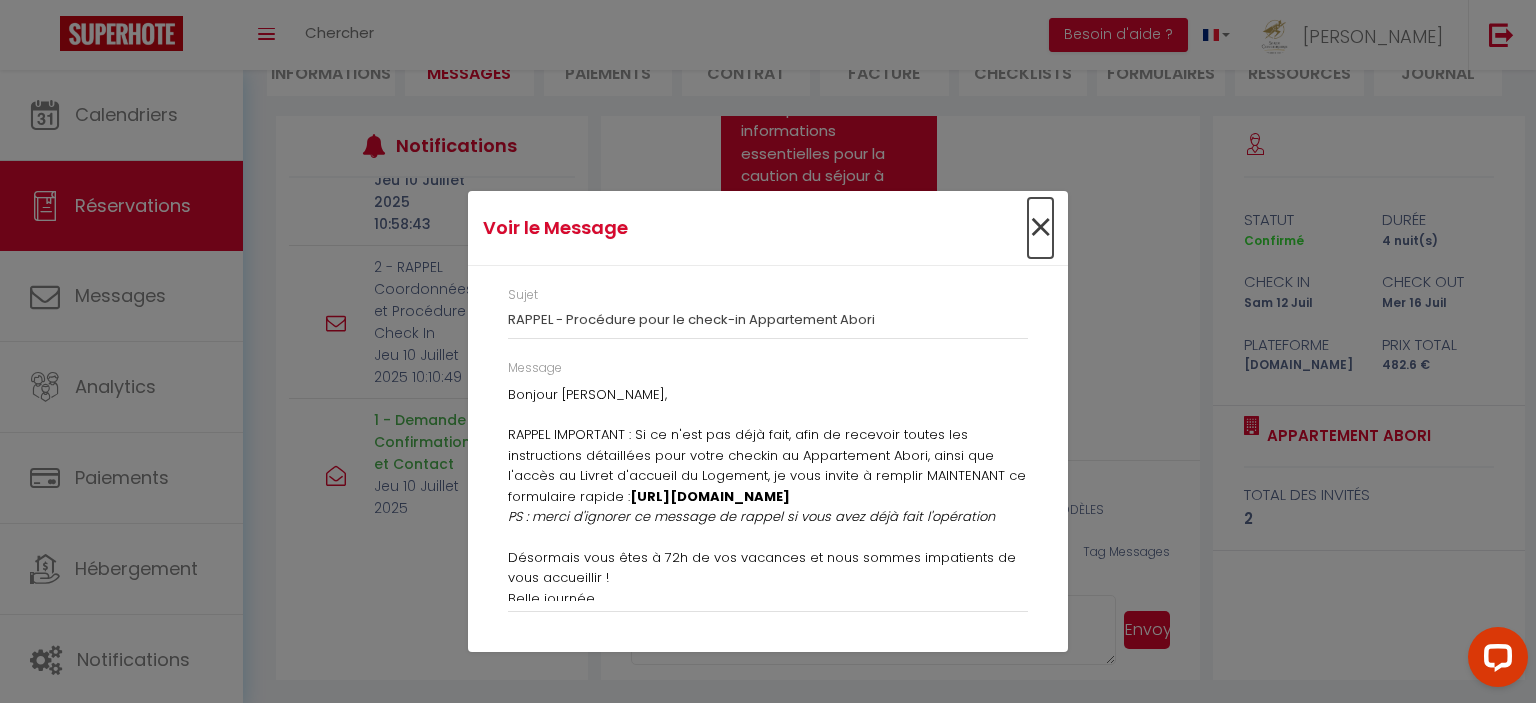 click on "×" at bounding box center [1040, 228] 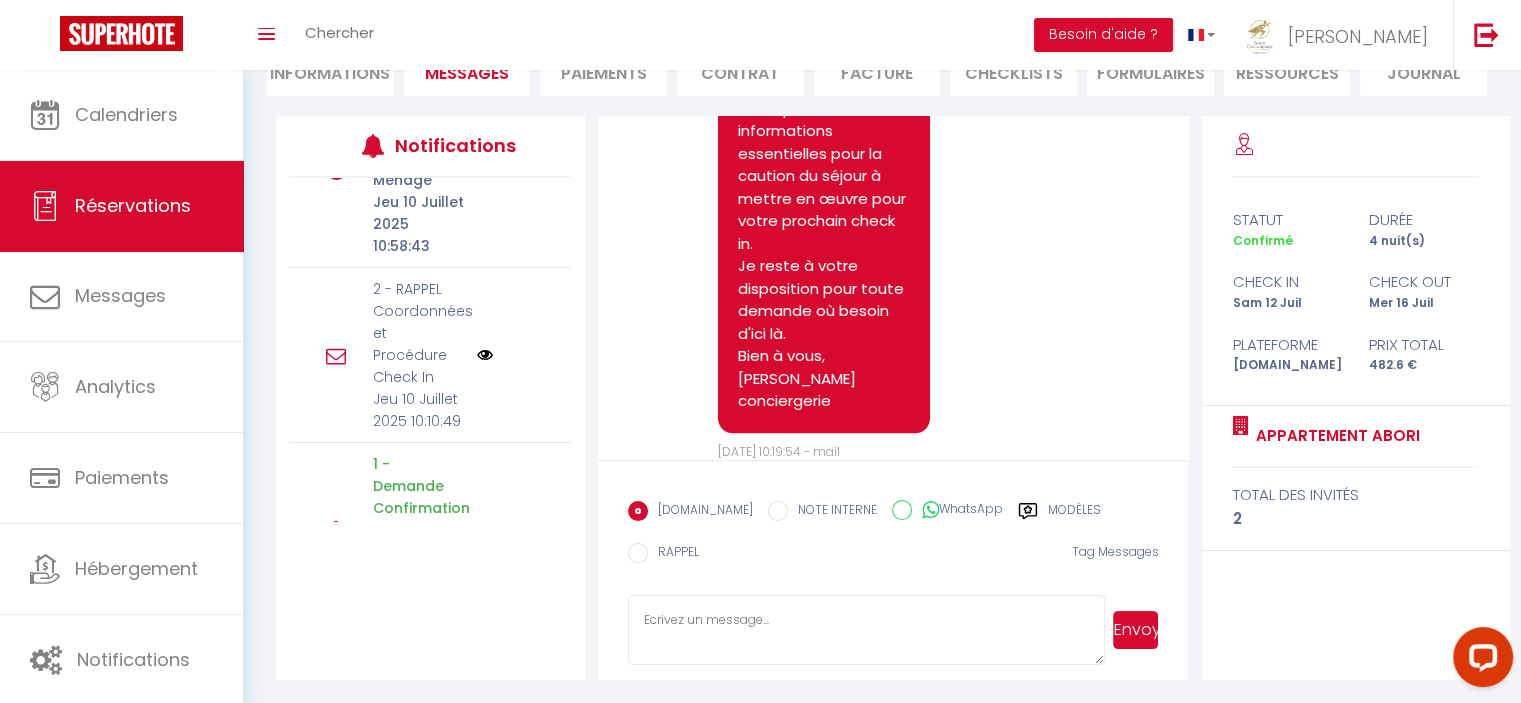 scroll, scrollTop: 2473, scrollLeft: 0, axis: vertical 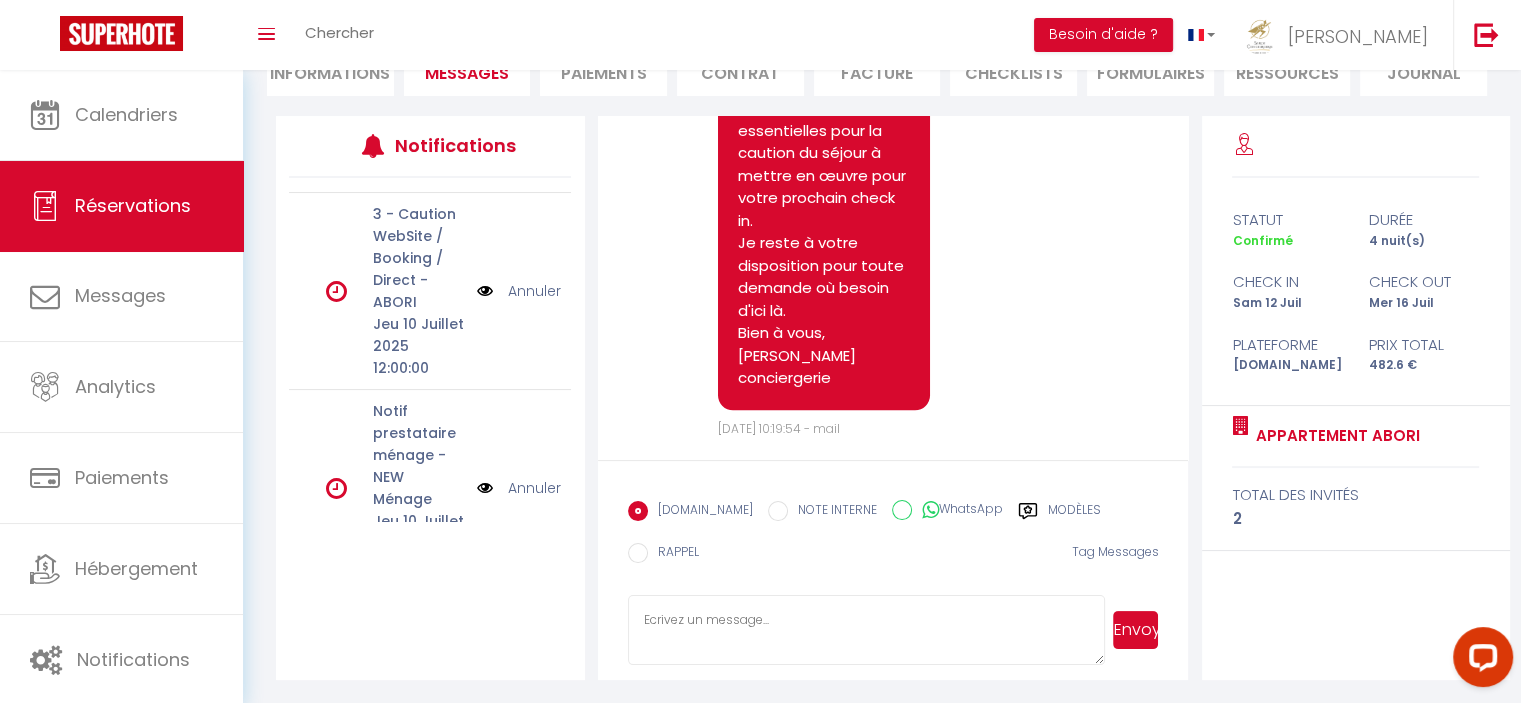 click at bounding box center (485, 291) 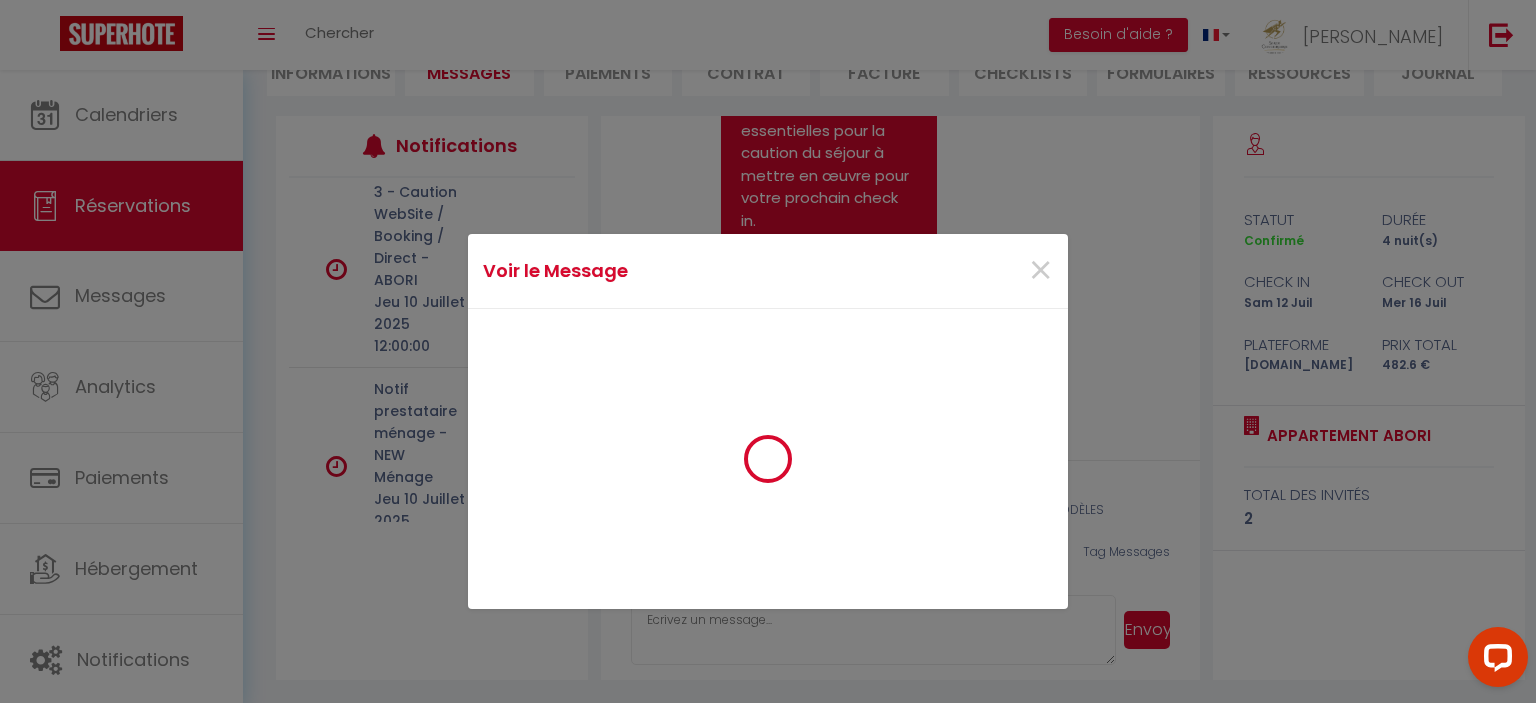scroll, scrollTop: 2450, scrollLeft: 0, axis: vertical 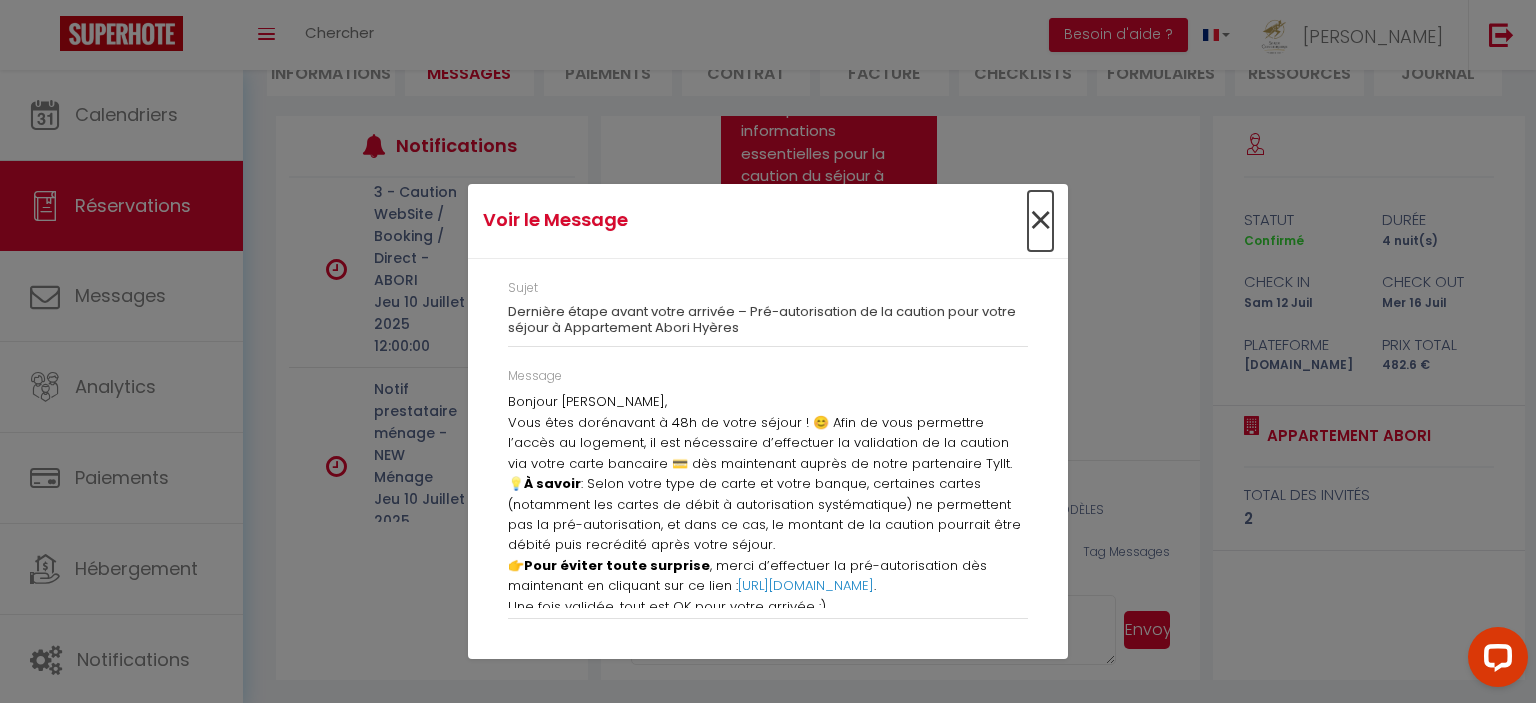 click on "×" at bounding box center [1040, 221] 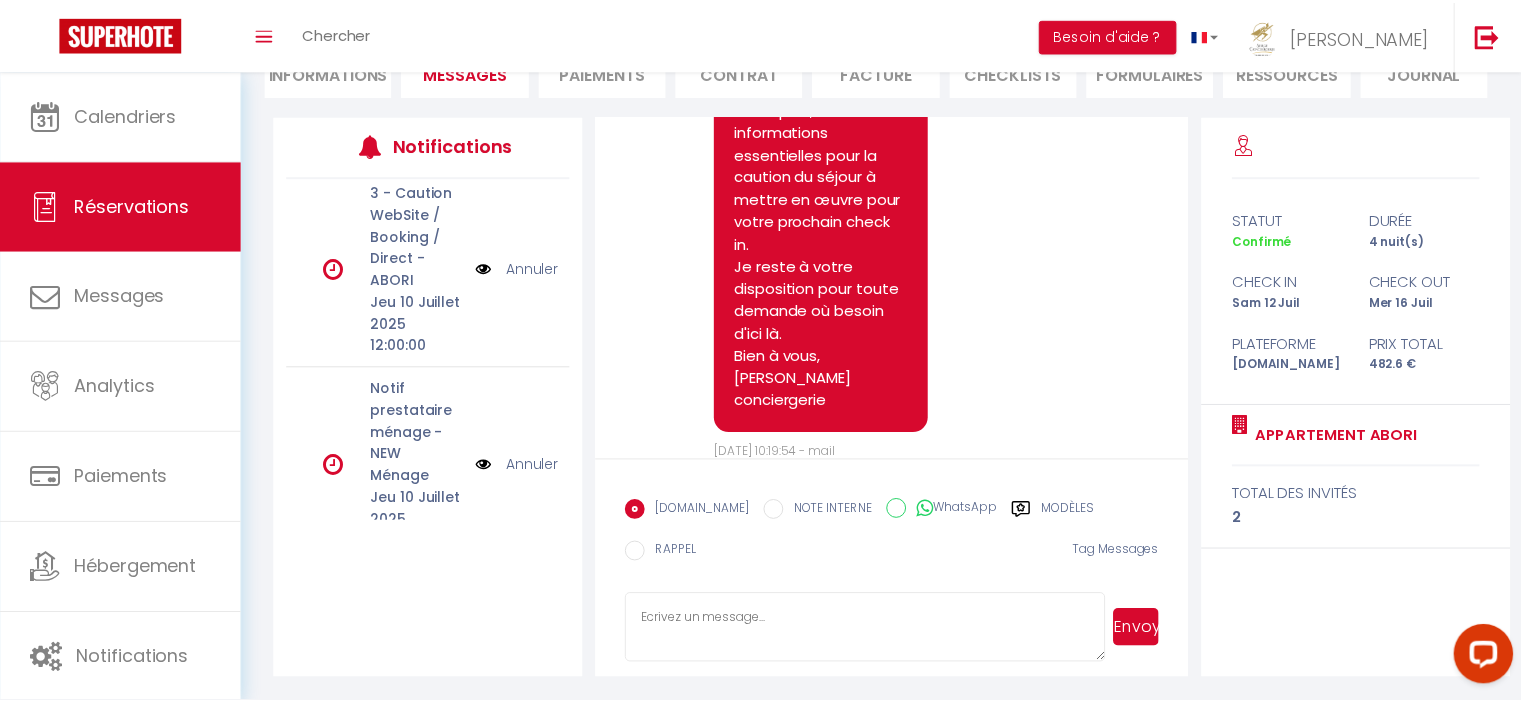 scroll, scrollTop: 2473, scrollLeft: 0, axis: vertical 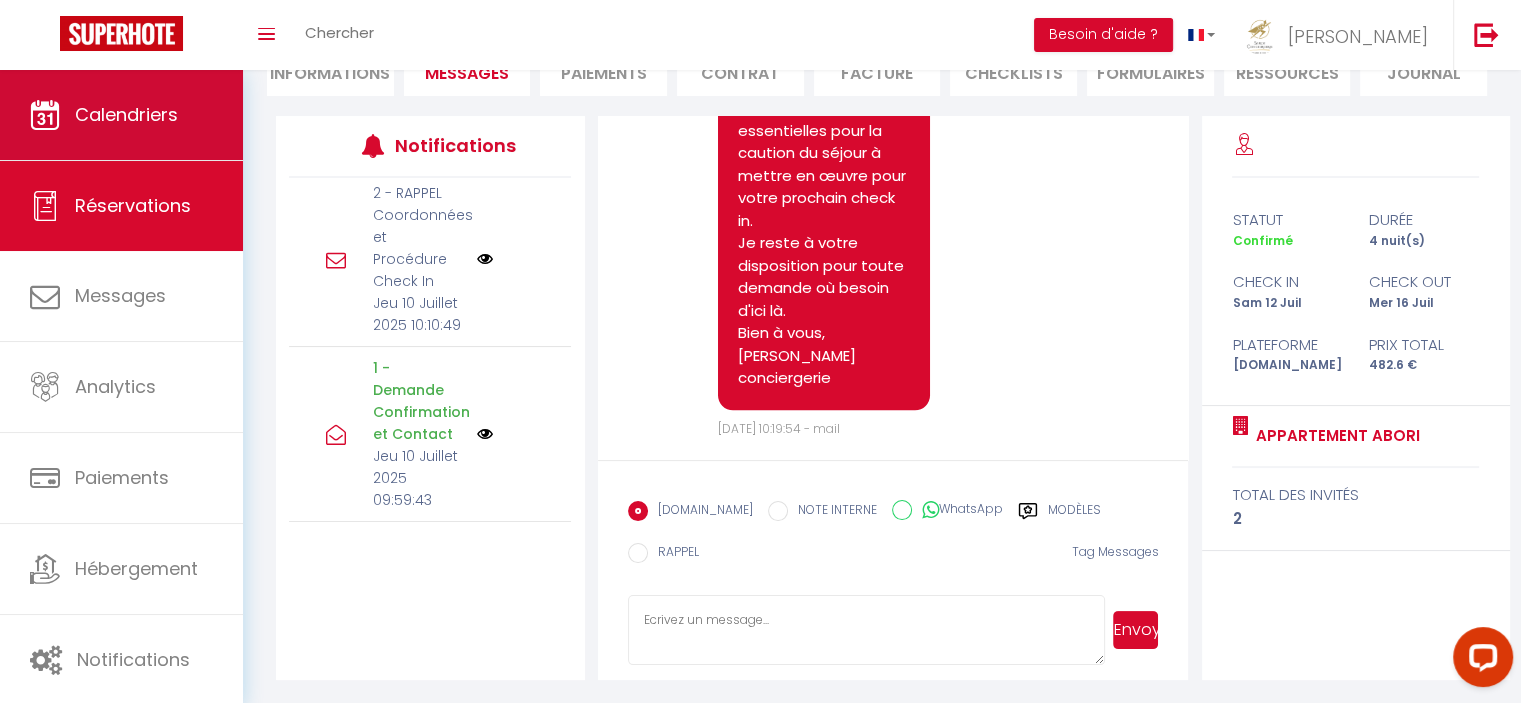 click on "Calendriers" at bounding box center (121, 115) 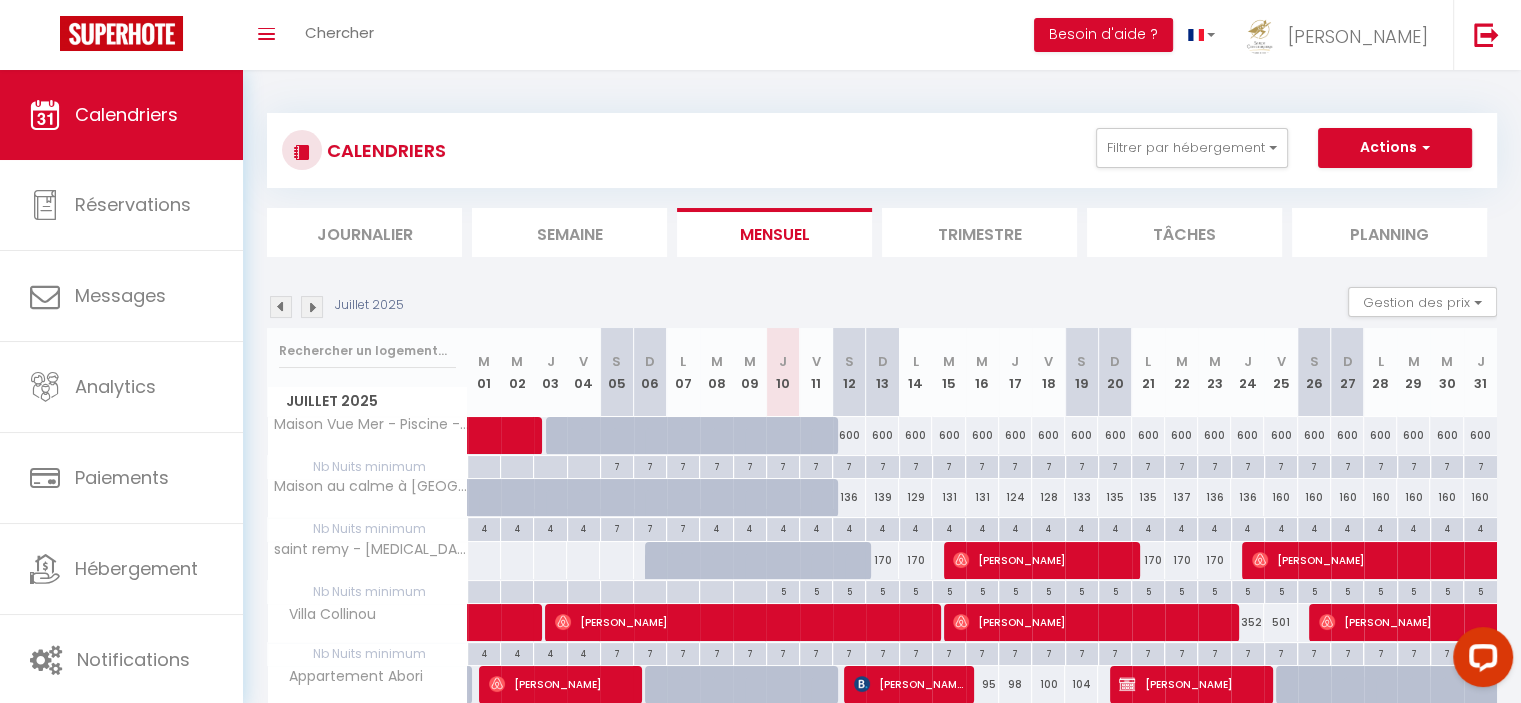 scroll, scrollTop: 167, scrollLeft: 0, axis: vertical 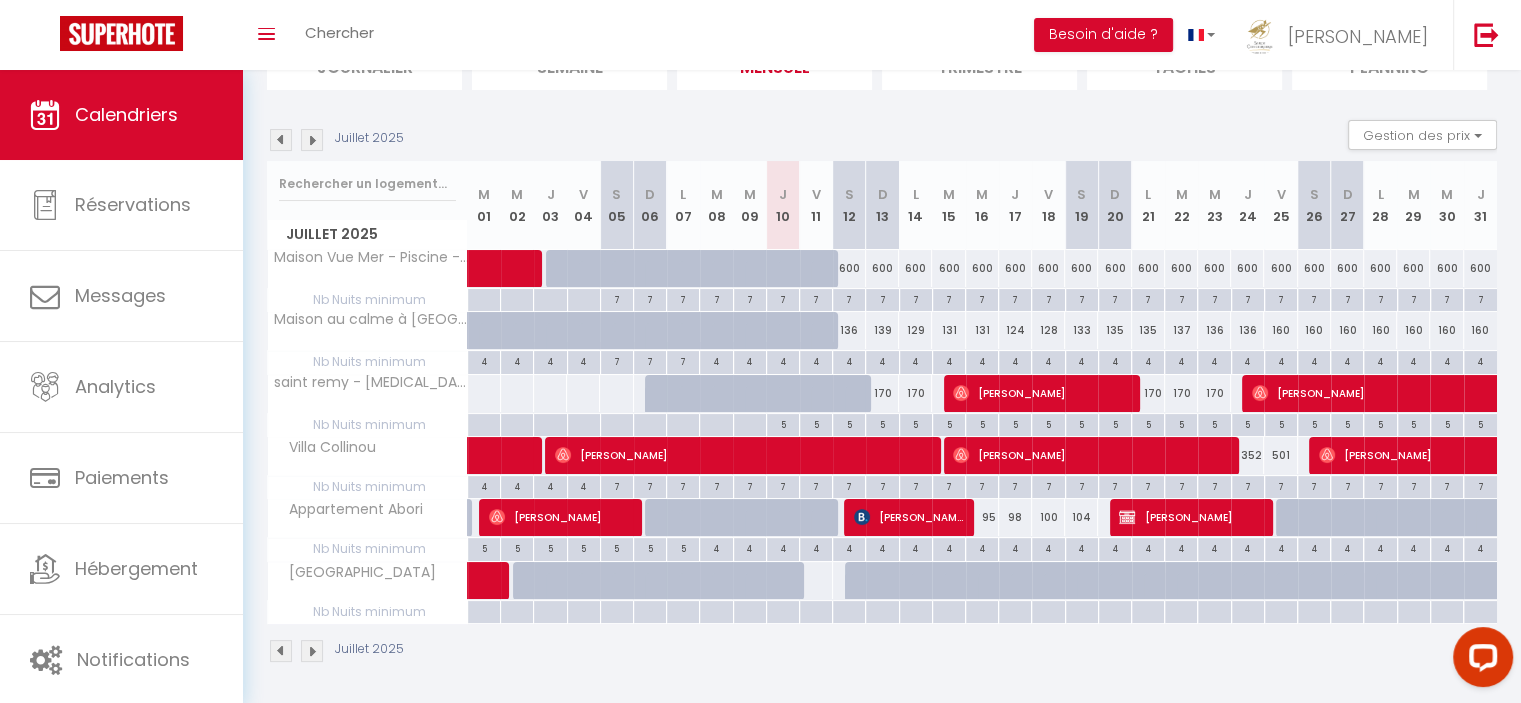 click at bounding box center [312, 140] 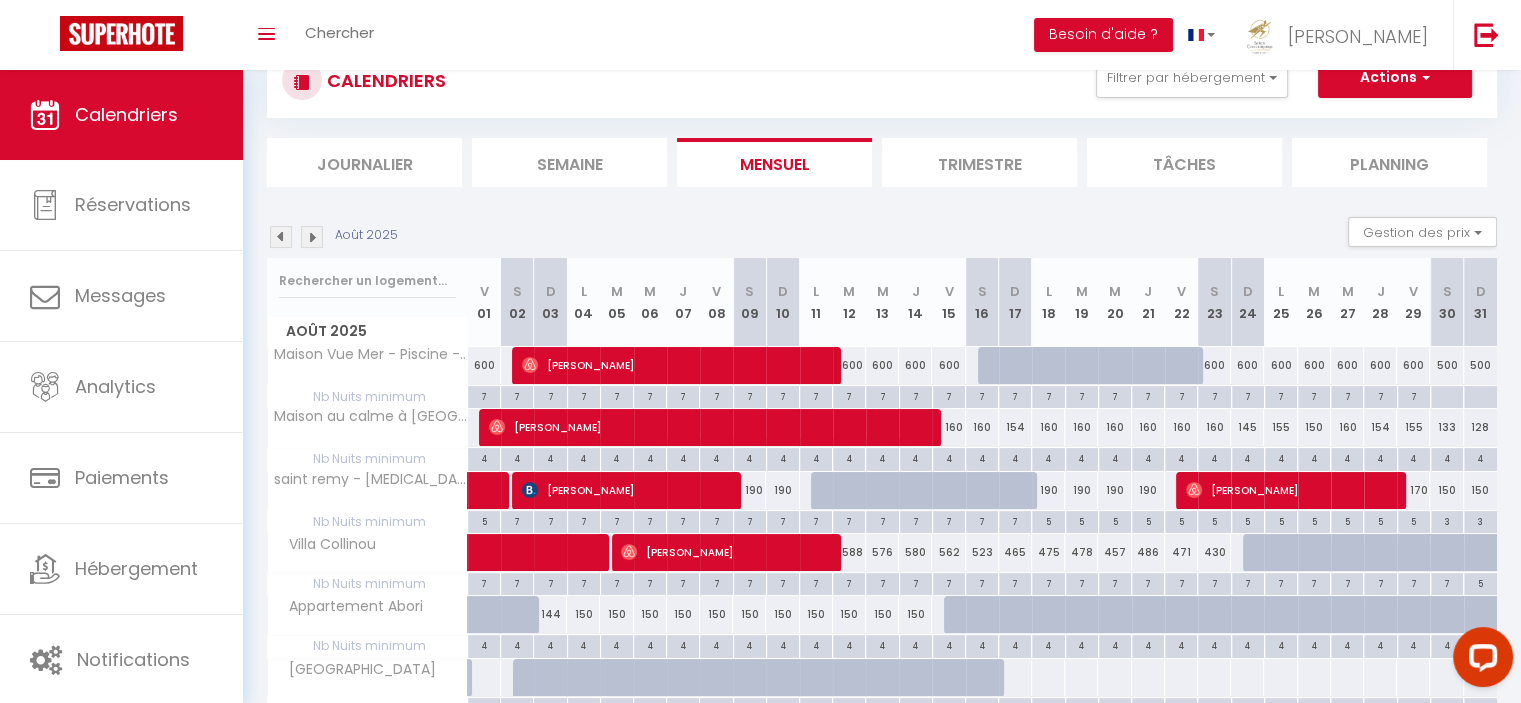 scroll, scrollTop: 167, scrollLeft: 0, axis: vertical 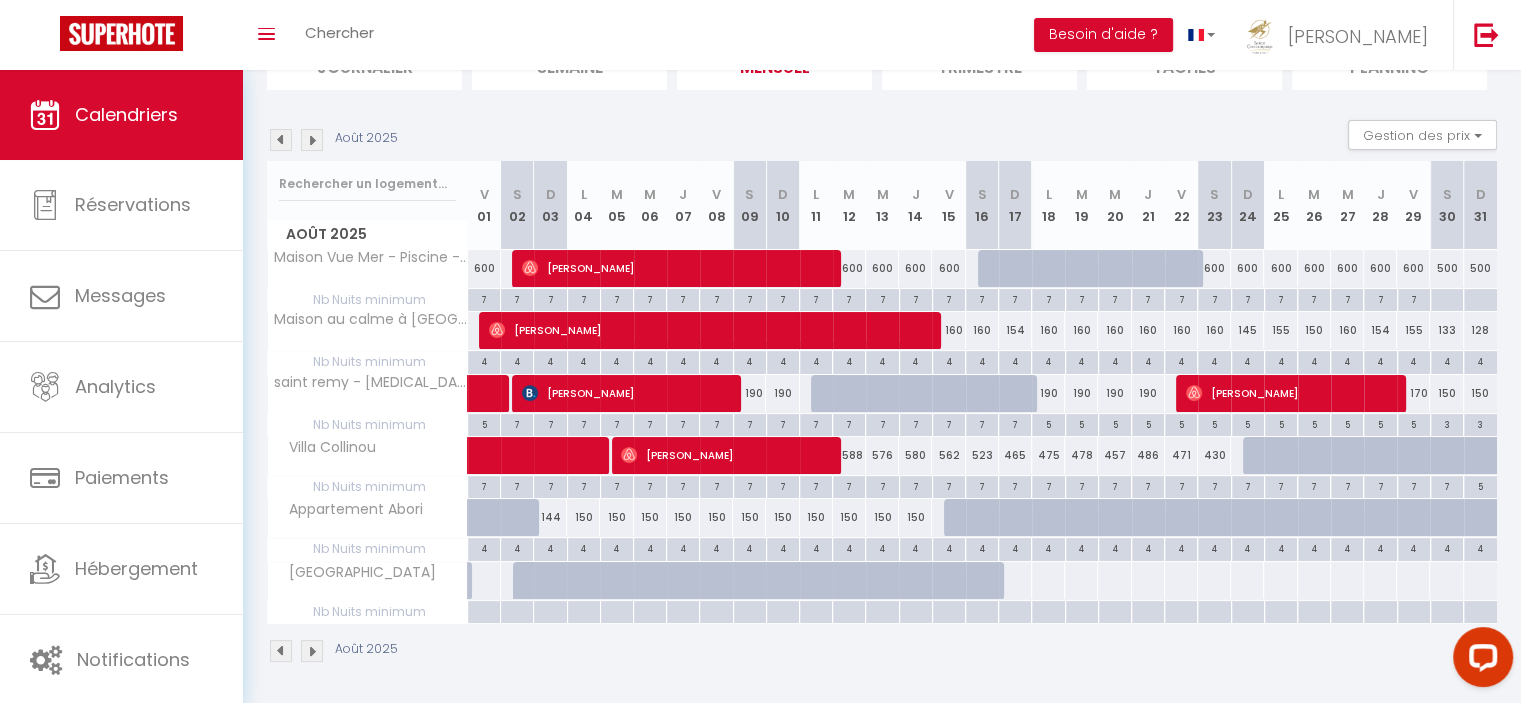 click at bounding box center [281, 140] 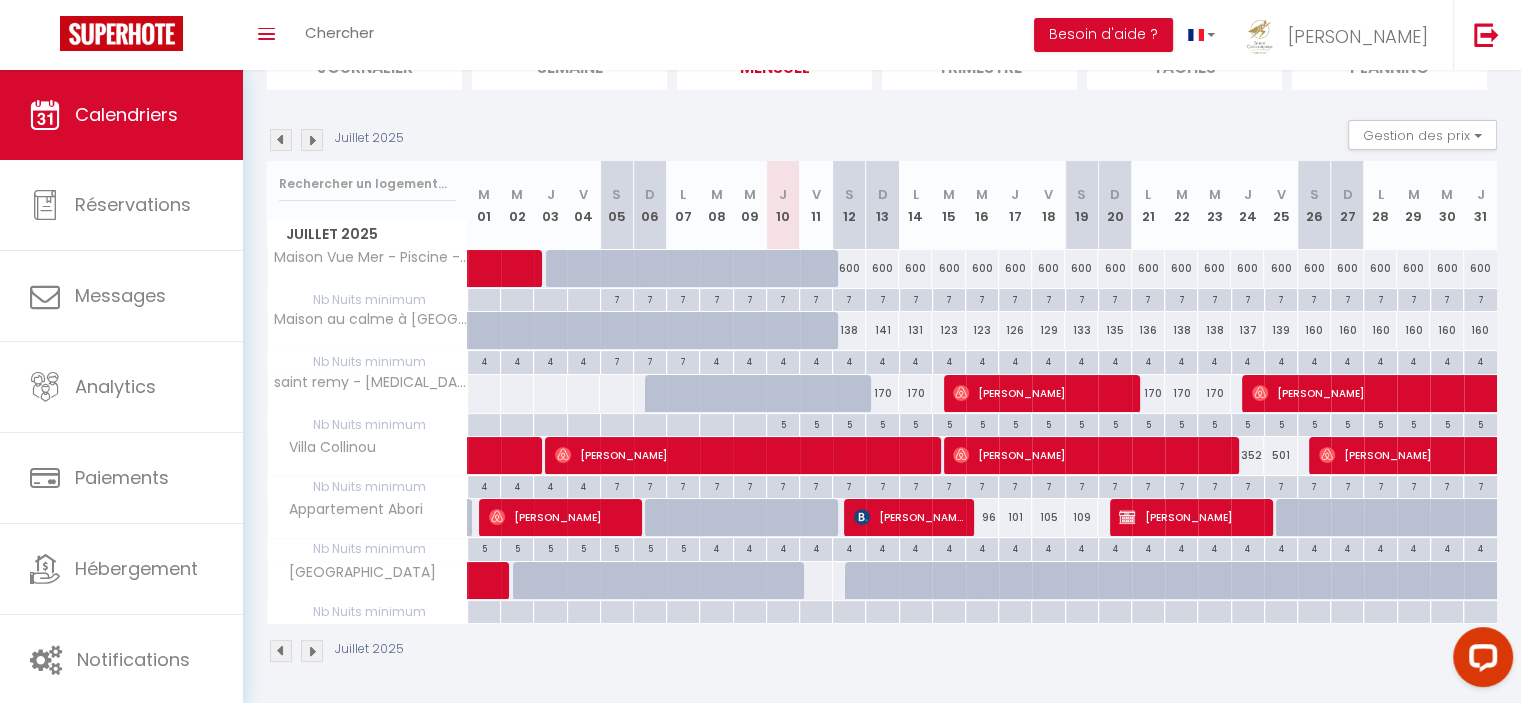 click at bounding box center [281, 140] 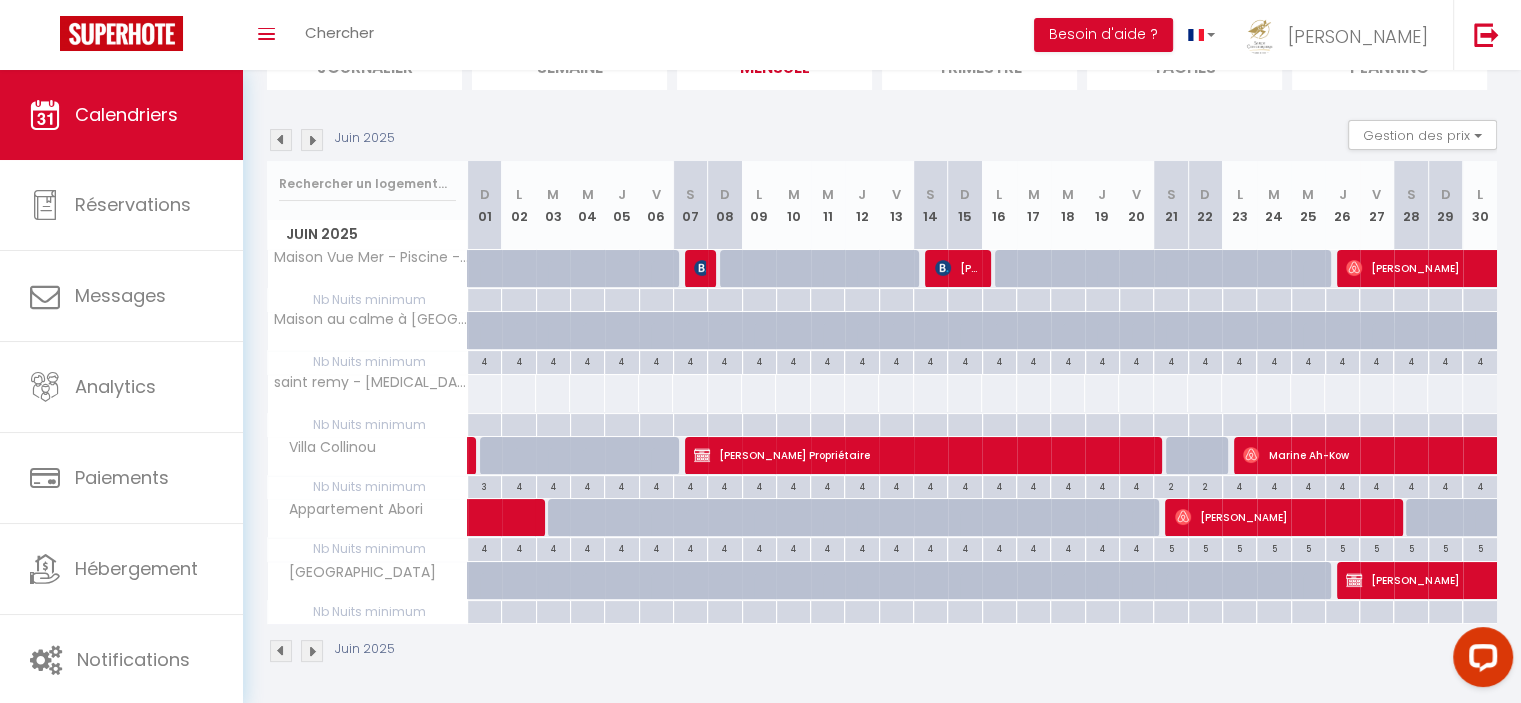 click at bounding box center (281, 140) 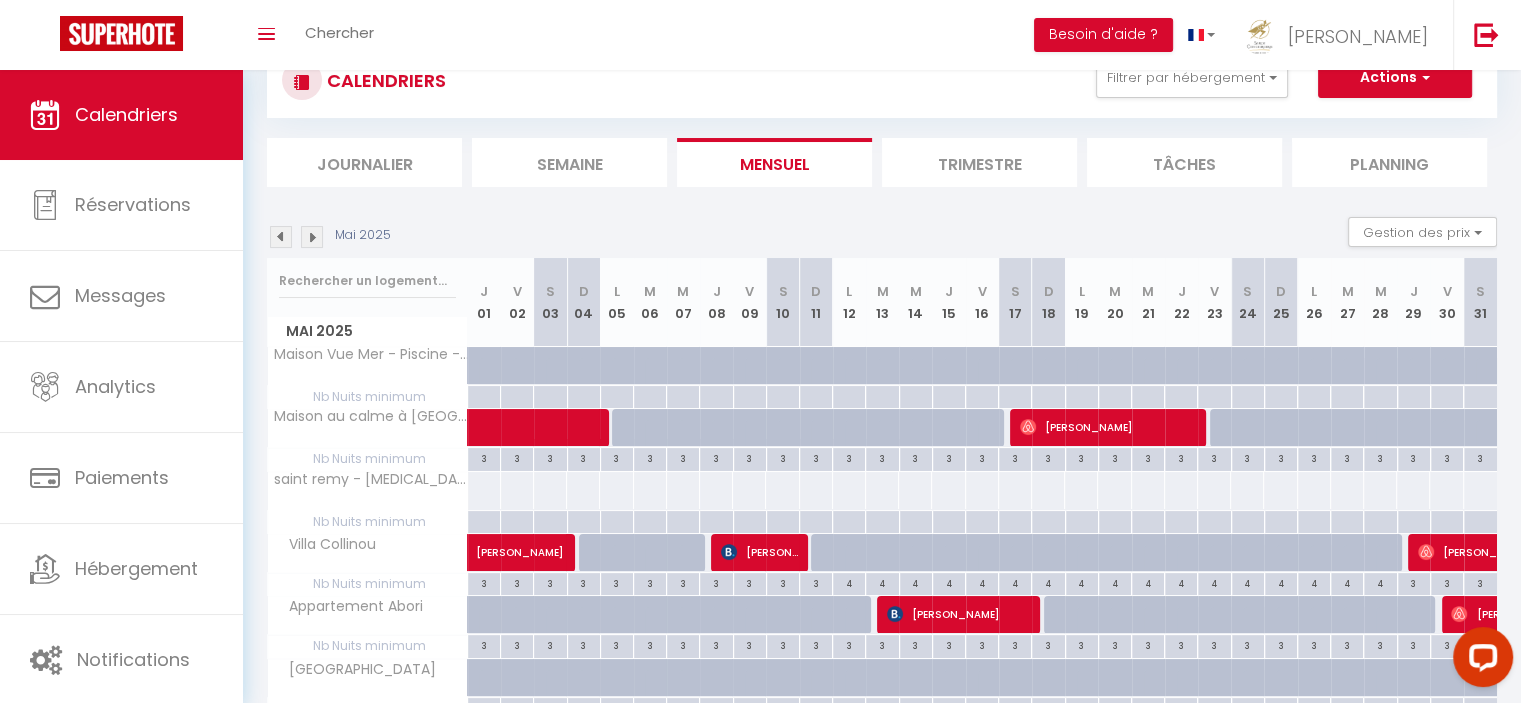 scroll, scrollTop: 167, scrollLeft: 0, axis: vertical 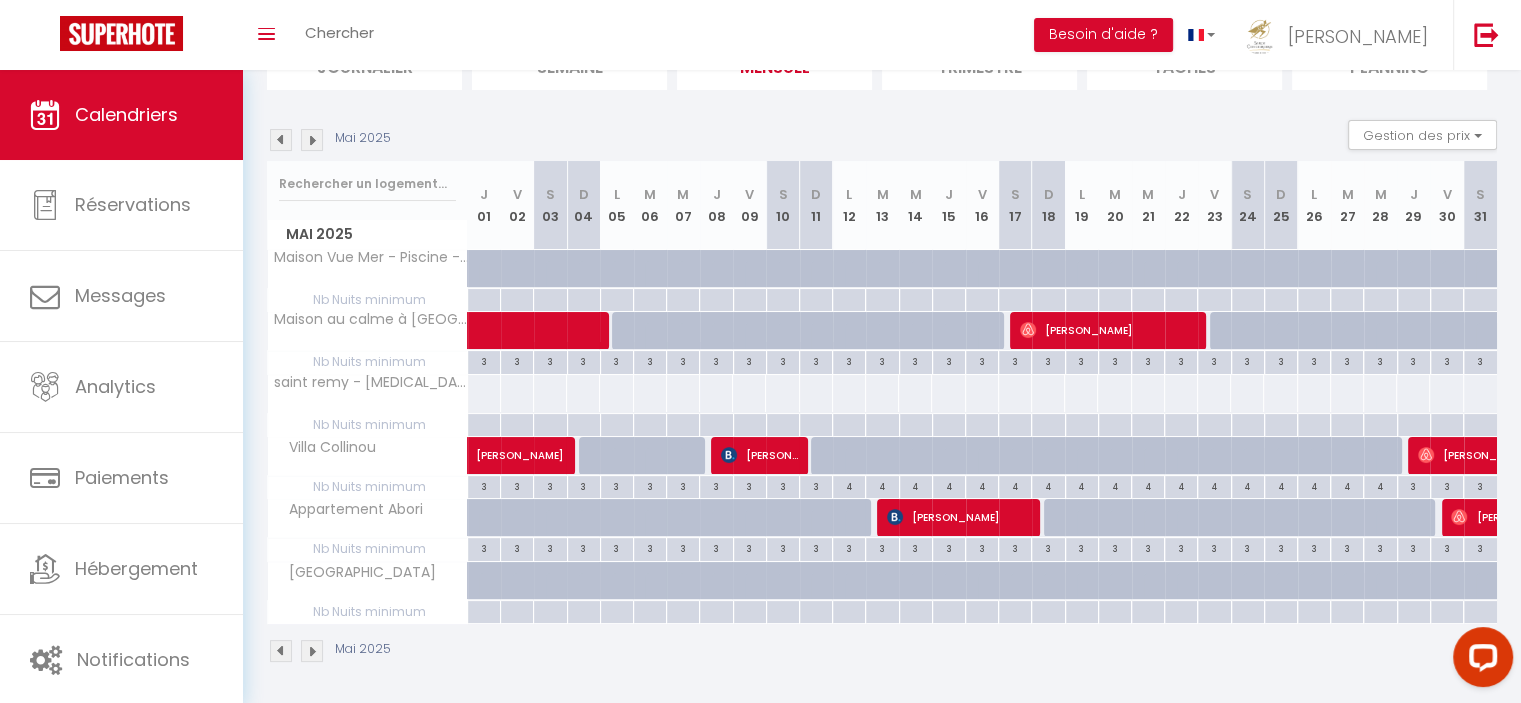 click at bounding box center [281, 140] 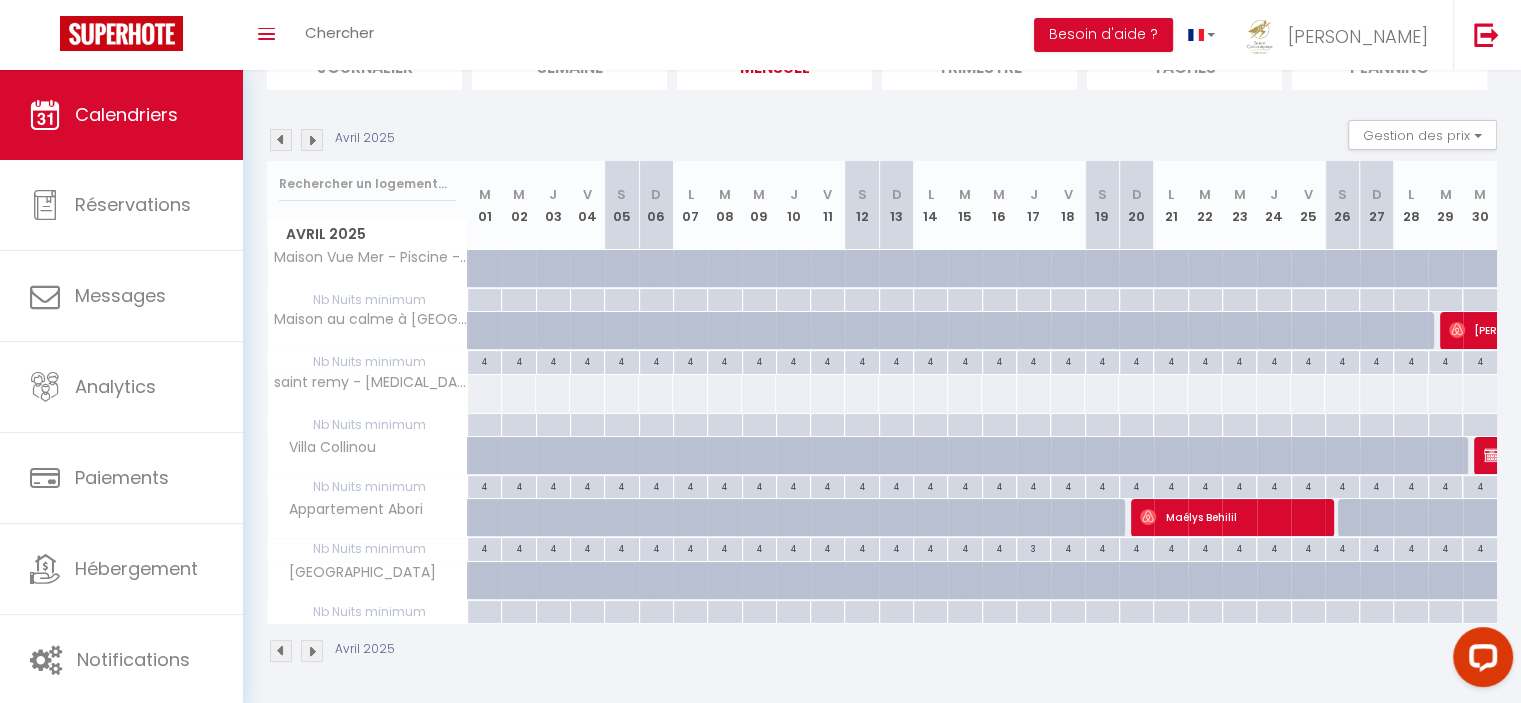 click at bounding box center (312, 140) 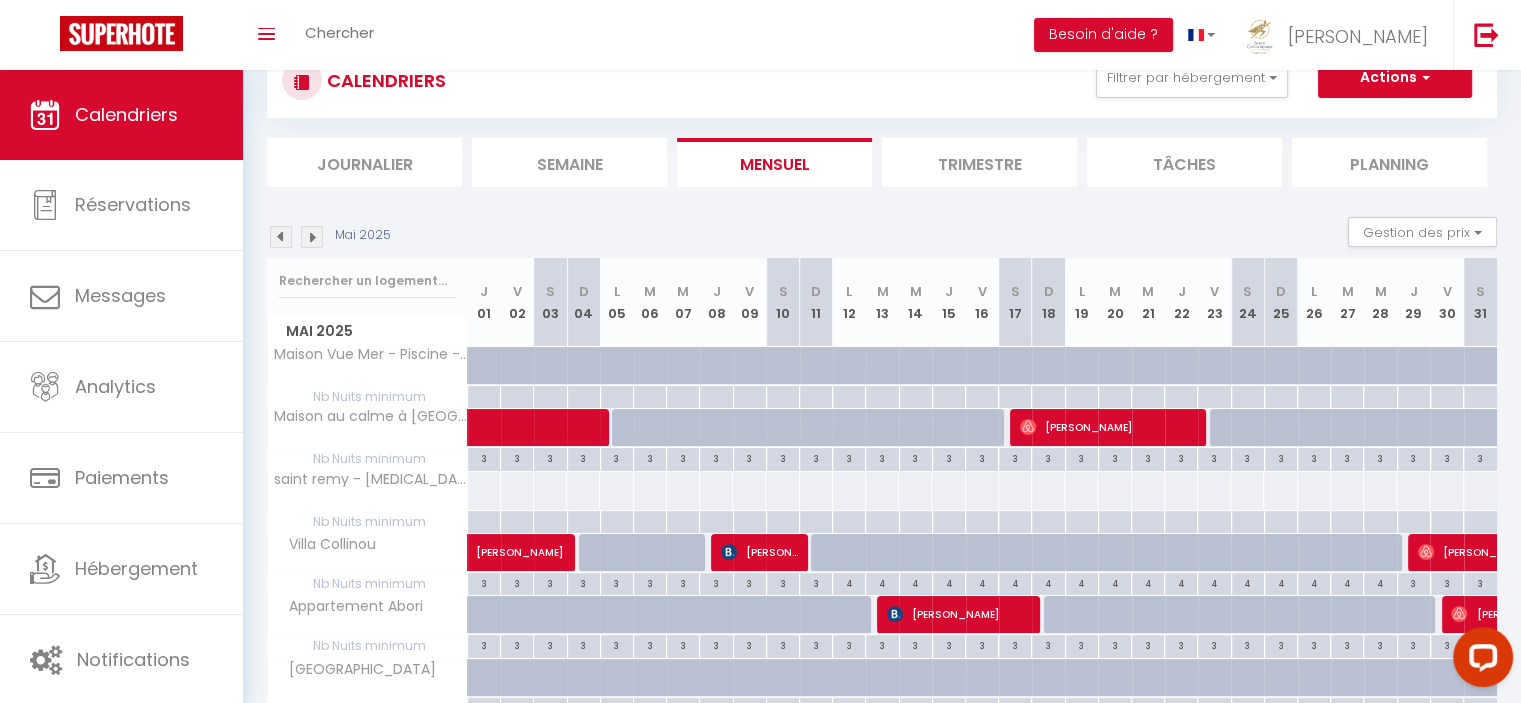 scroll, scrollTop: 167, scrollLeft: 0, axis: vertical 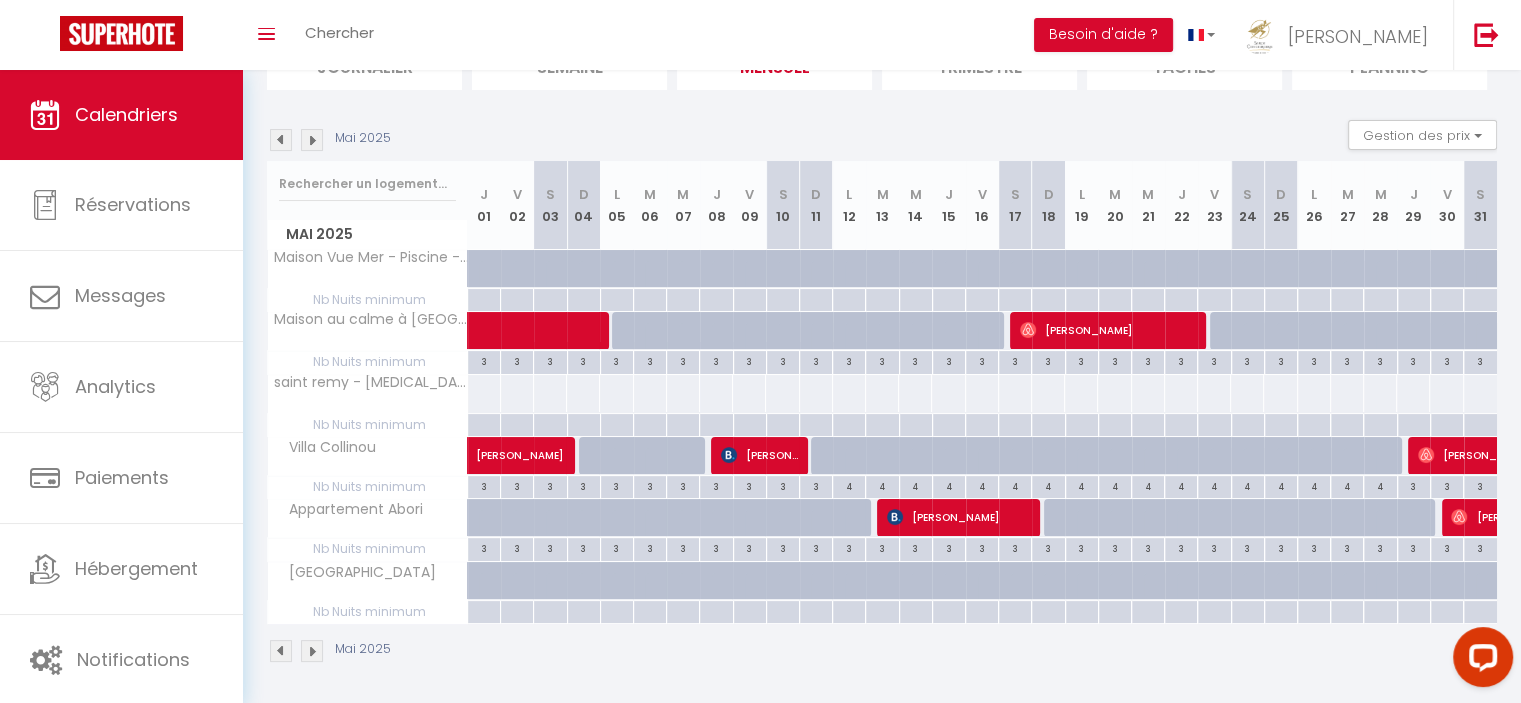 click at bounding box center [312, 140] 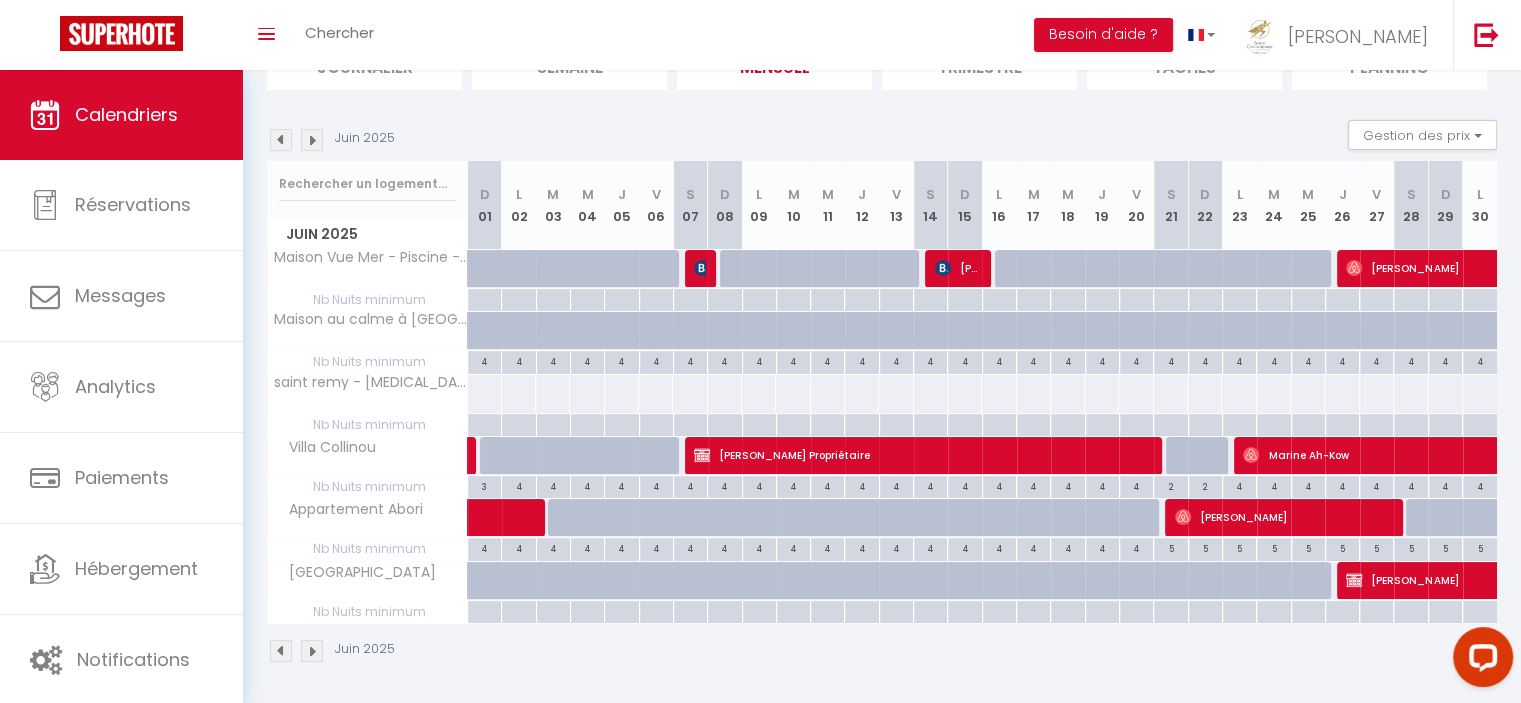 click at bounding box center [312, 140] 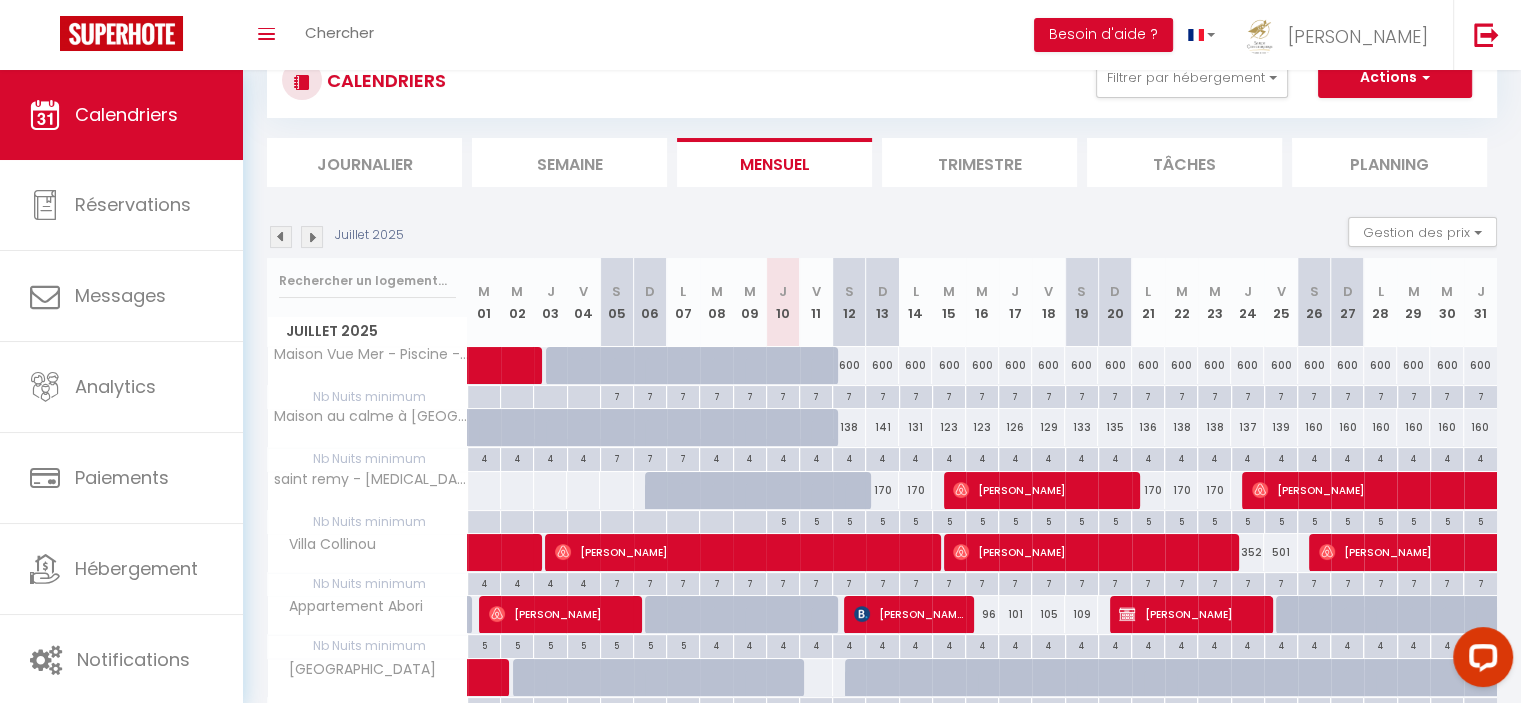 scroll, scrollTop: 167, scrollLeft: 0, axis: vertical 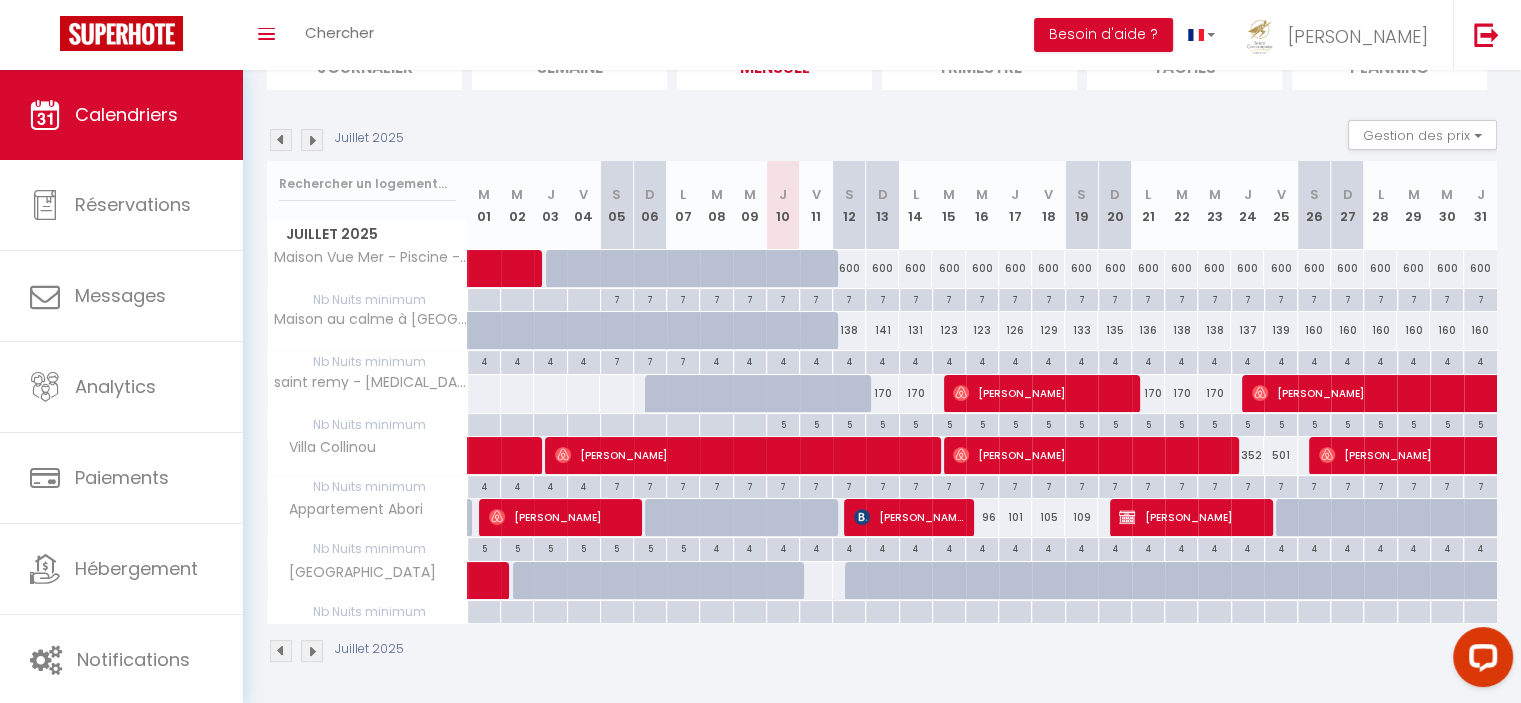 click at bounding box center [312, 140] 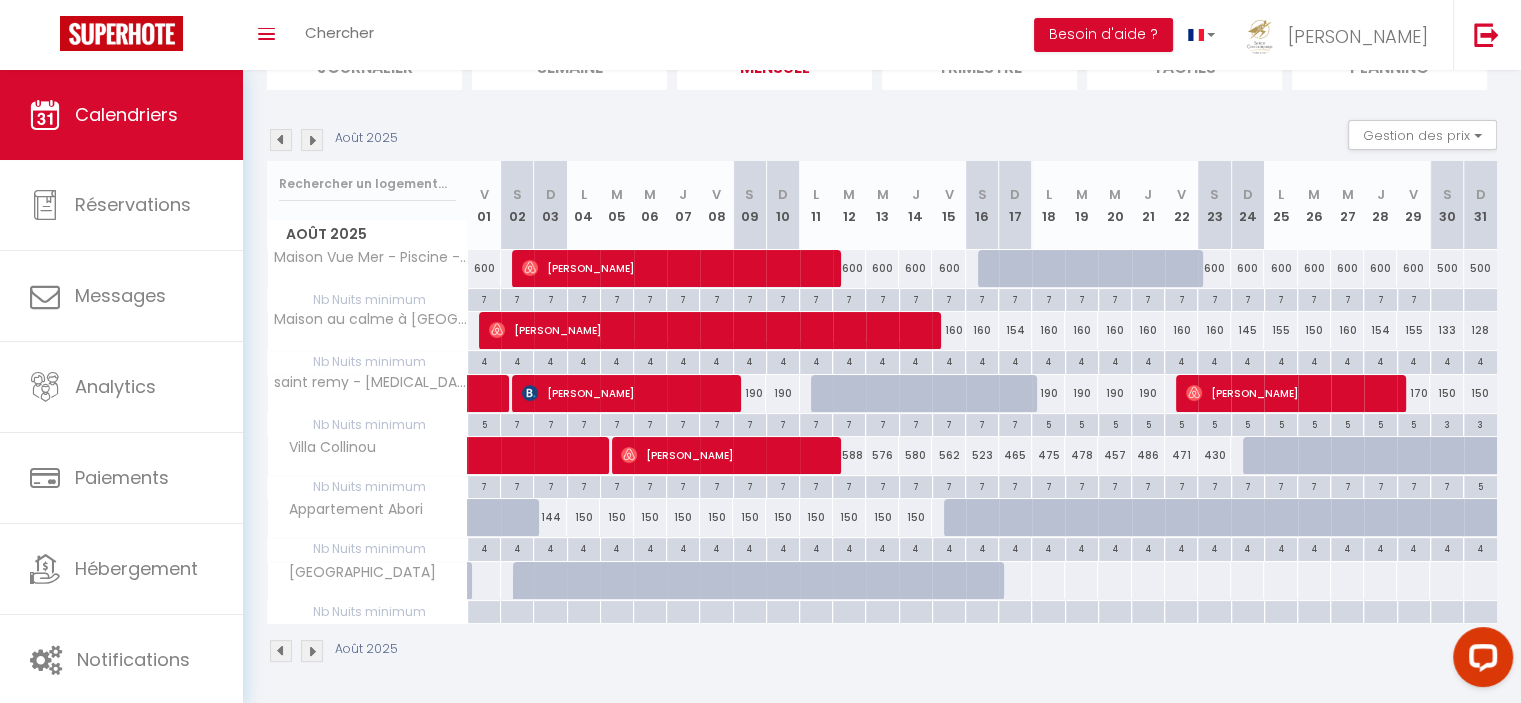 click at bounding box center [281, 140] 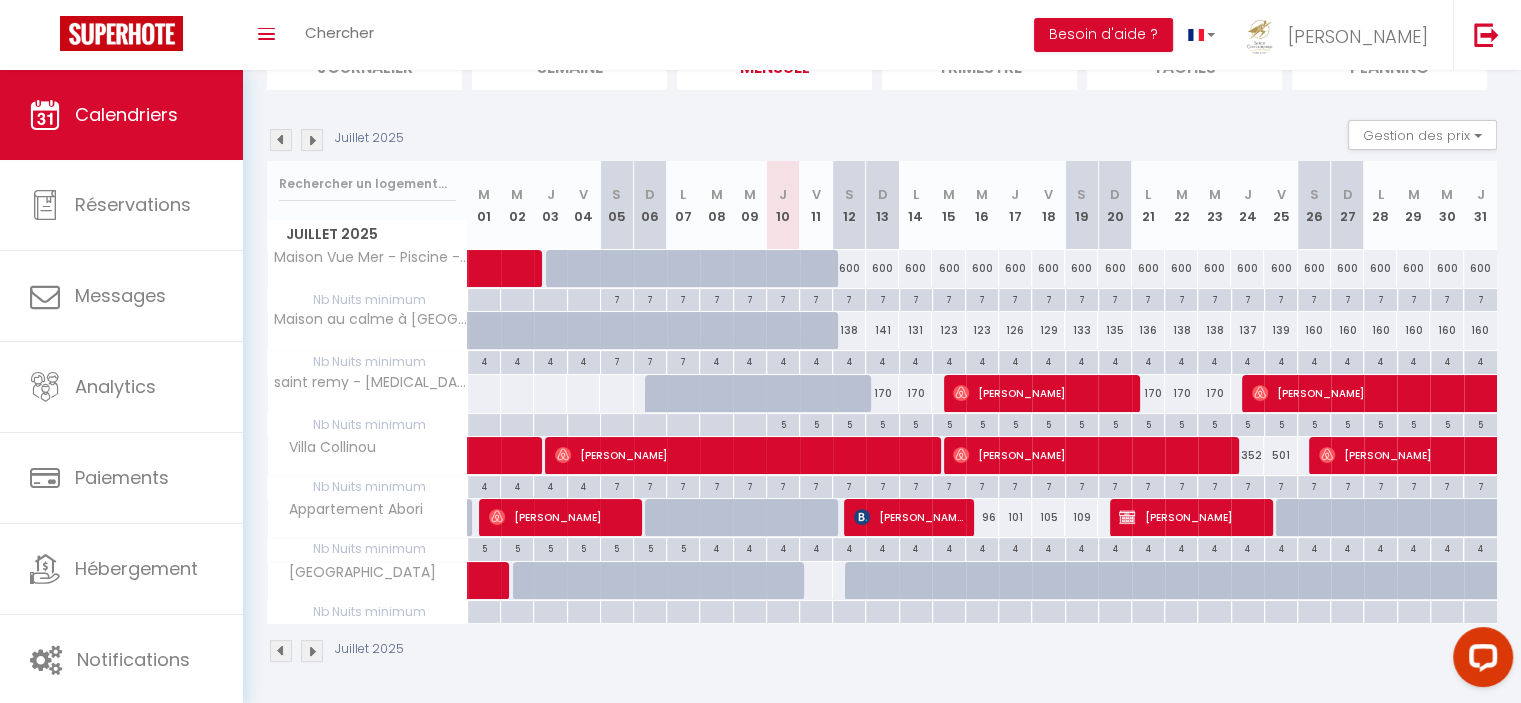 click at bounding box center (312, 140) 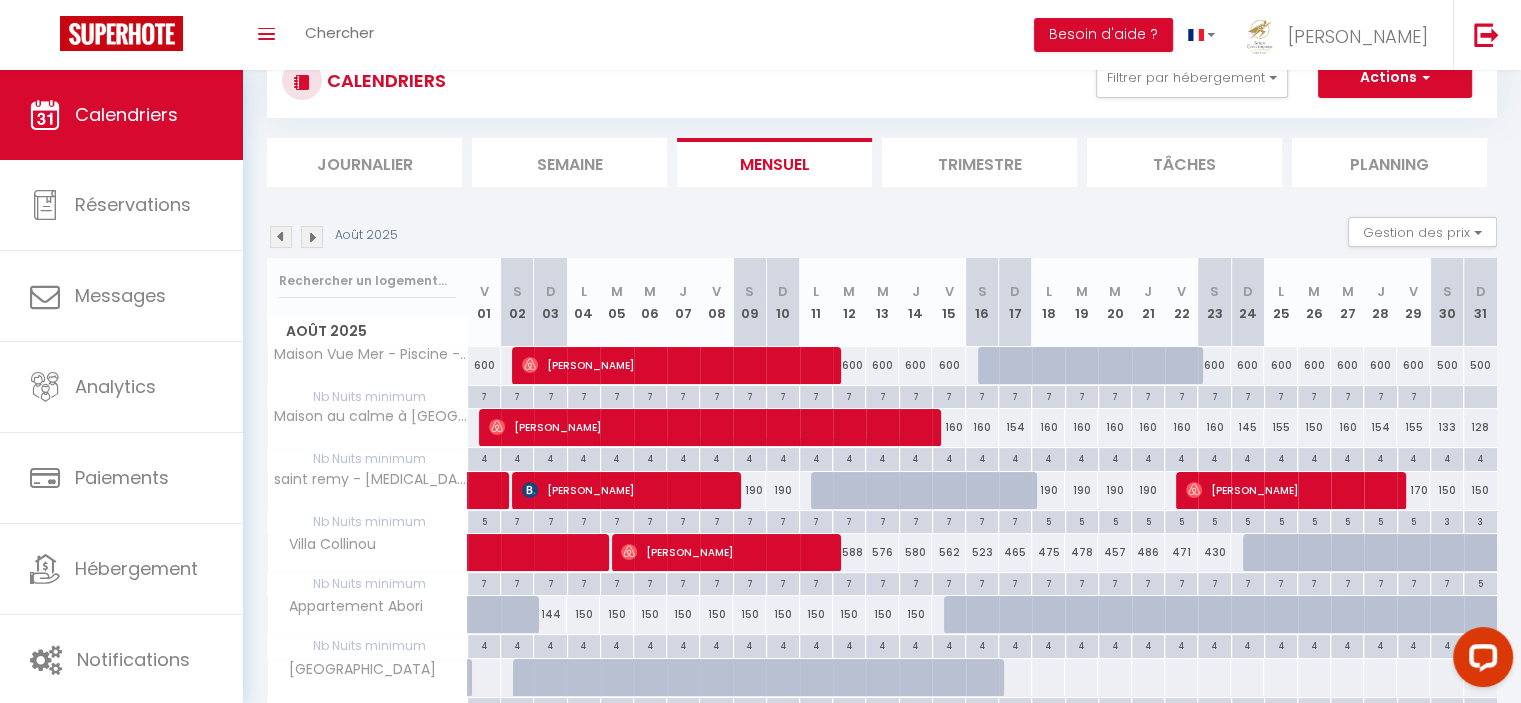 scroll, scrollTop: 167, scrollLeft: 0, axis: vertical 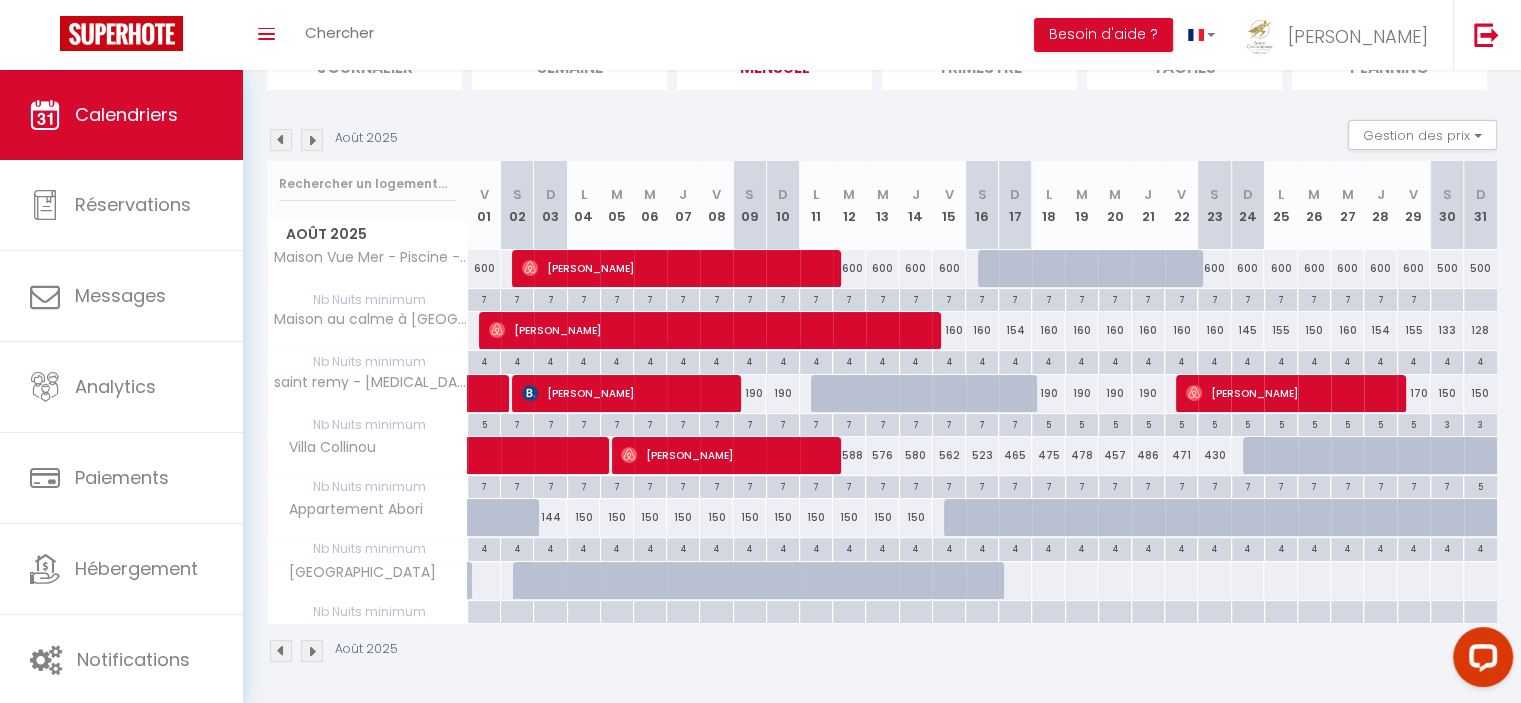 click at bounding box center [312, 140] 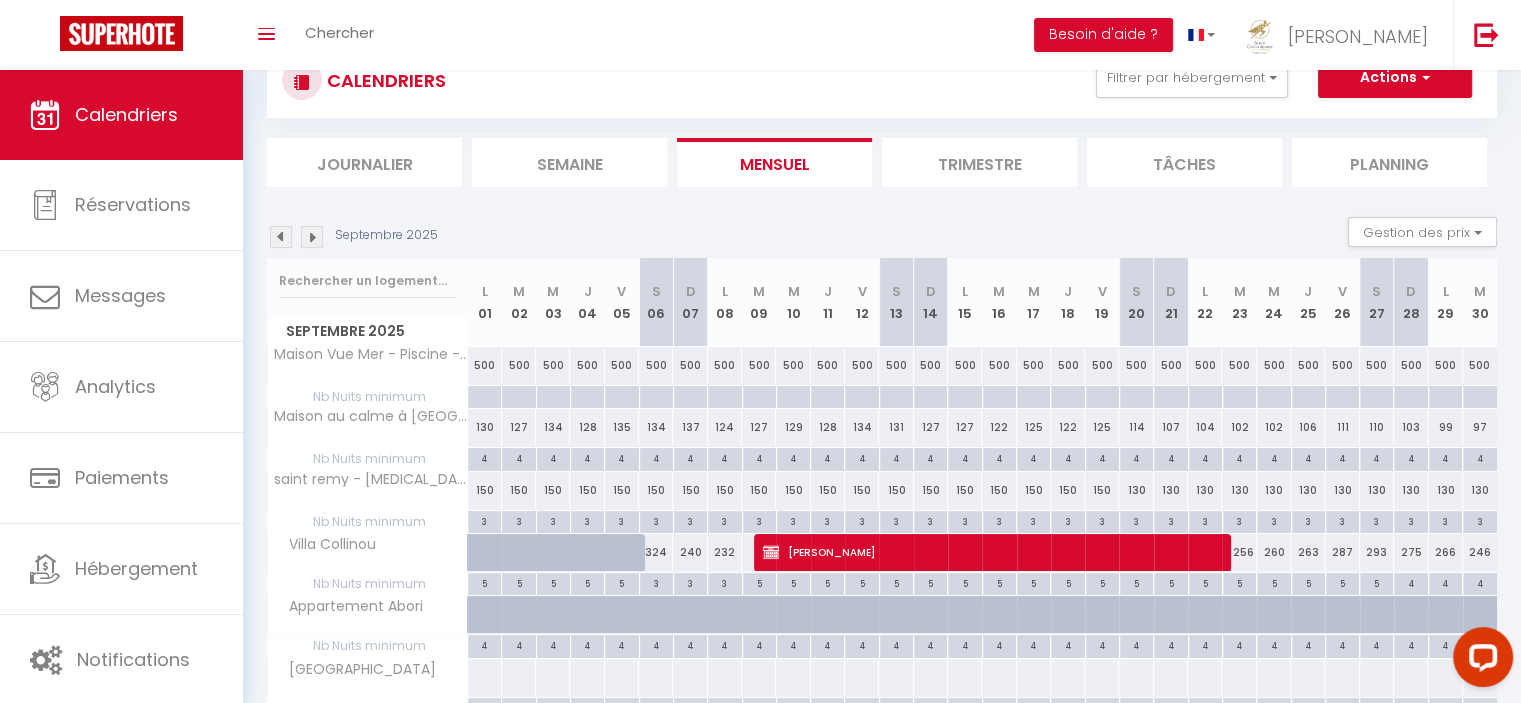 scroll, scrollTop: 167, scrollLeft: 0, axis: vertical 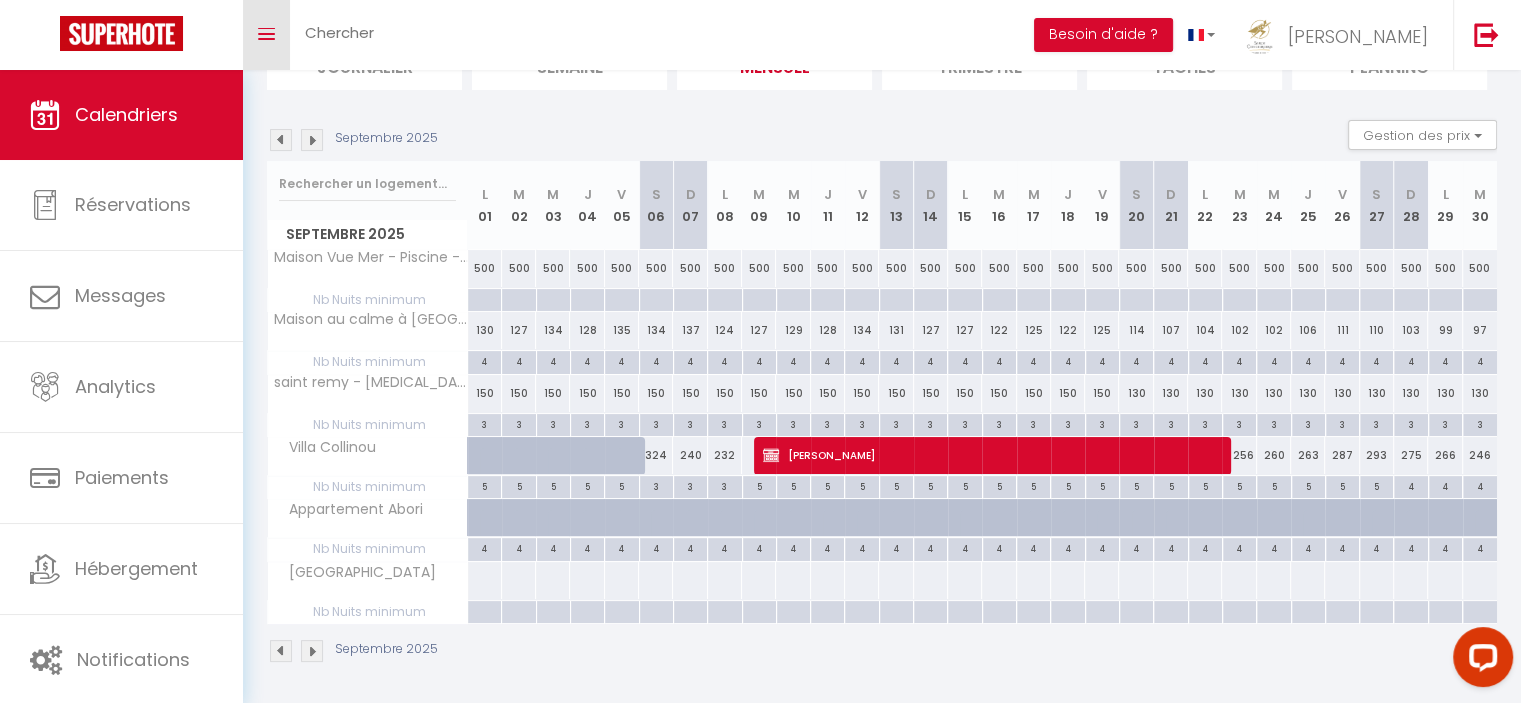 click on "Toggle menubar" at bounding box center [266, 35] 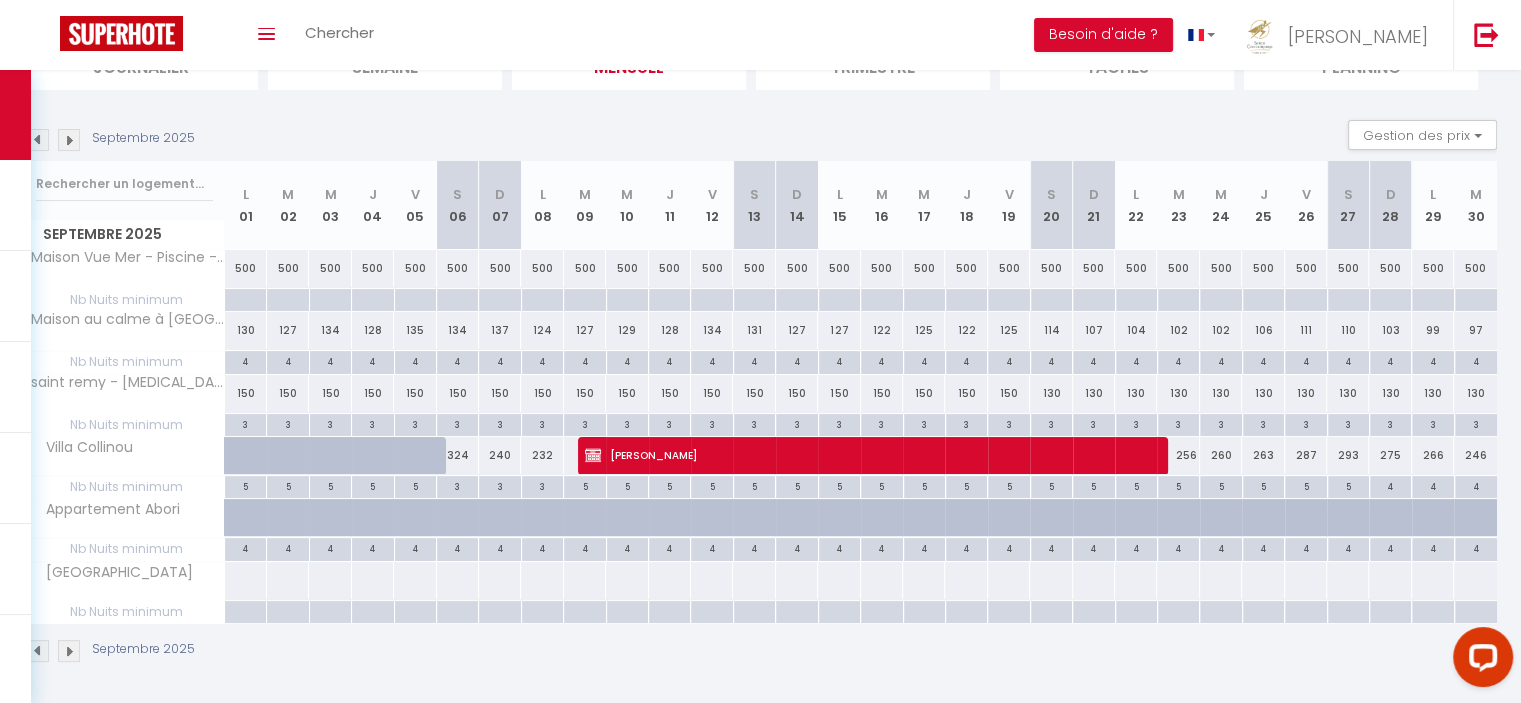 click at bounding box center [69, 140] 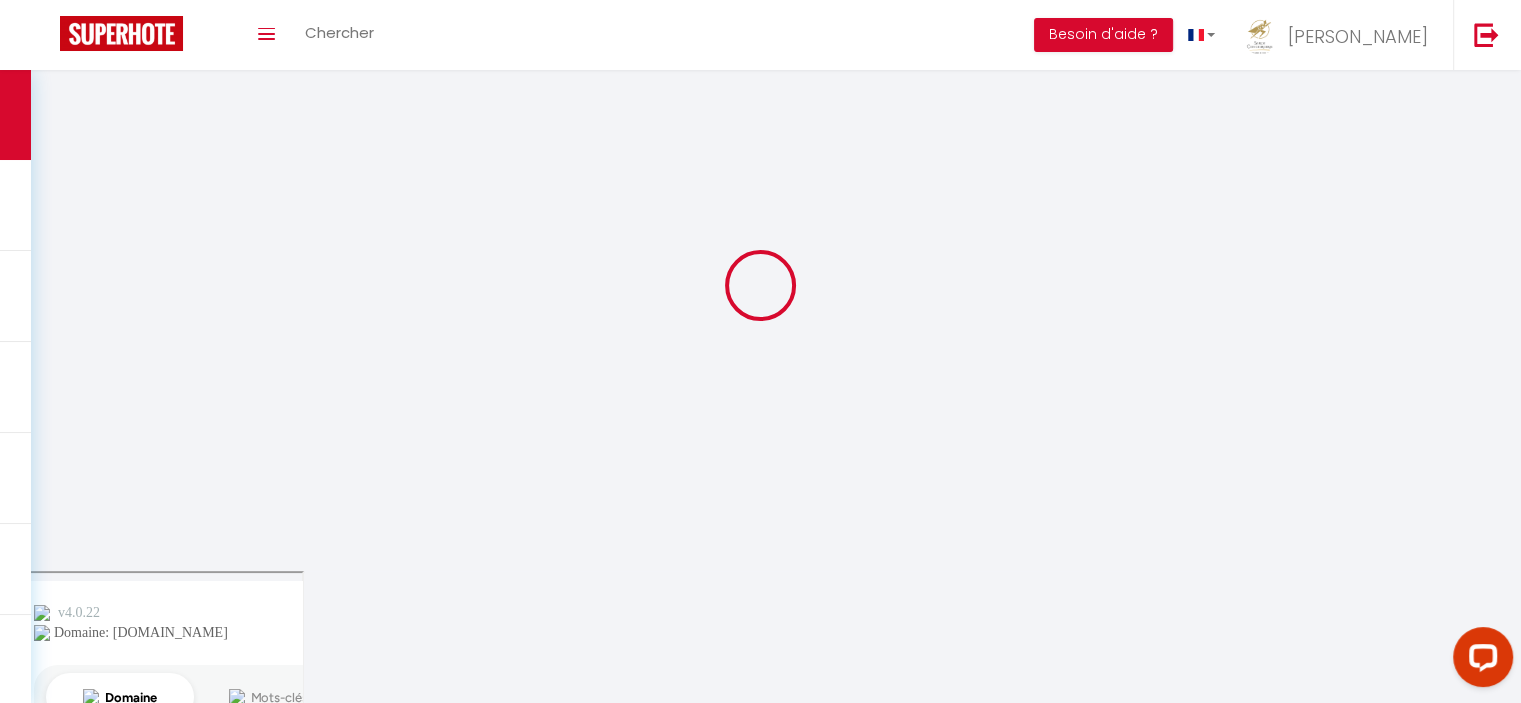 scroll, scrollTop: 167, scrollLeft: 0, axis: vertical 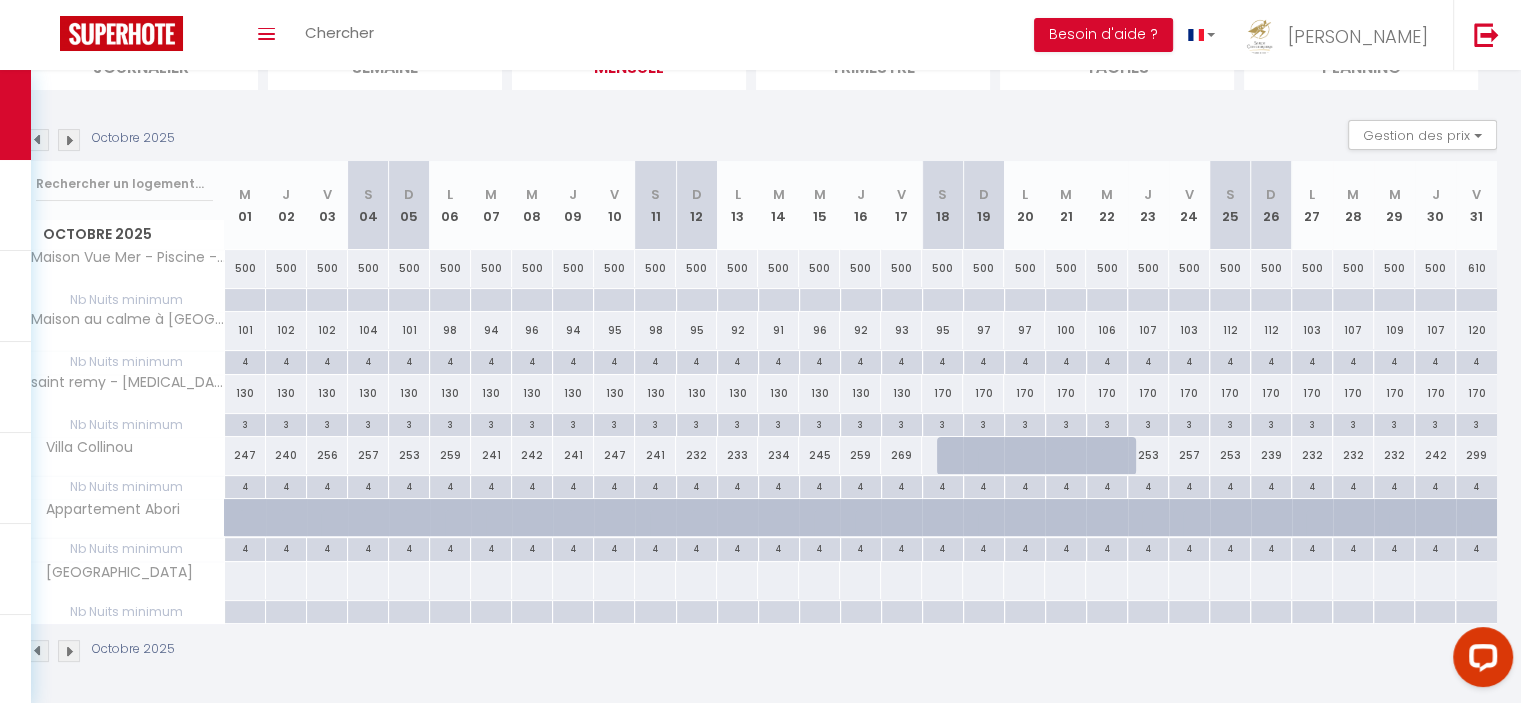 click at bounding box center (38, 140) 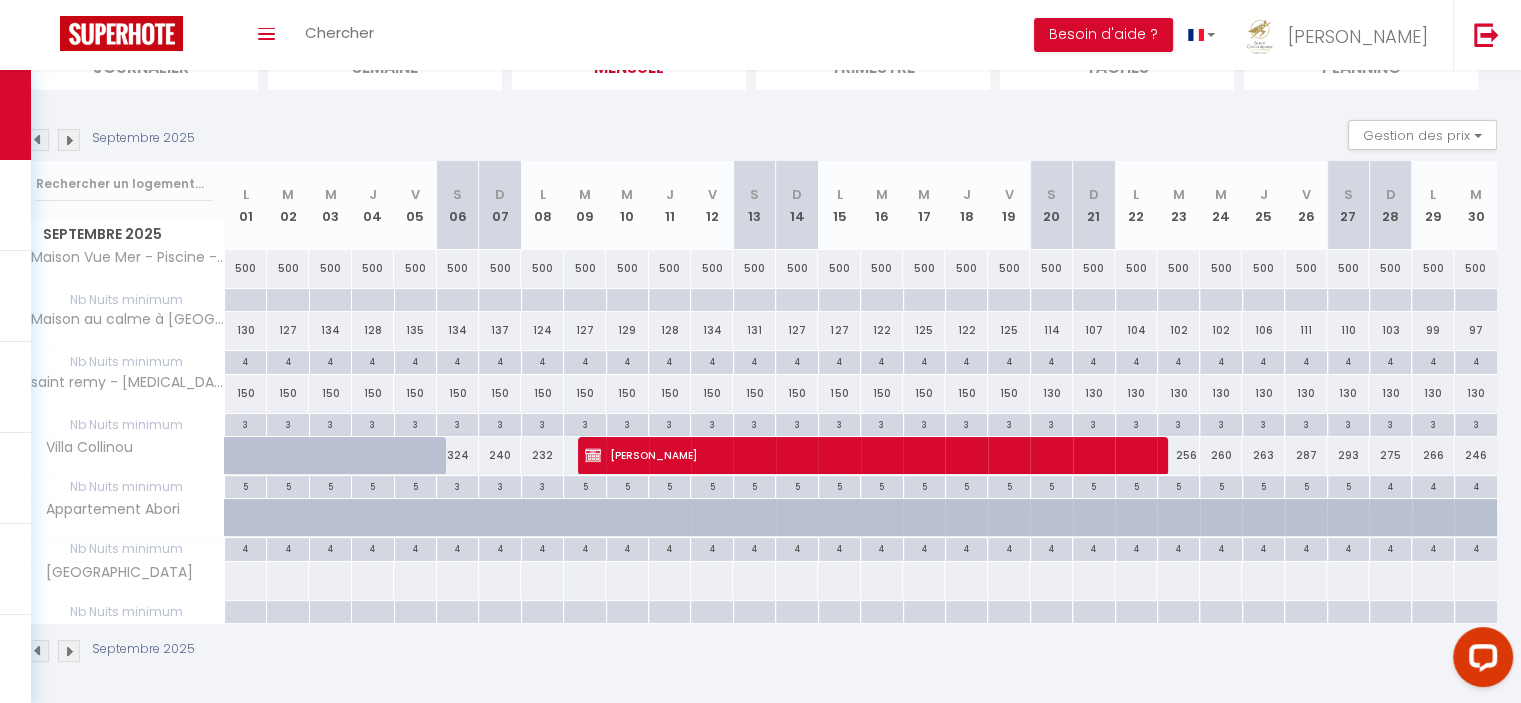click at bounding box center (38, 140) 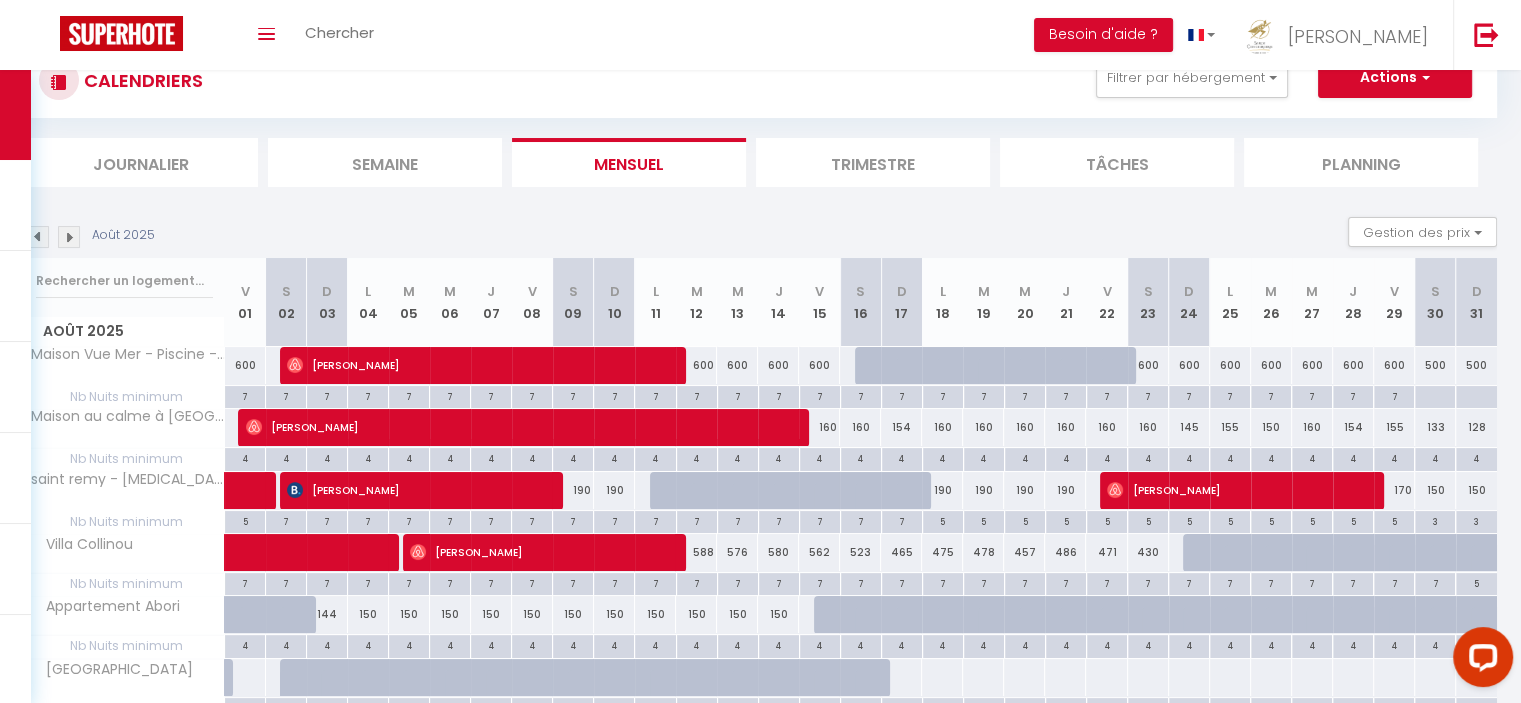scroll, scrollTop: 167, scrollLeft: 0, axis: vertical 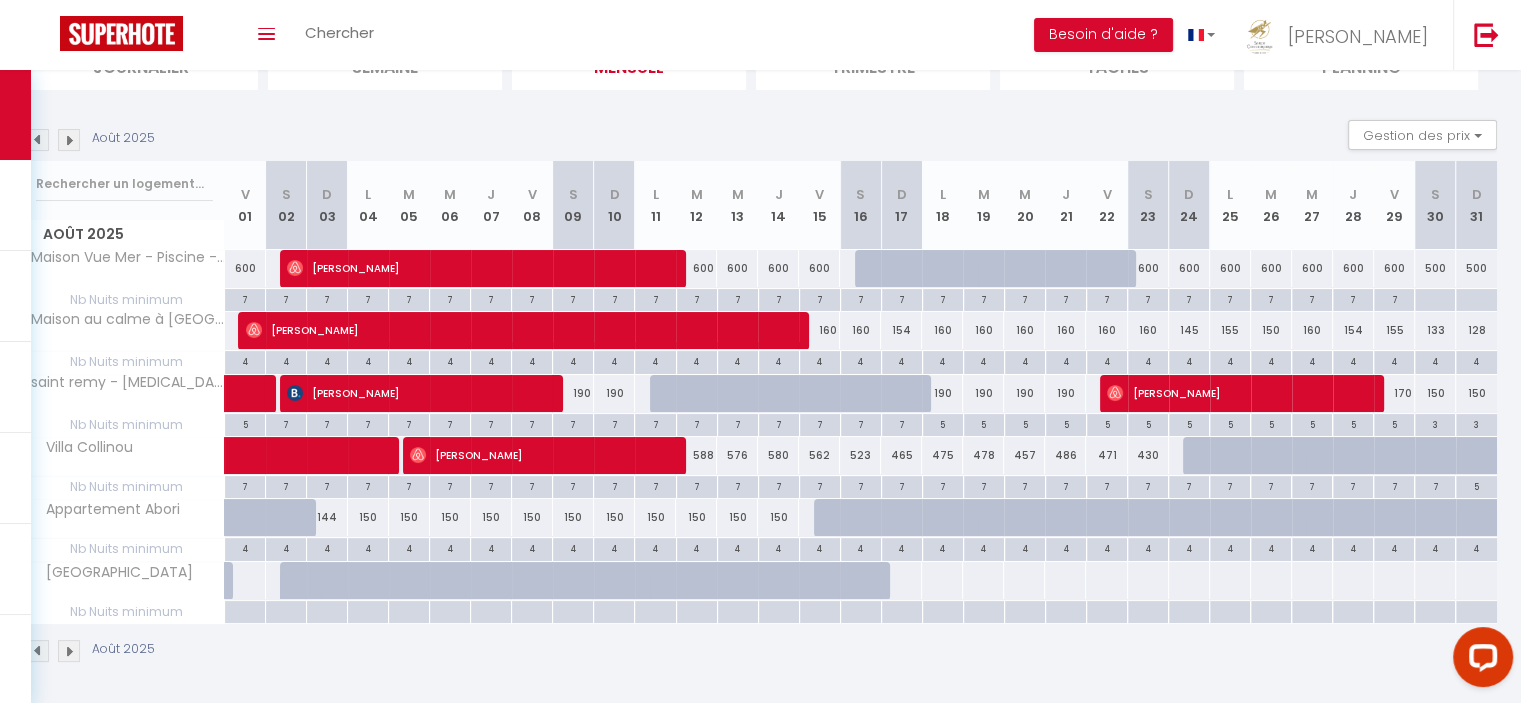 click at bounding box center (38, 140) 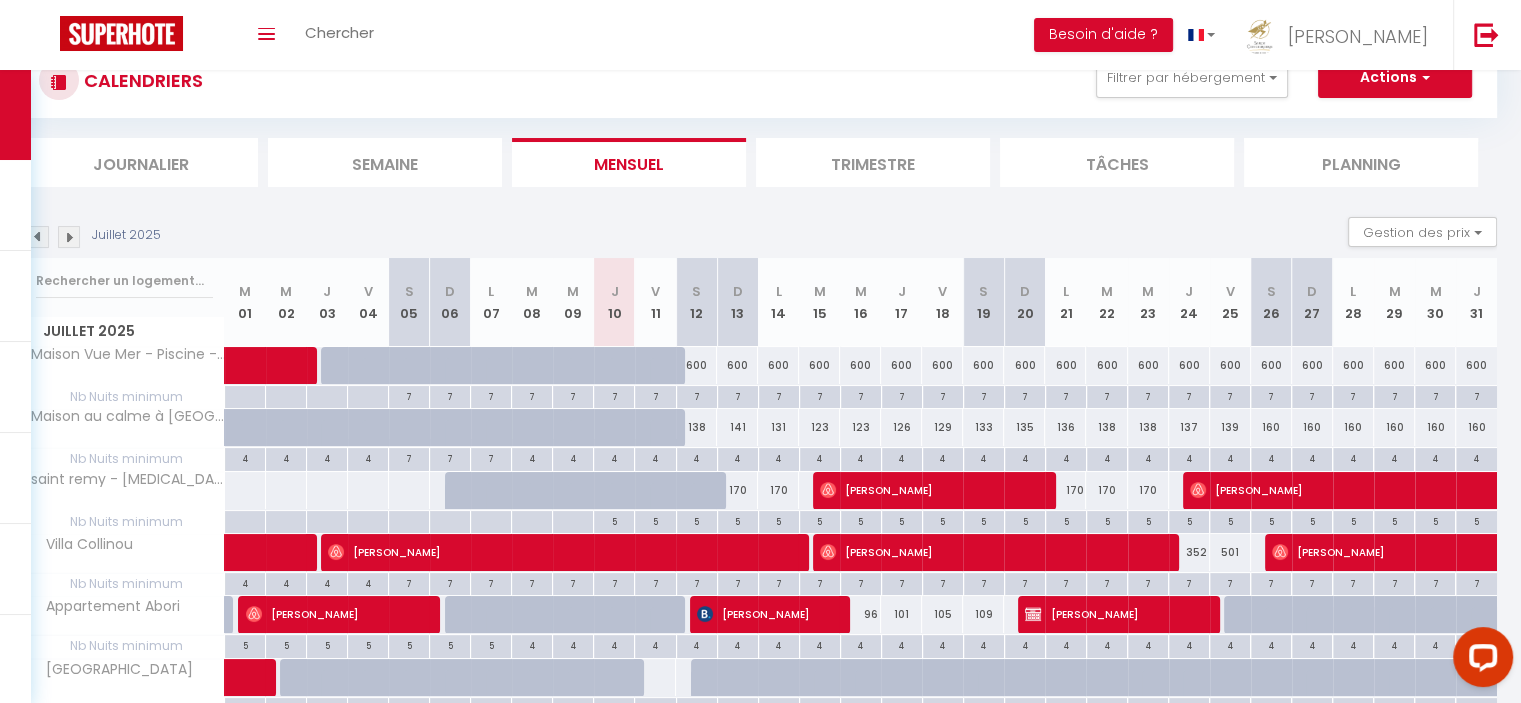 scroll, scrollTop: 167, scrollLeft: 0, axis: vertical 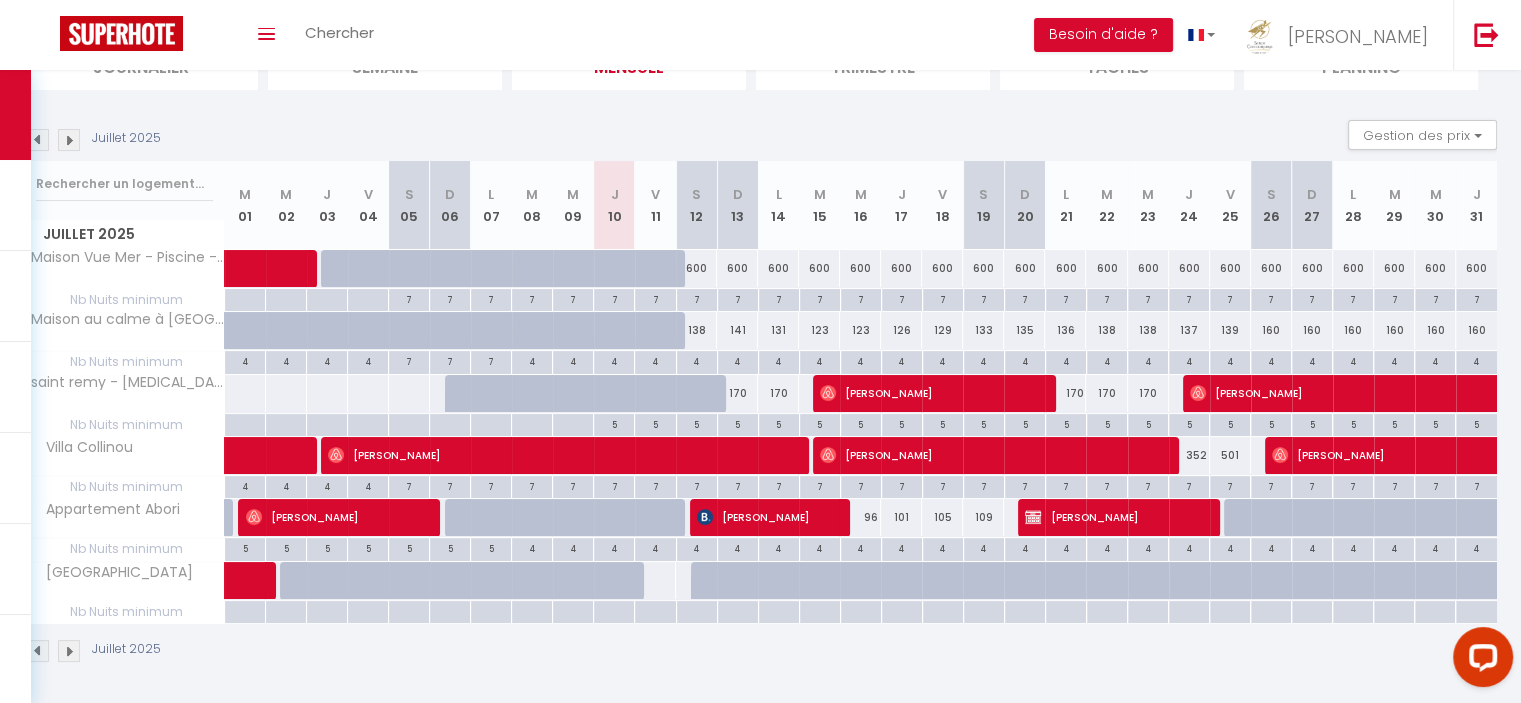 click at bounding box center [38, 140] 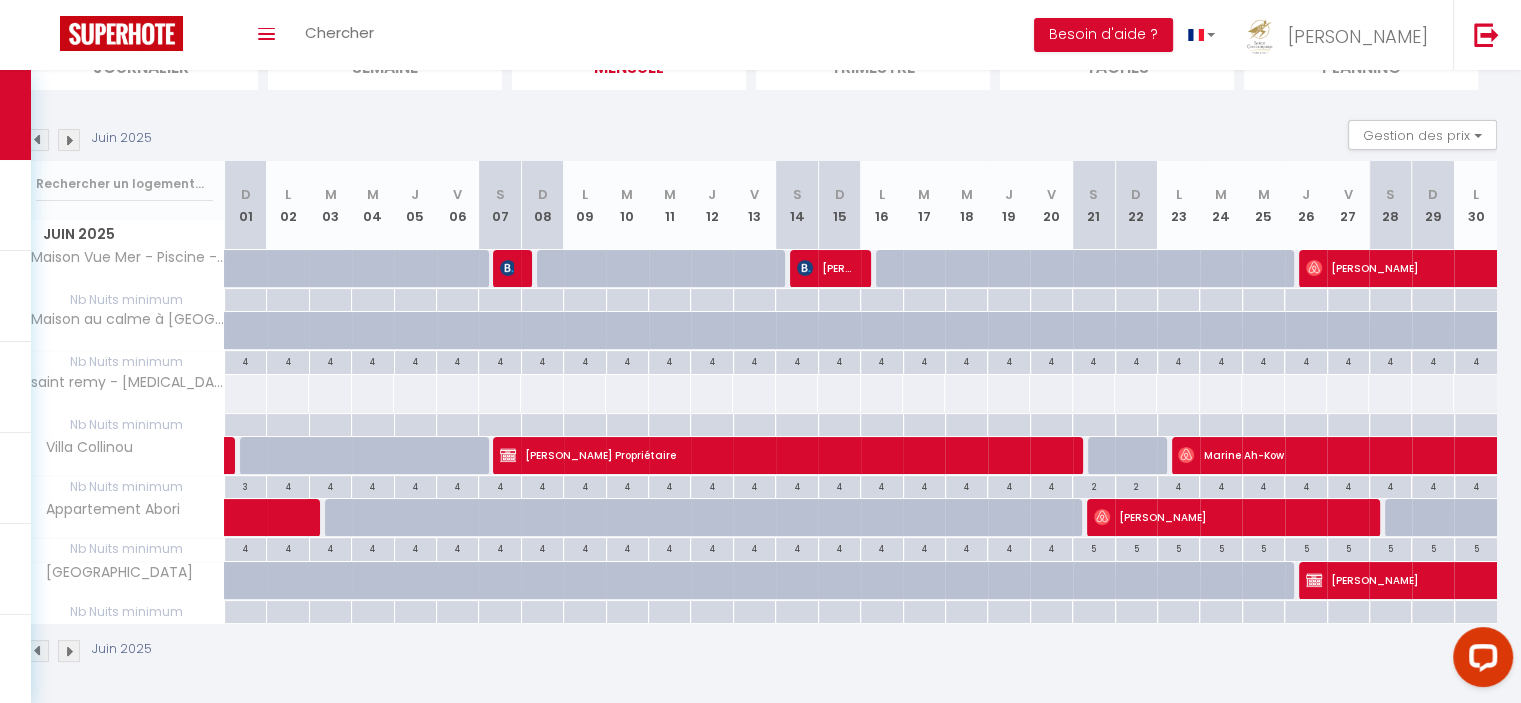click at bounding box center (69, 140) 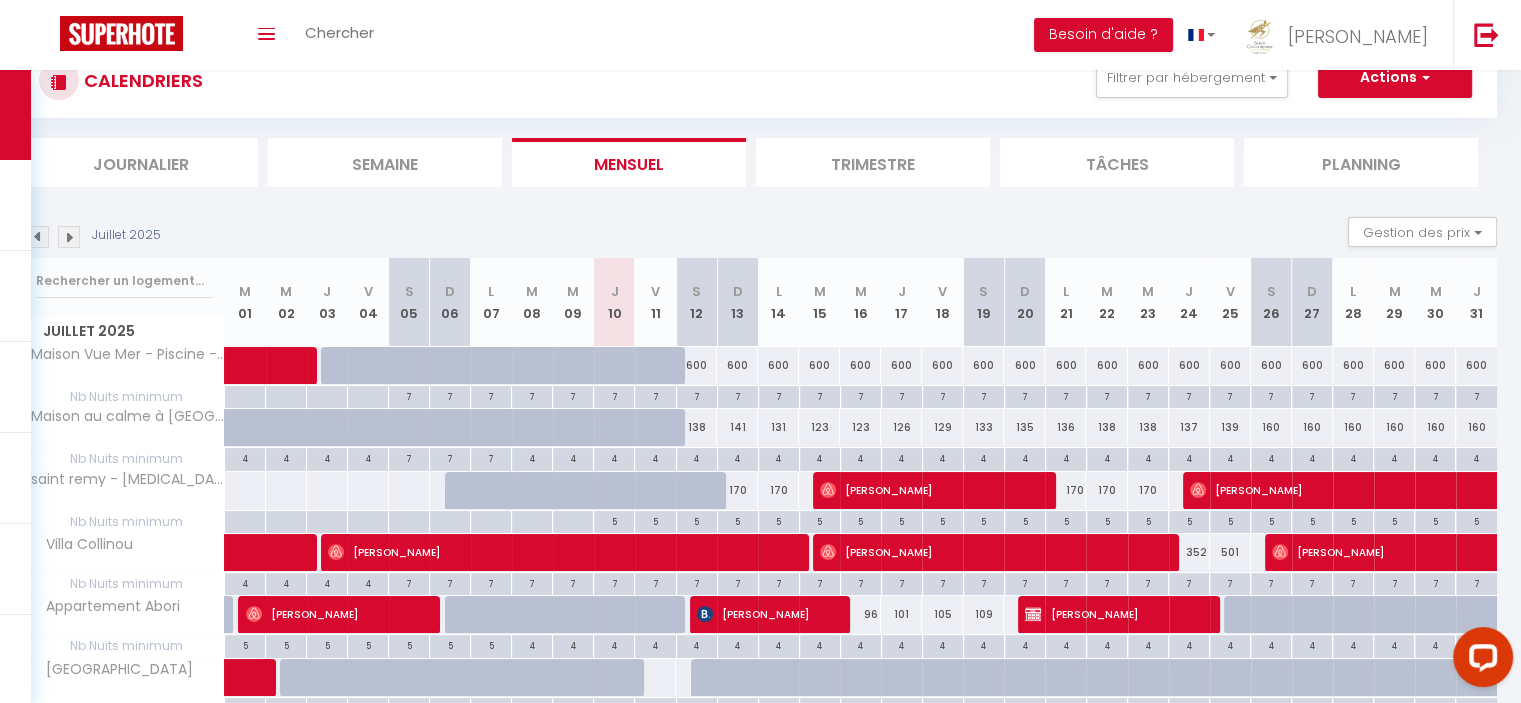 scroll, scrollTop: 167, scrollLeft: 0, axis: vertical 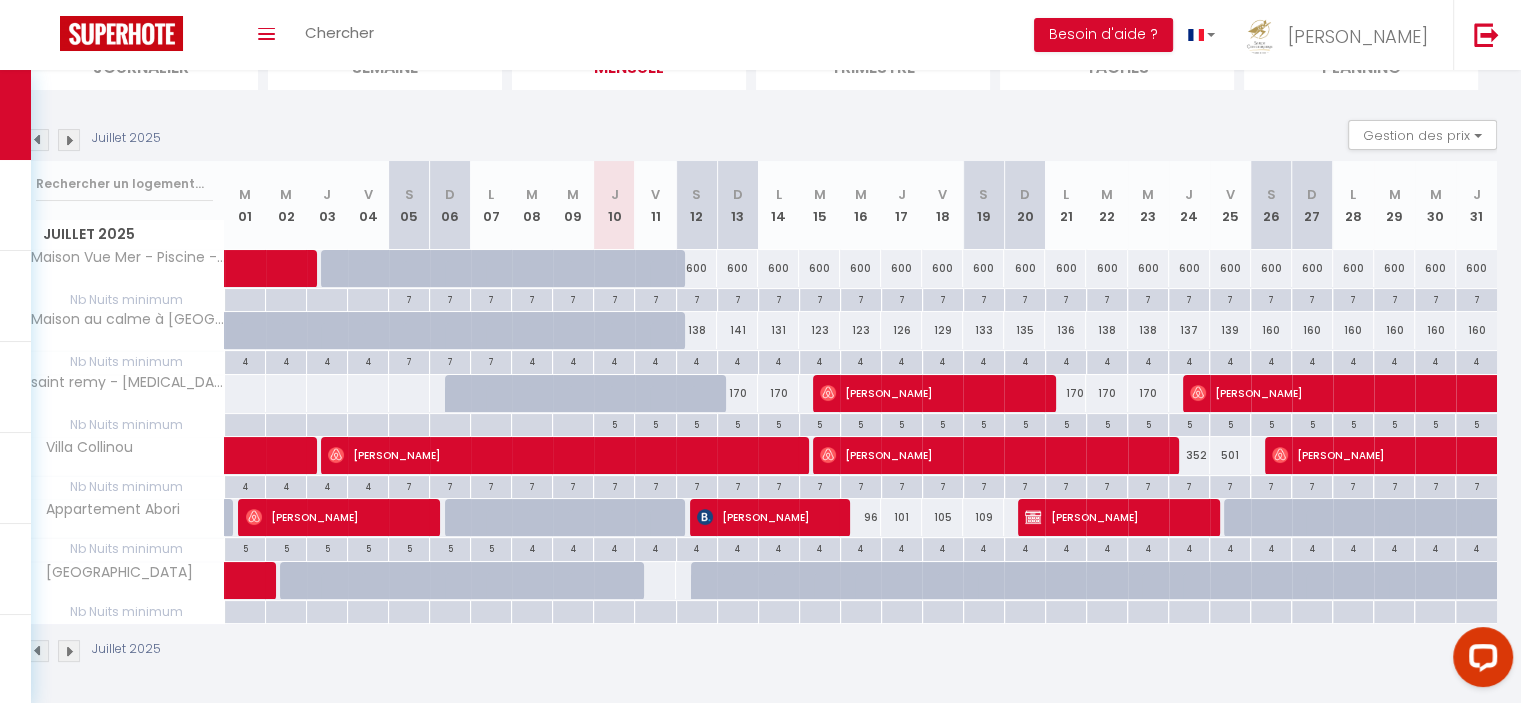 click at bounding box center (69, 140) 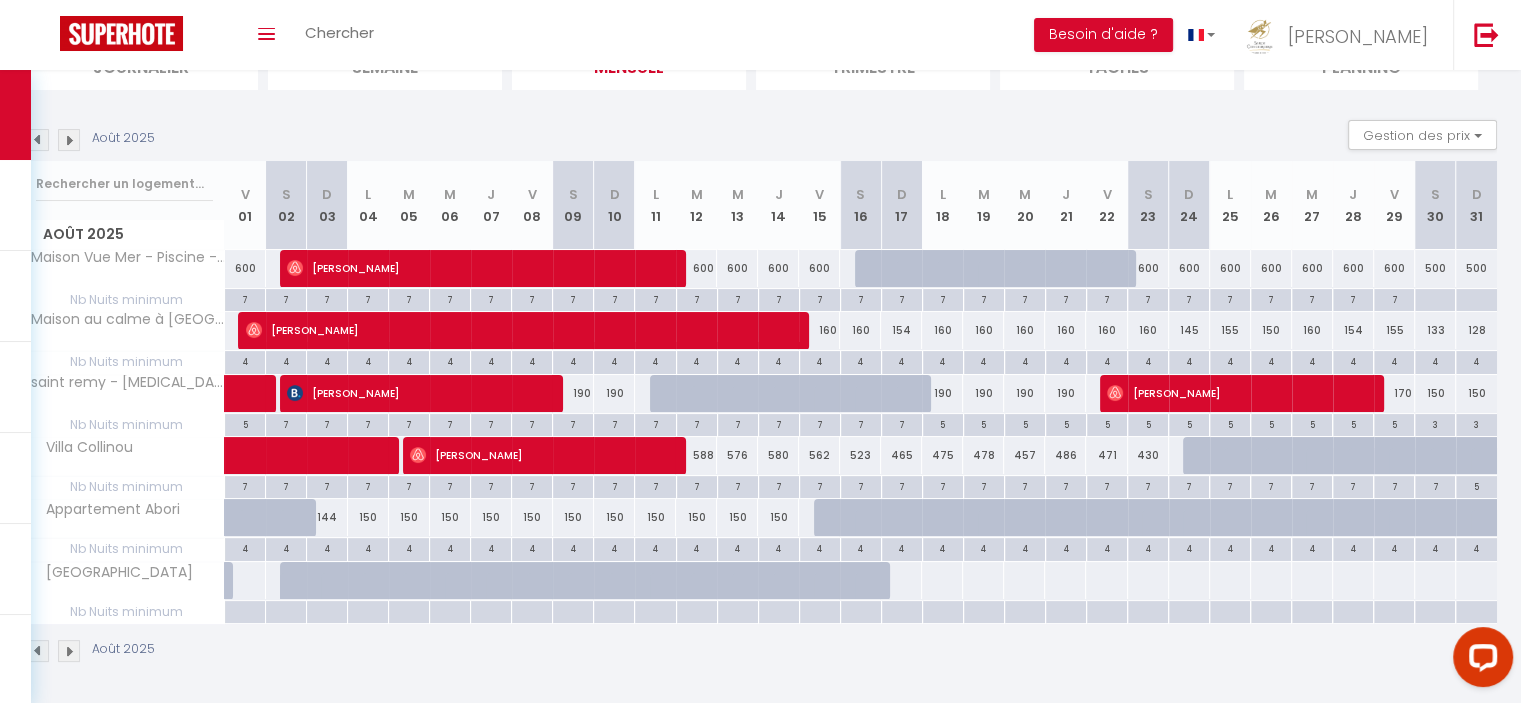 click at bounding box center [38, 140] 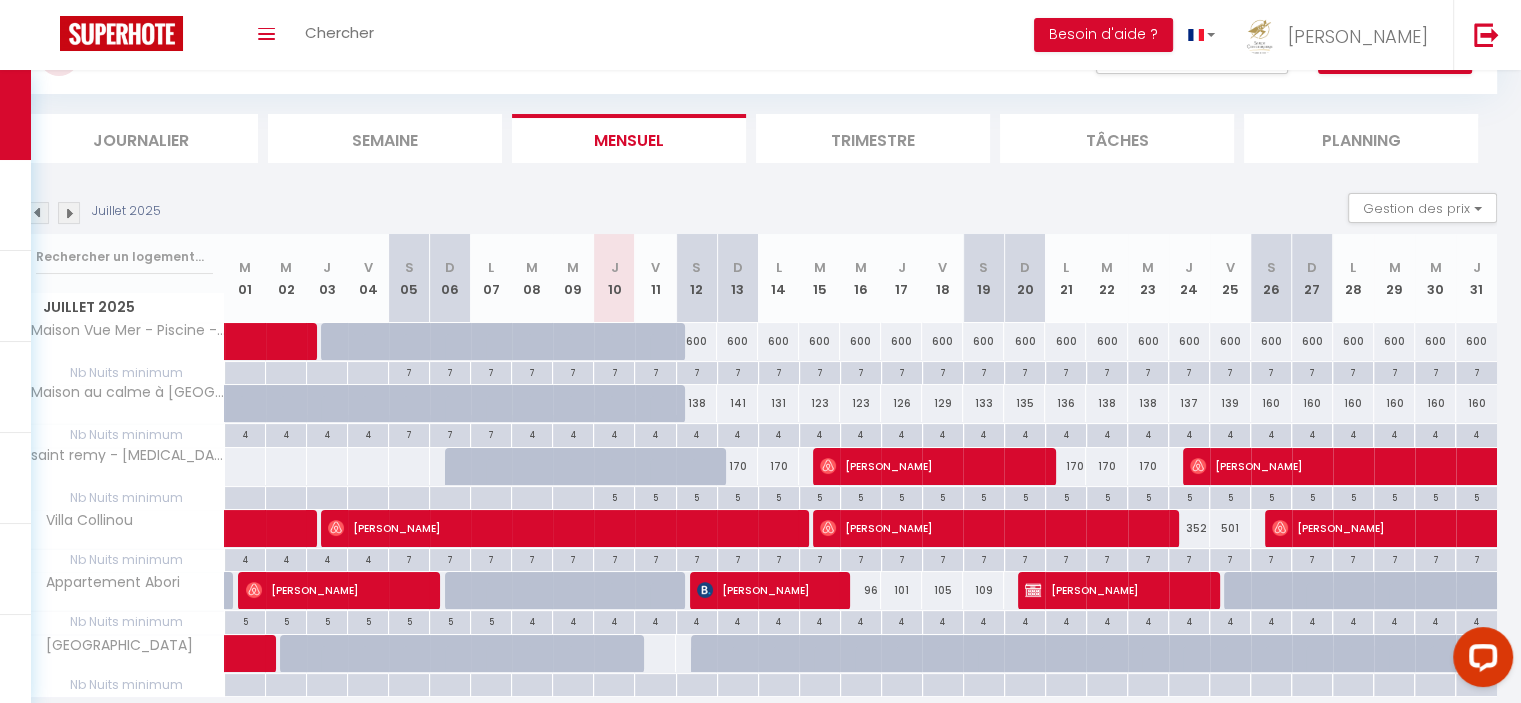 scroll, scrollTop: 167, scrollLeft: 0, axis: vertical 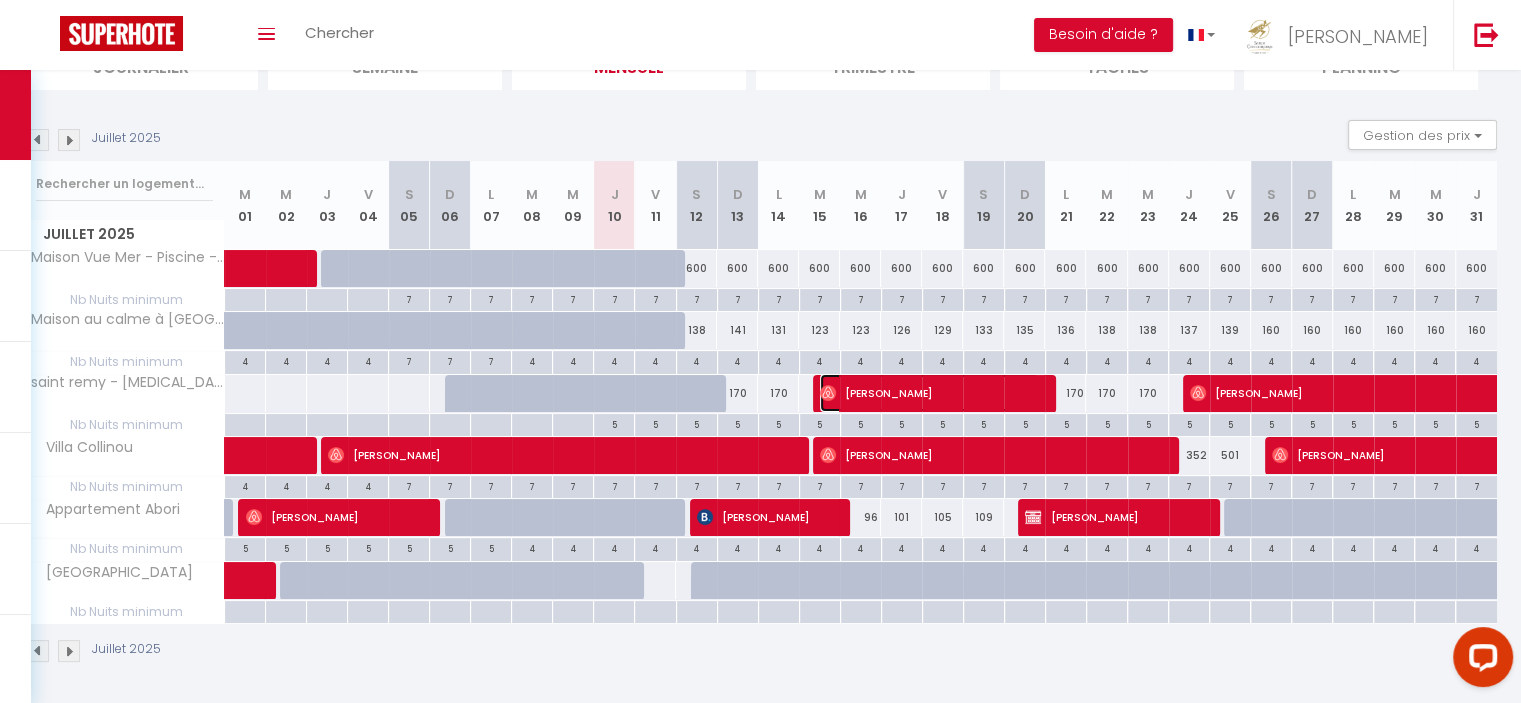 click on "[PERSON_NAME]" at bounding box center [929, 393] 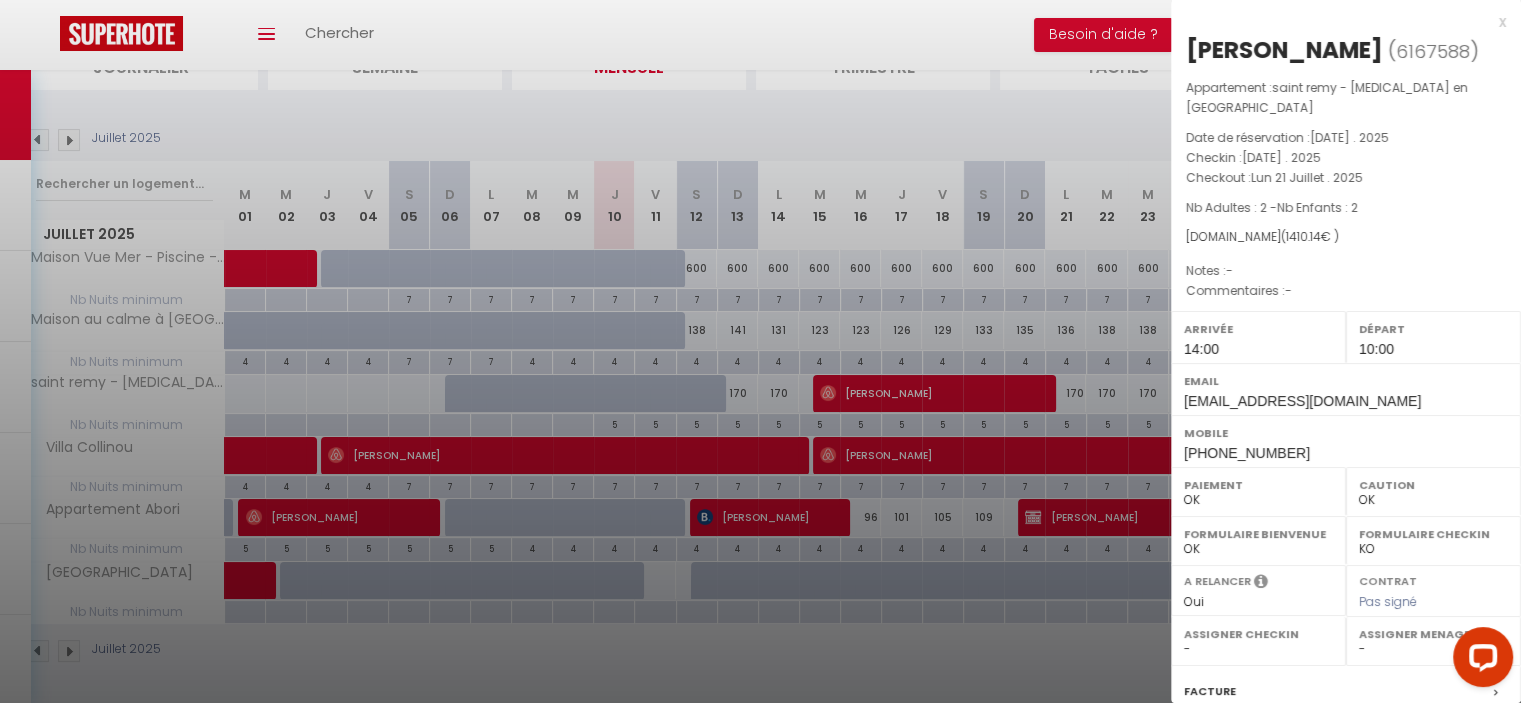 click at bounding box center [760, 351] 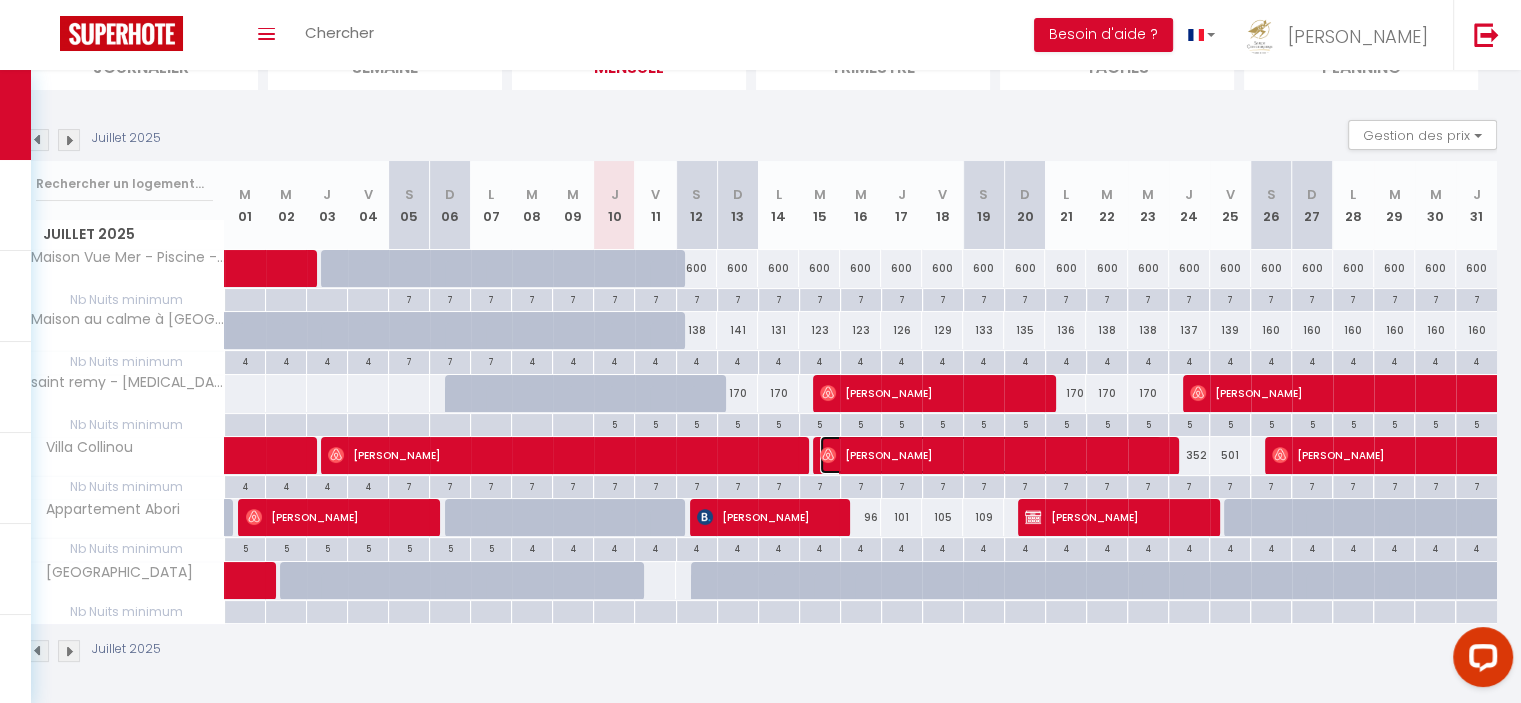 click on "[PERSON_NAME]" at bounding box center [991, 455] 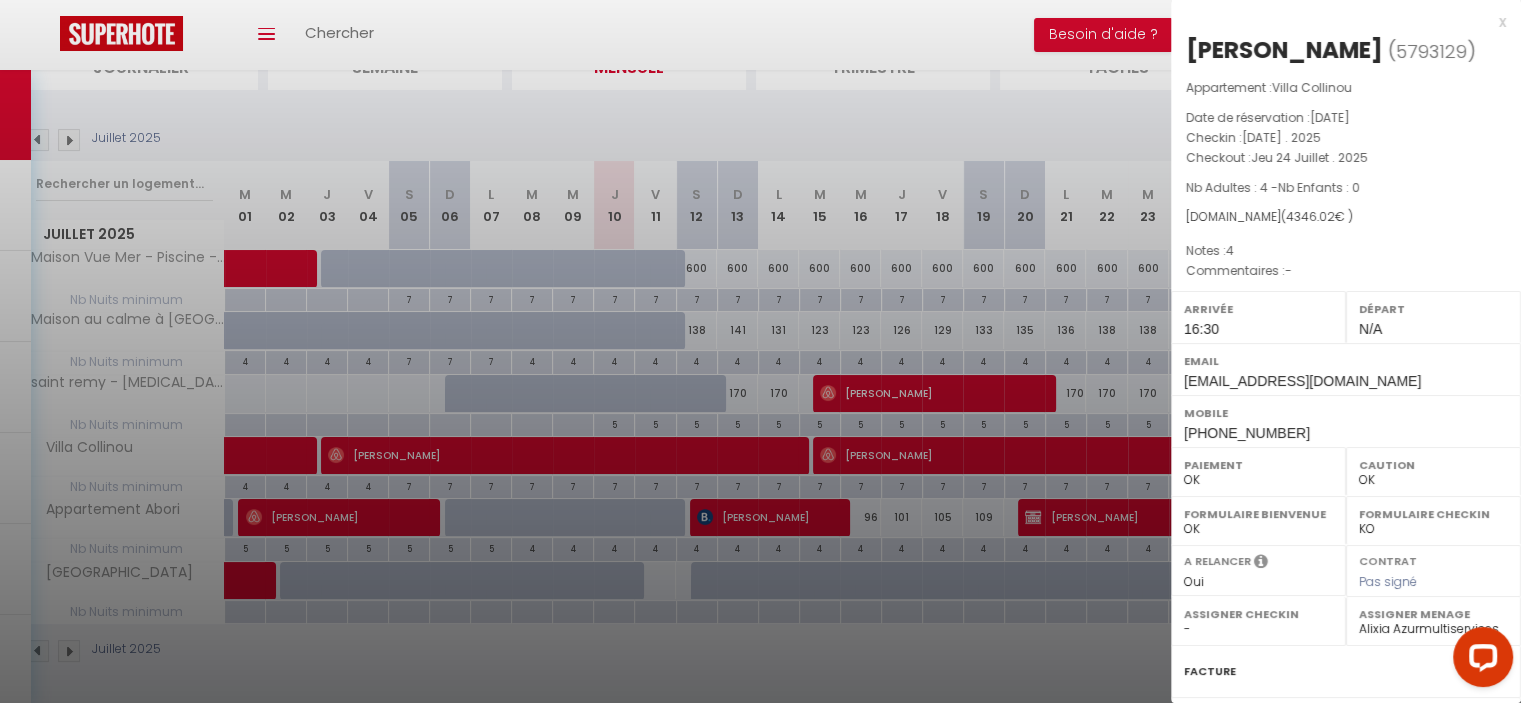 click at bounding box center (760, 351) 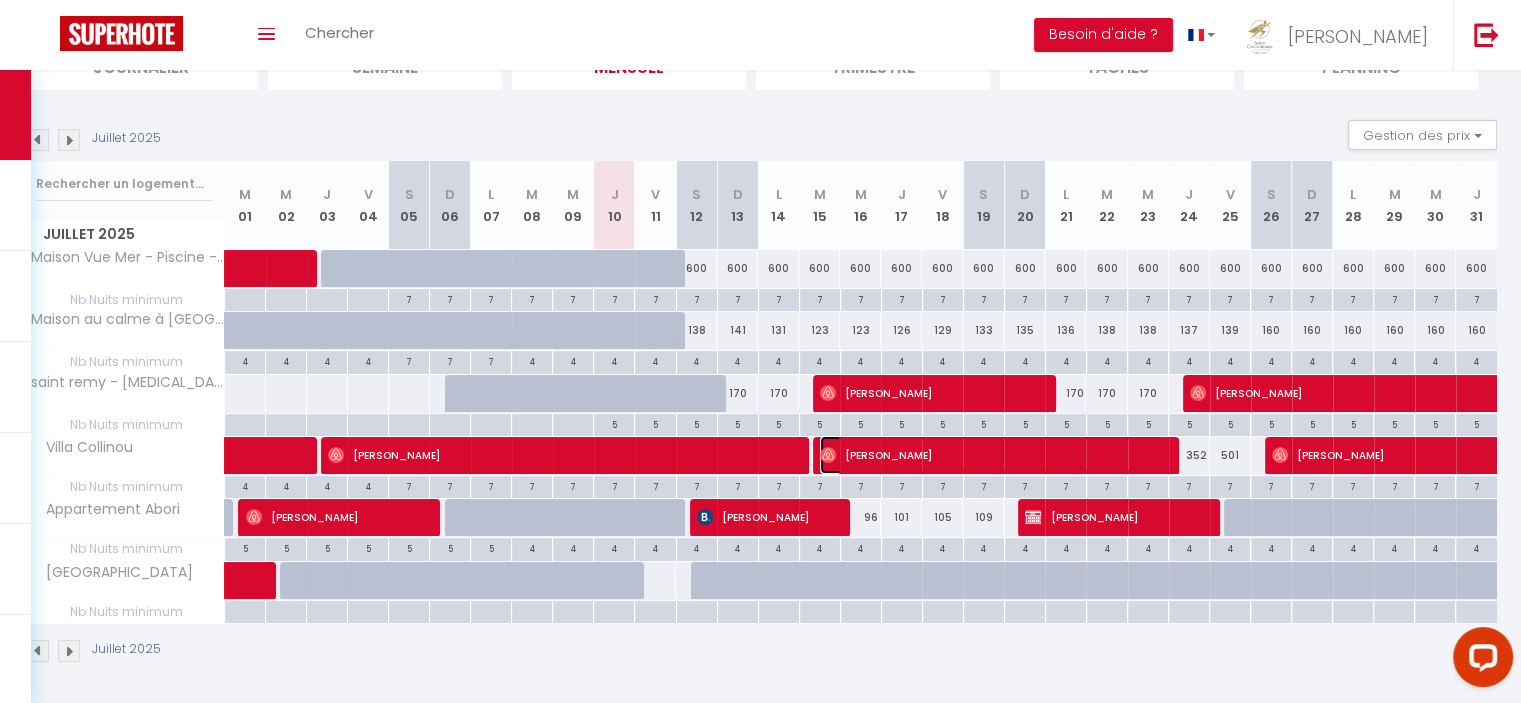 click on "[PERSON_NAME]" at bounding box center [991, 455] 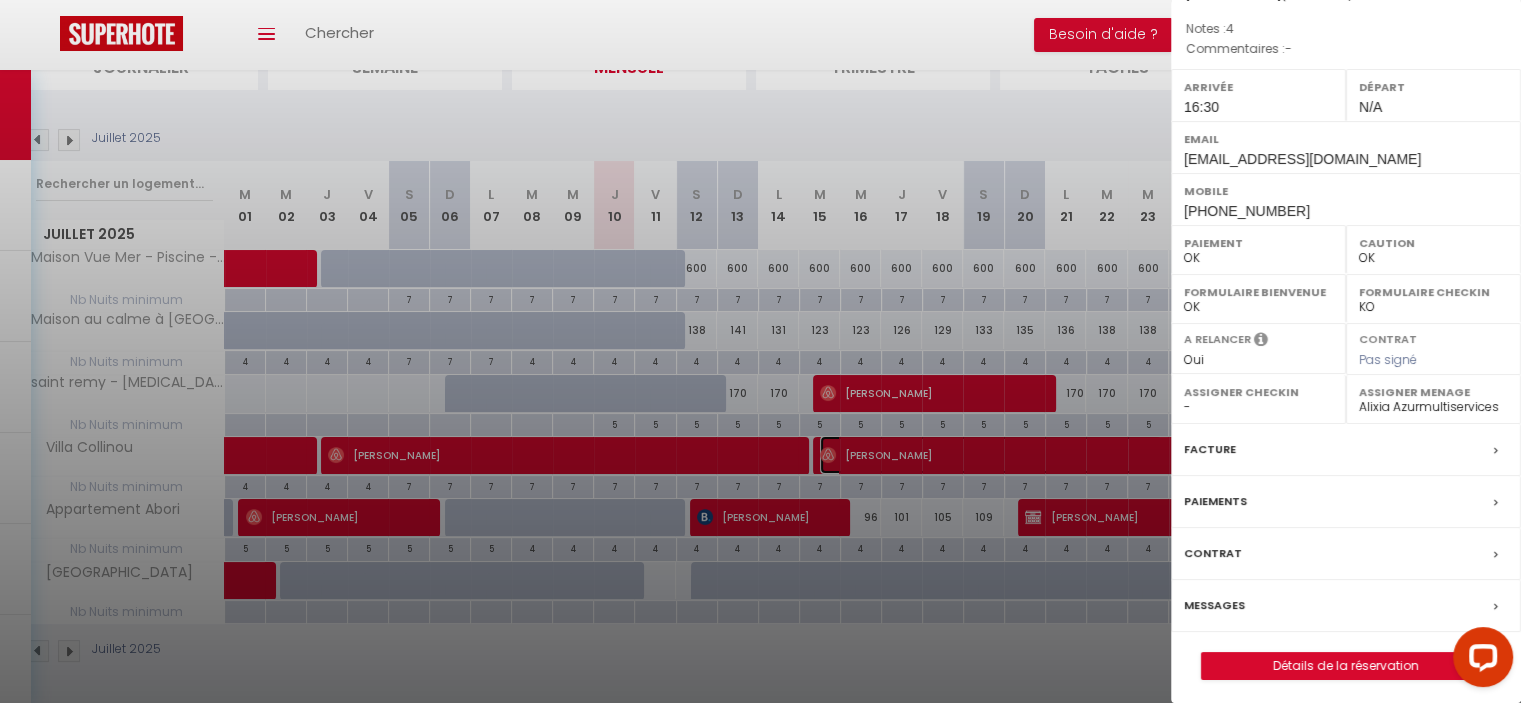 scroll, scrollTop: 224, scrollLeft: 0, axis: vertical 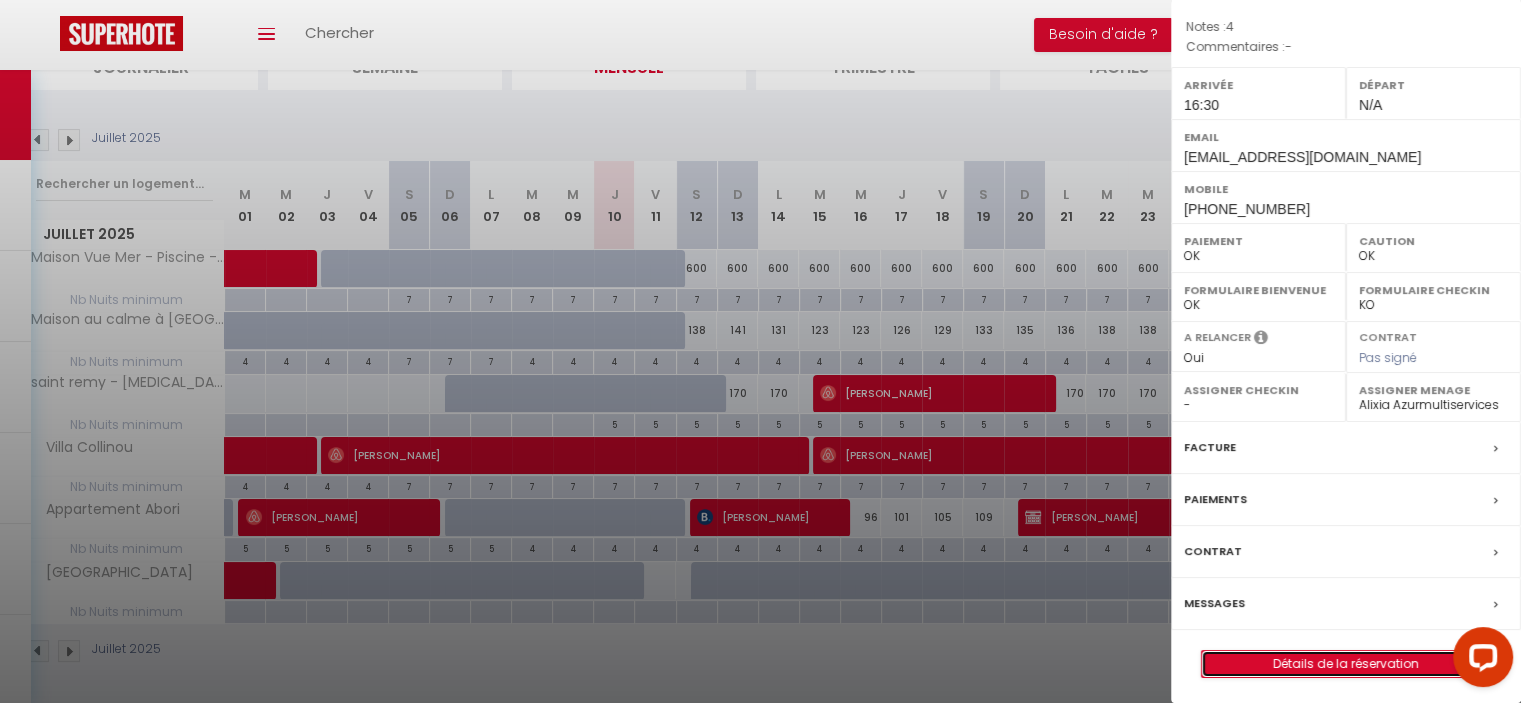 click on "Détails de la réservation" at bounding box center [1346, 664] 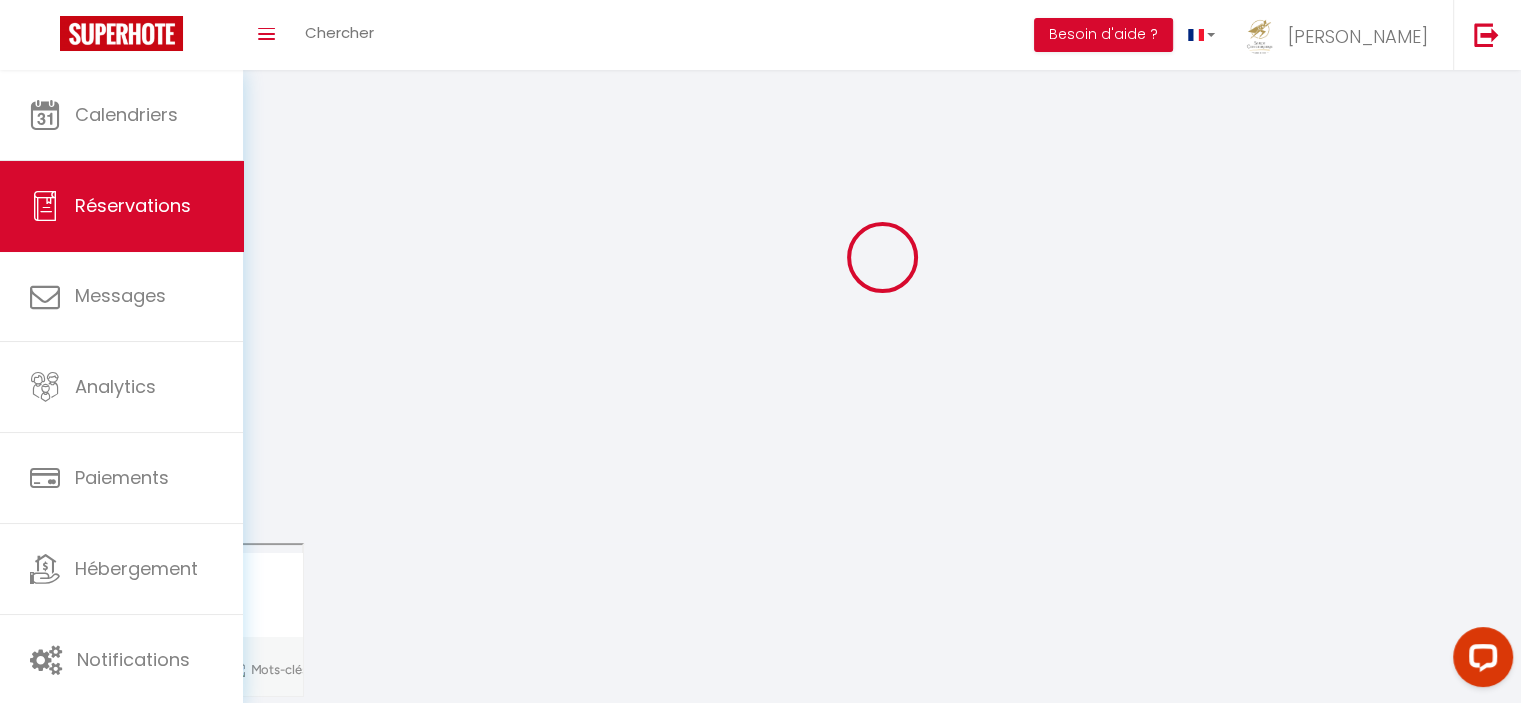scroll, scrollTop: 0, scrollLeft: 0, axis: both 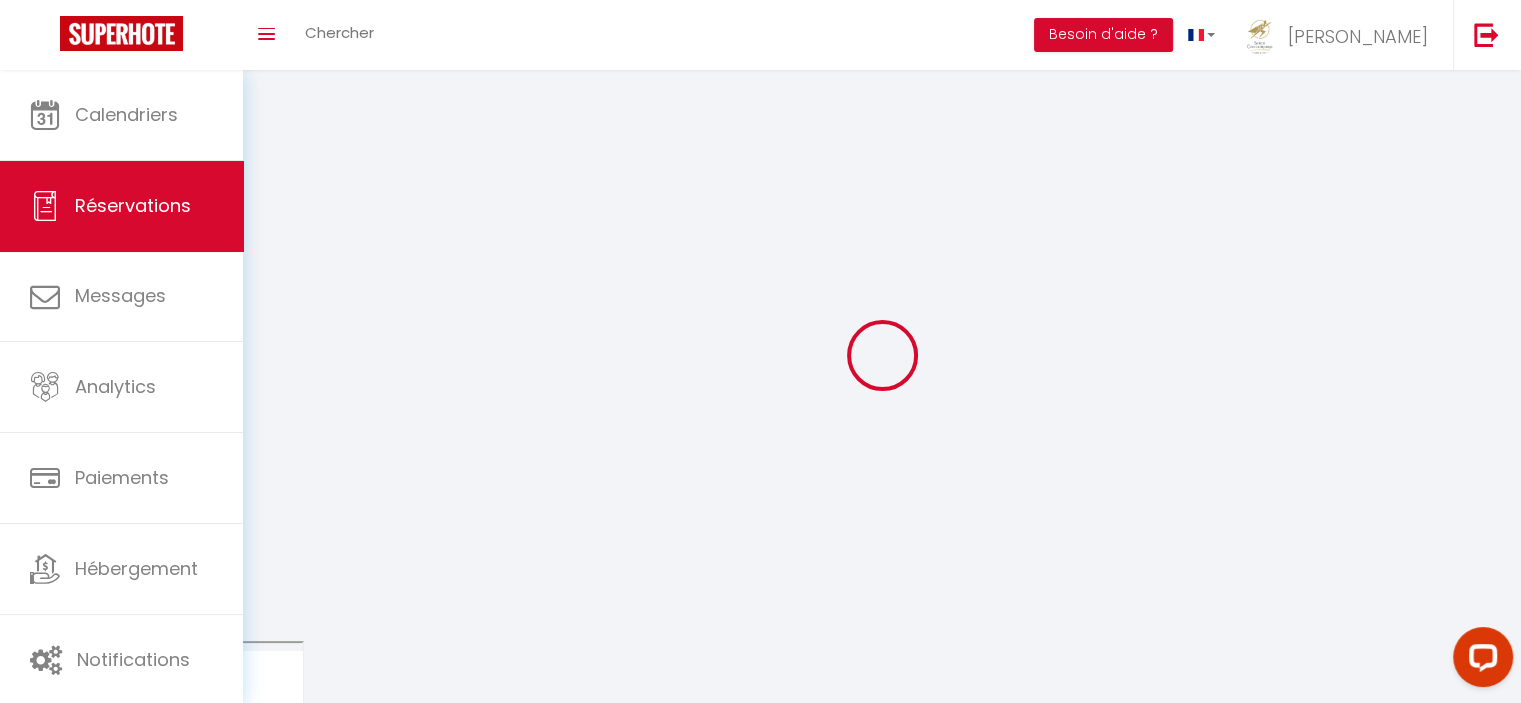 type on "[PERSON_NAME]" 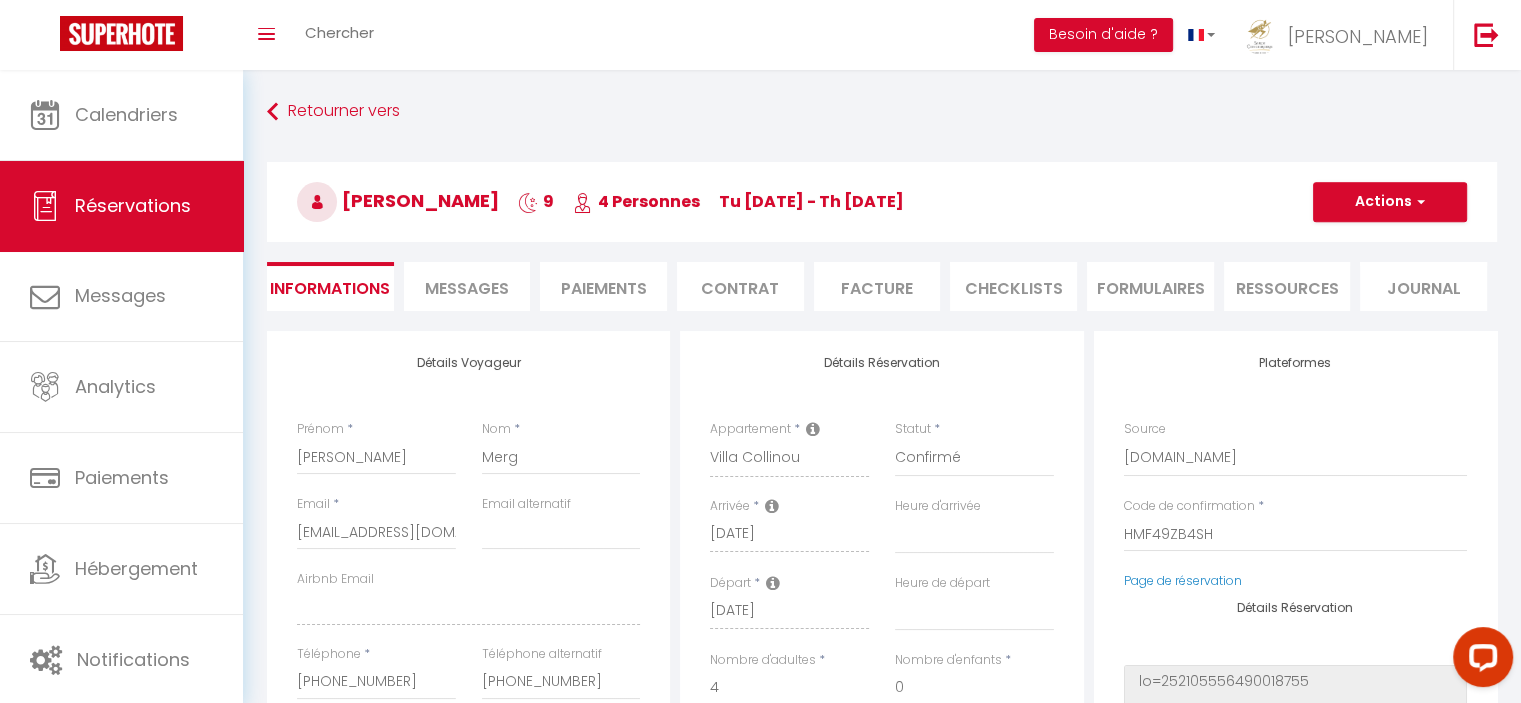 select 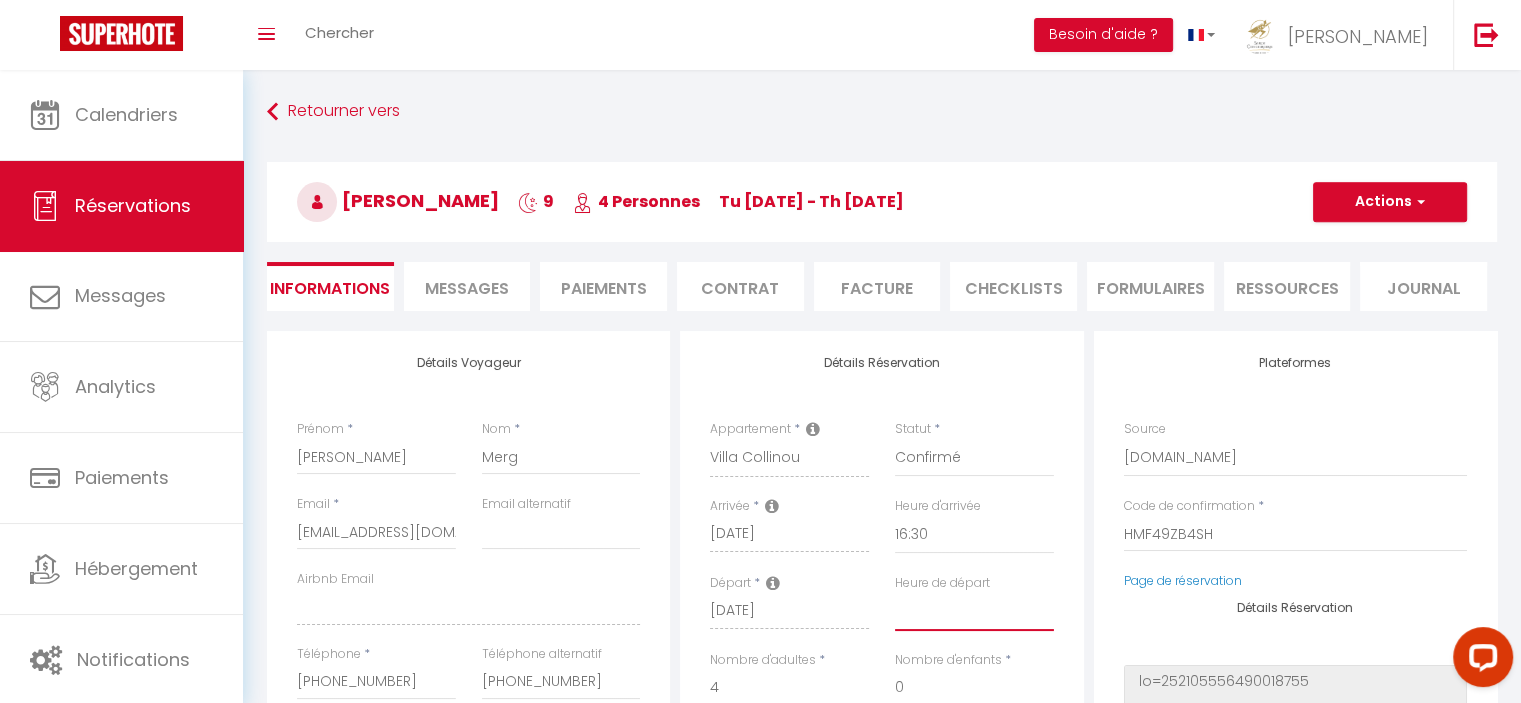 click on "00:00 00:30 01:00 01:30 02:00 02:30 03:00 03:30 04:00 04:30 05:00 05:30 06:00 06:30 07:00 07:30 08:00 08:30 09:00 09:30 10:00 10:30 11:00 11:30 12:00 12:30 13:00 13:30 14:00 14:30 15:00 15:30 16:00 16:30 17:00 17:30 18:00 18:30 19:00 19:30 20:00 20:30 21:00 21:30 22:00 22:30 23:00 23:30" at bounding box center [974, 612] 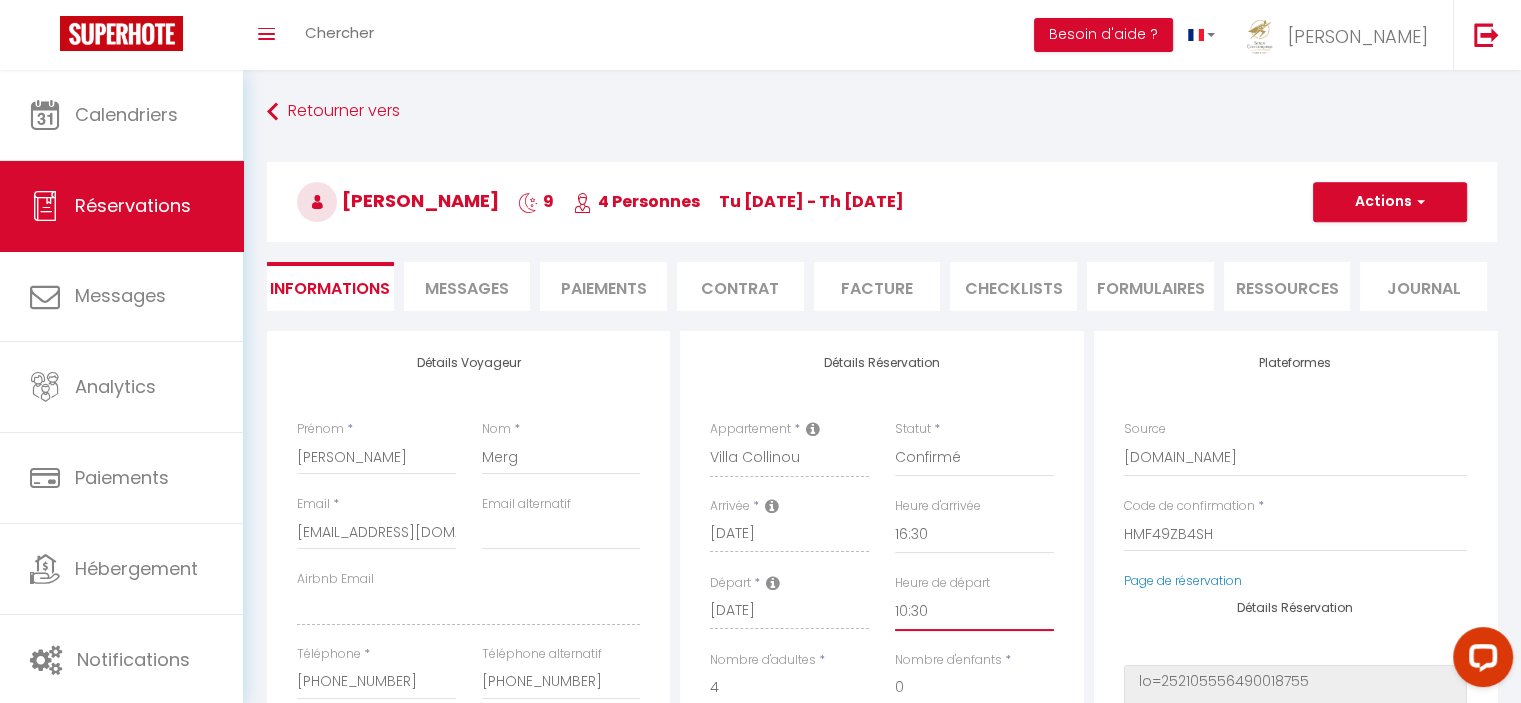 click on "00:00 00:30 01:00 01:30 02:00 02:30 03:00 03:30 04:00 04:30 05:00 05:30 06:00 06:30 07:00 07:30 08:00 08:30 09:00 09:30 10:00 10:30 11:00 11:30 12:00 12:30 13:00 13:30 14:00 14:30 15:00 15:30 16:00 16:30 17:00 17:30 18:00 18:30 19:00 19:30 20:00 20:30 21:00 21:30 22:00 22:30 23:00 23:30" at bounding box center (974, 612) 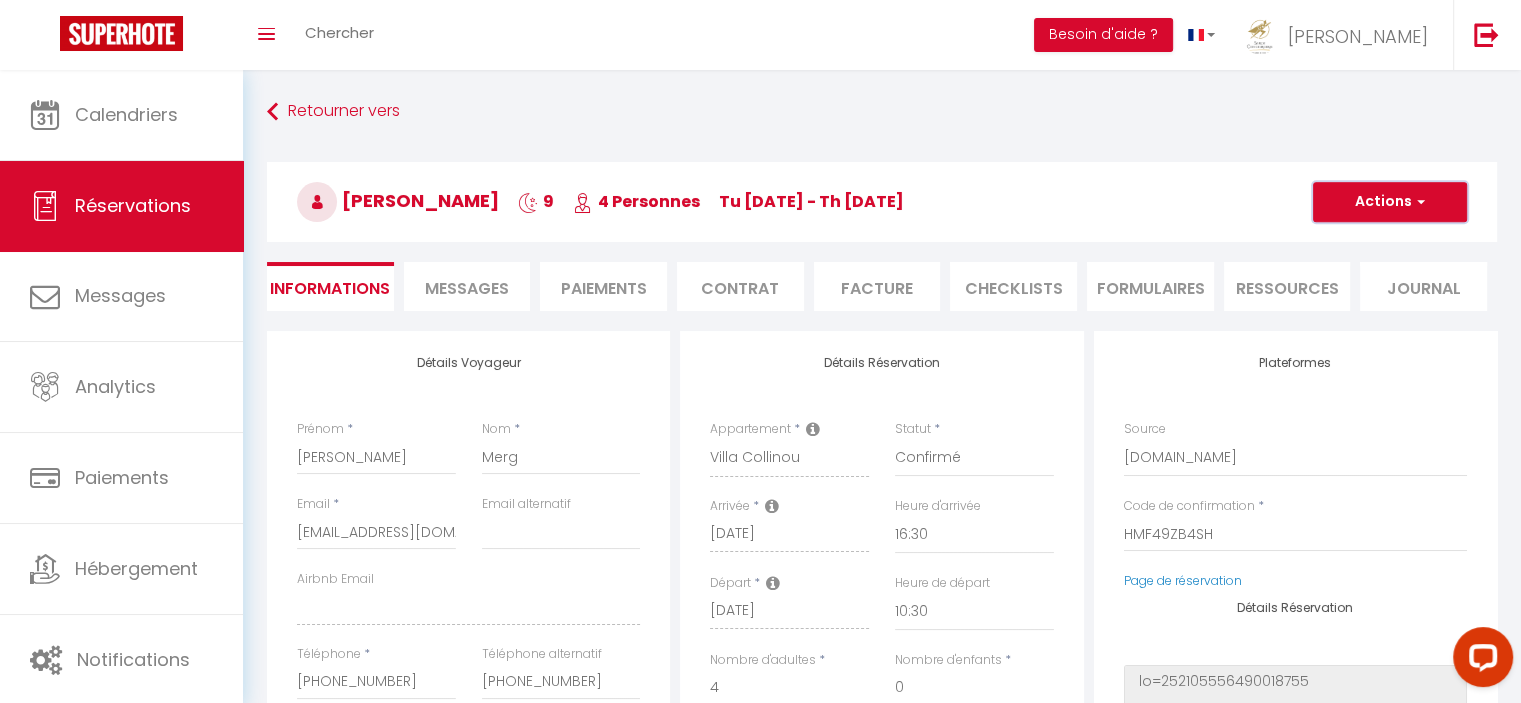 click on "Actions" at bounding box center (1390, 202) 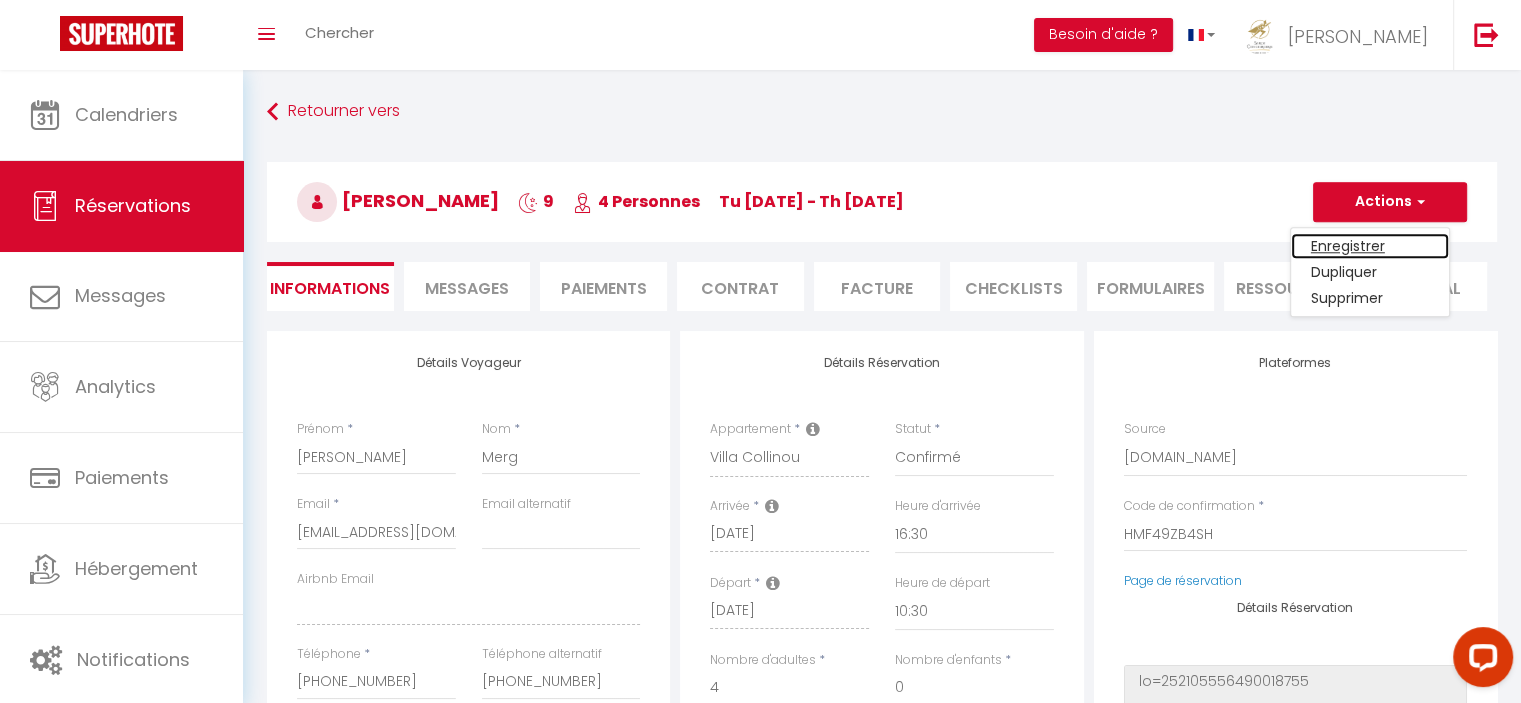 click on "Enregistrer" at bounding box center [1370, 246] 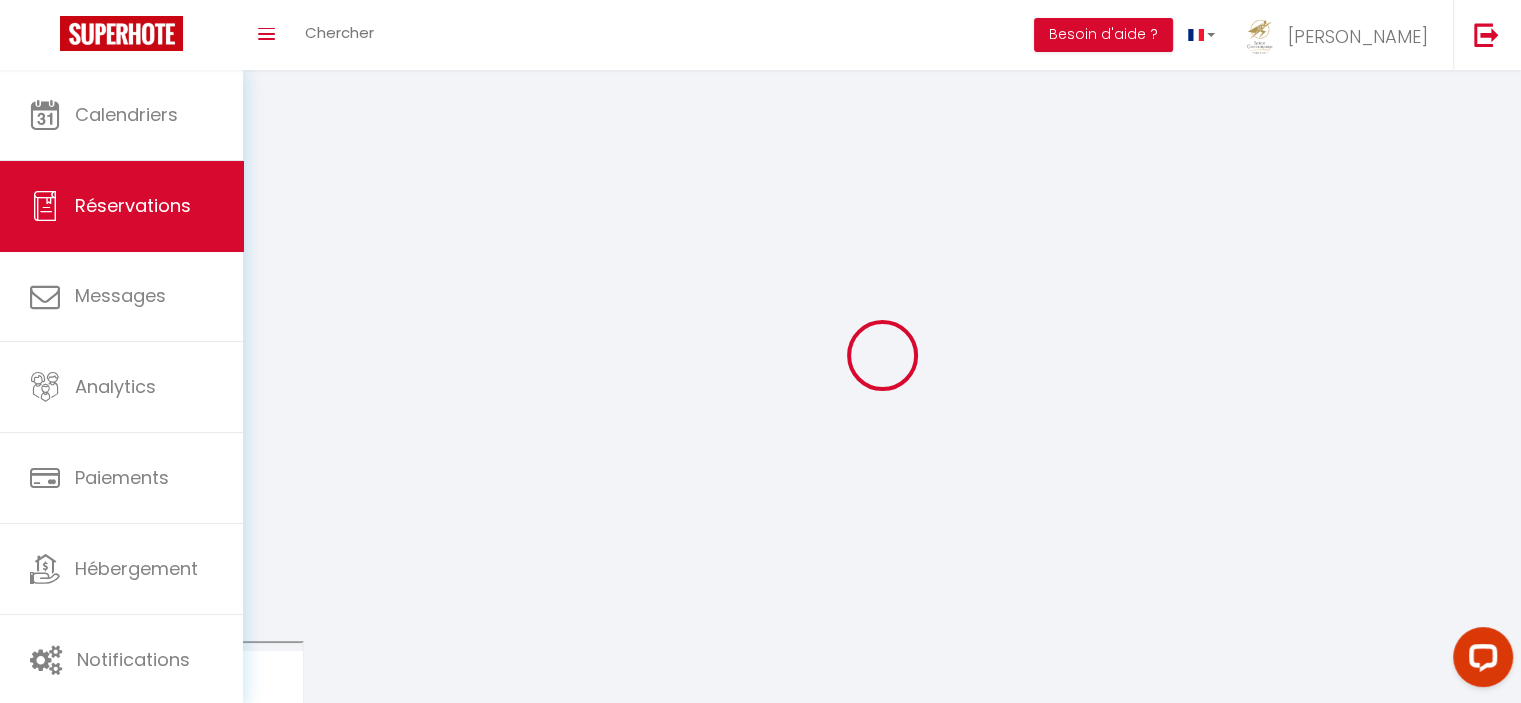 select on "not_cancelled" 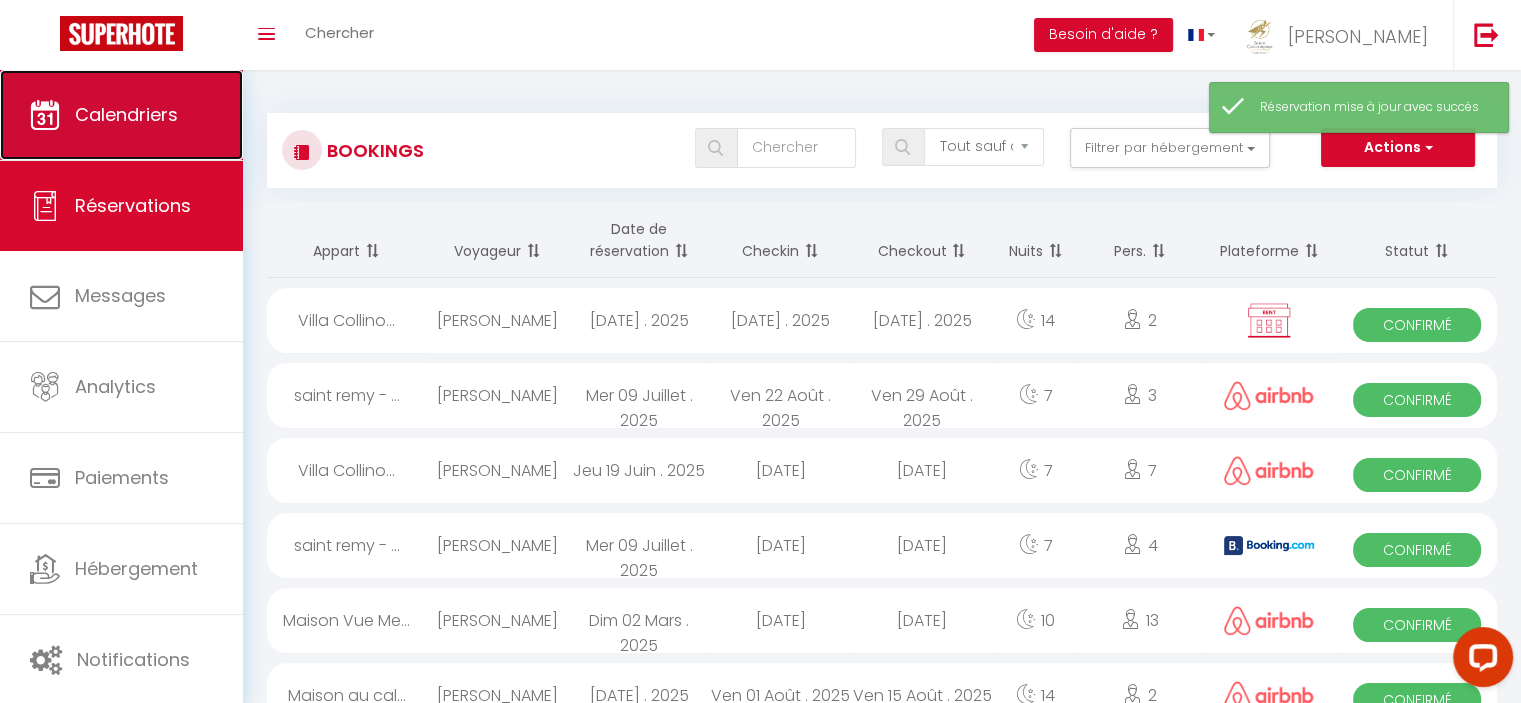 click on "Calendriers" at bounding box center (126, 114) 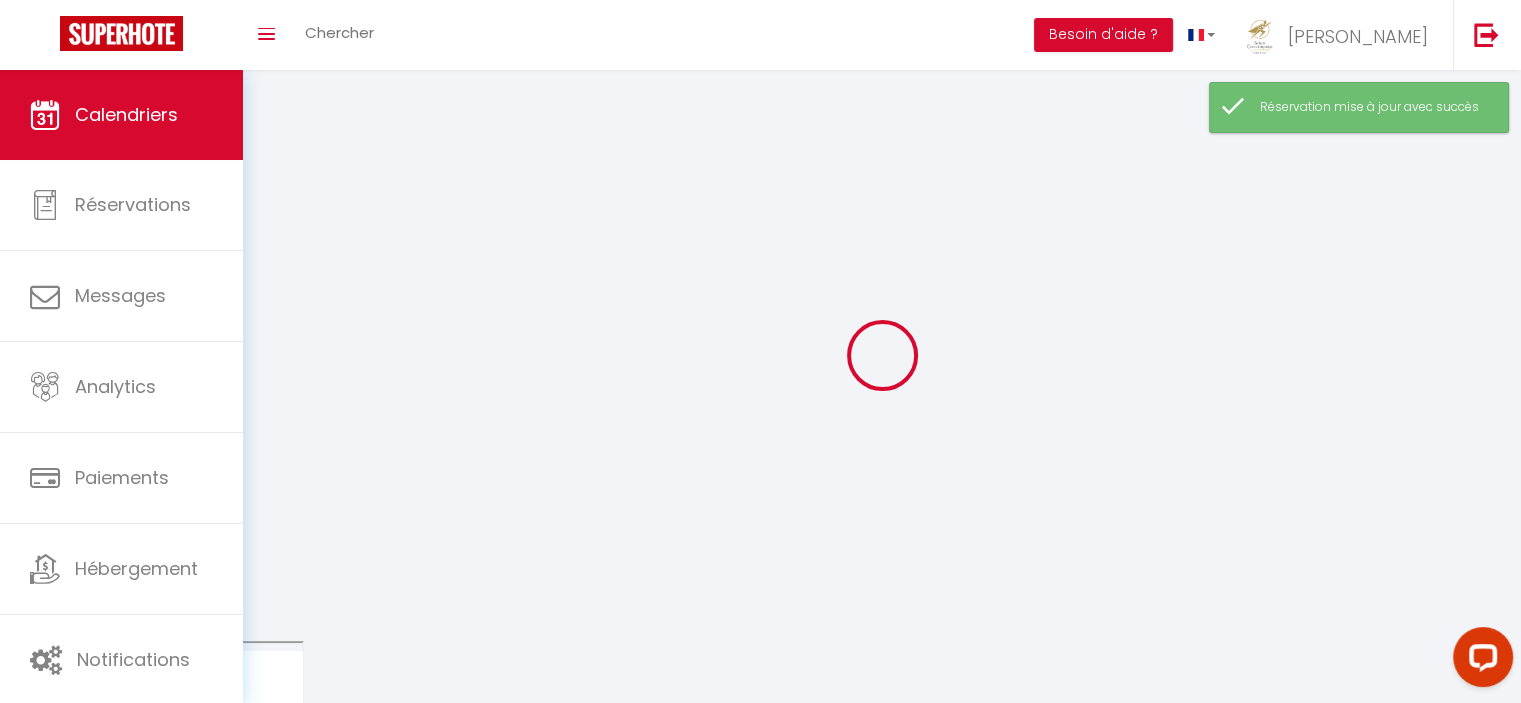 select 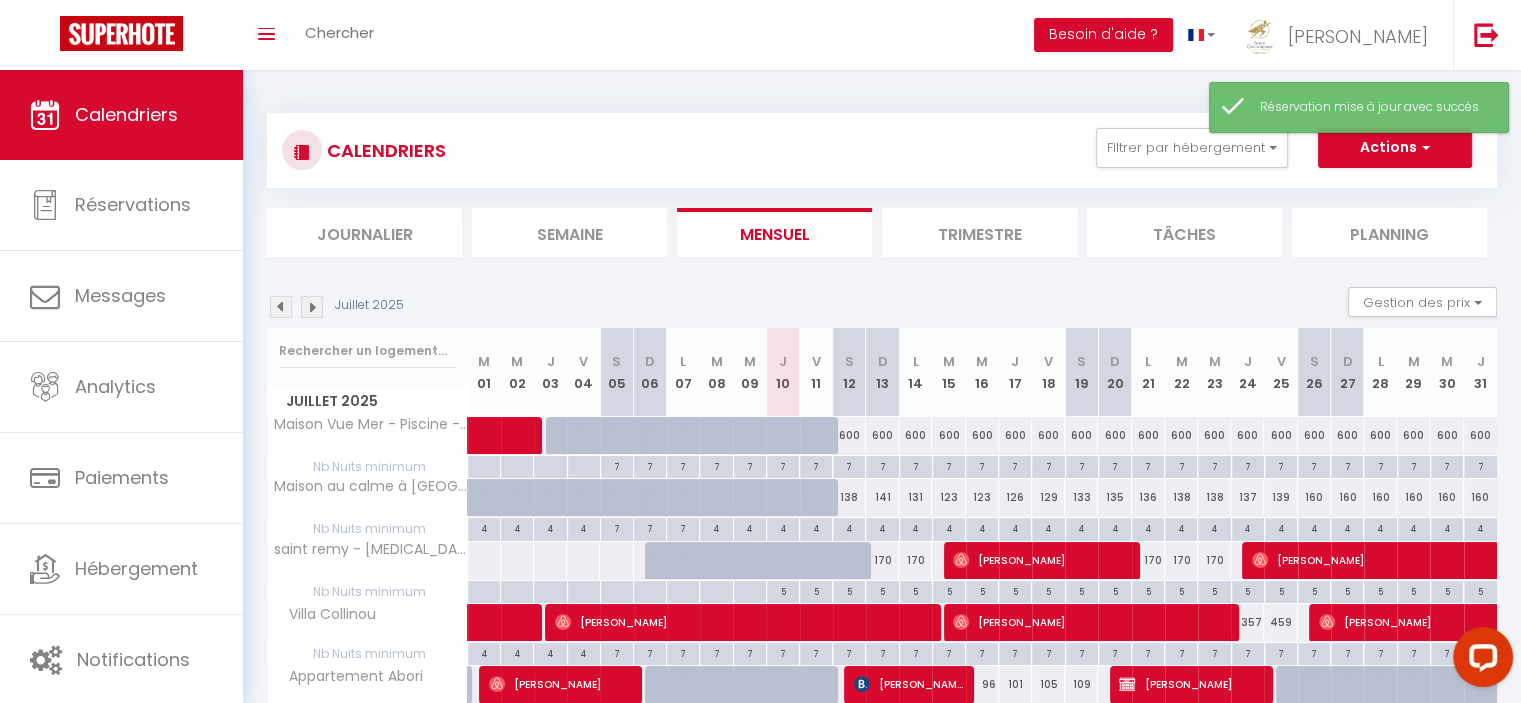 scroll, scrollTop: 167, scrollLeft: 0, axis: vertical 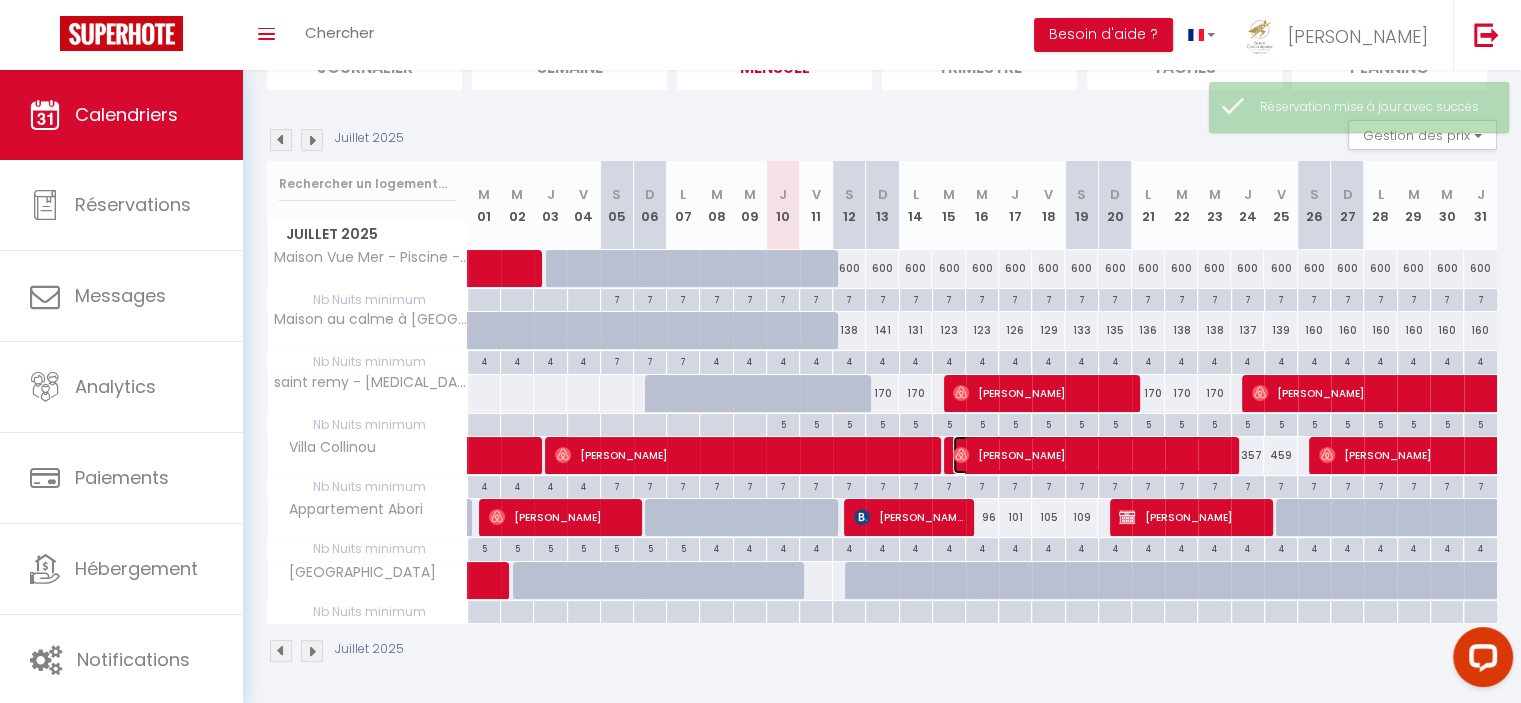click on "[PERSON_NAME]" at bounding box center [1090, 455] 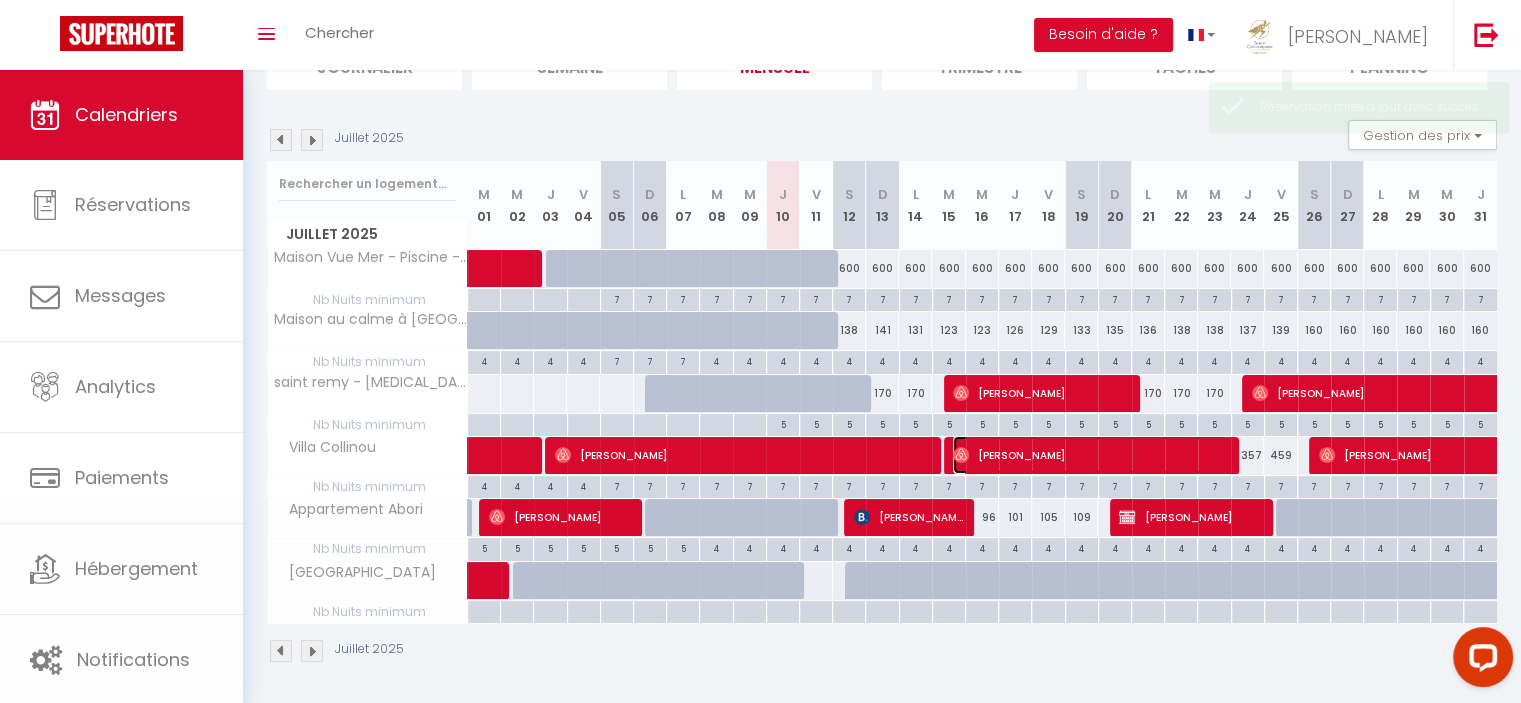 select on "OK" 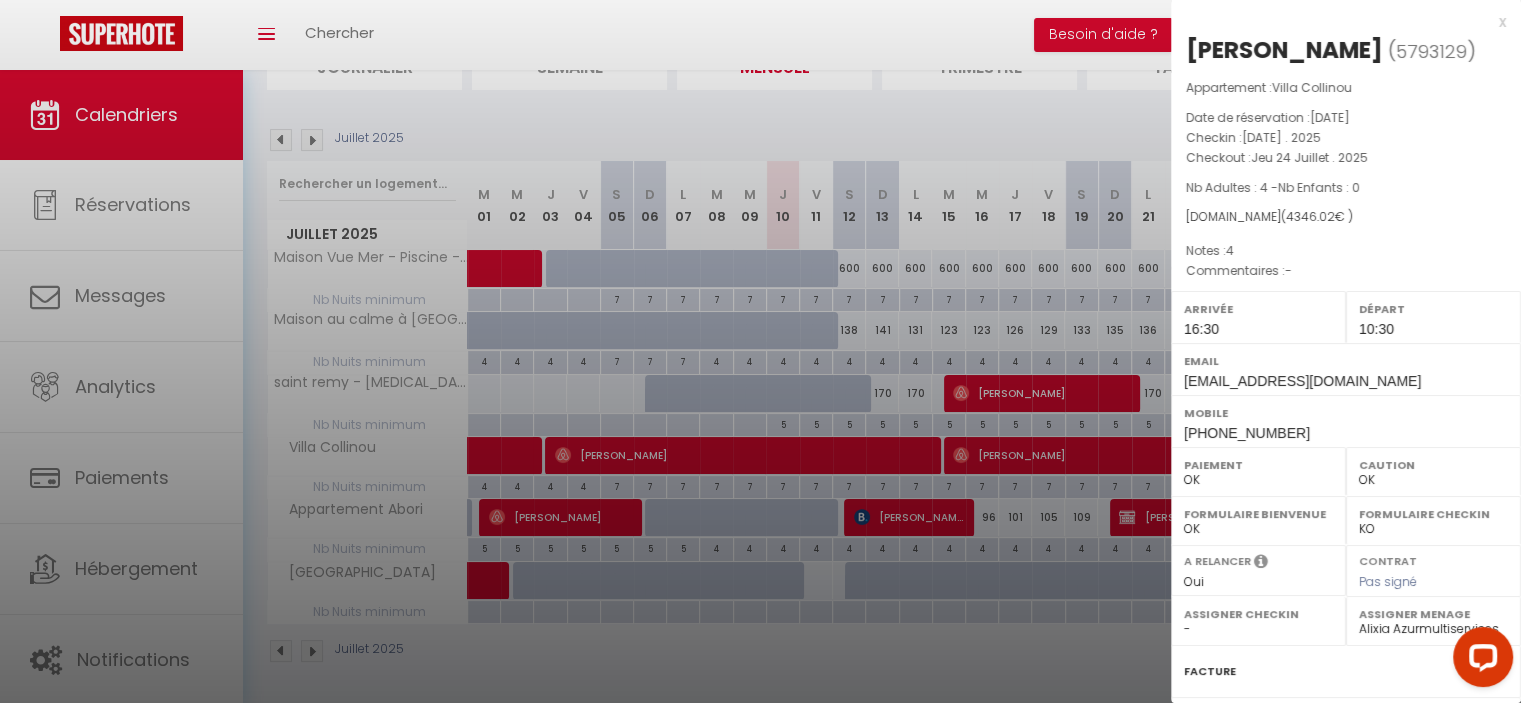 click at bounding box center [760, 351] 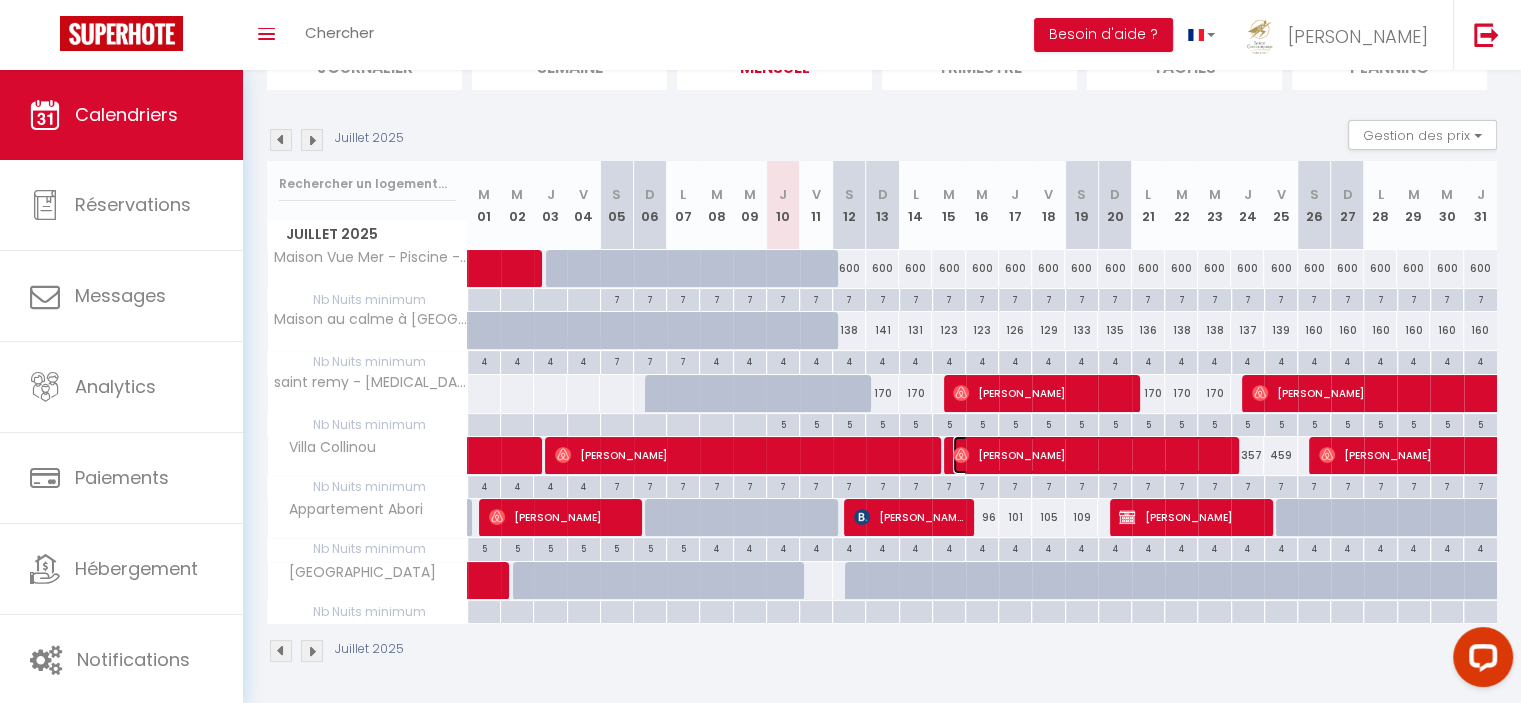 click on "[PERSON_NAME]" at bounding box center [1090, 455] 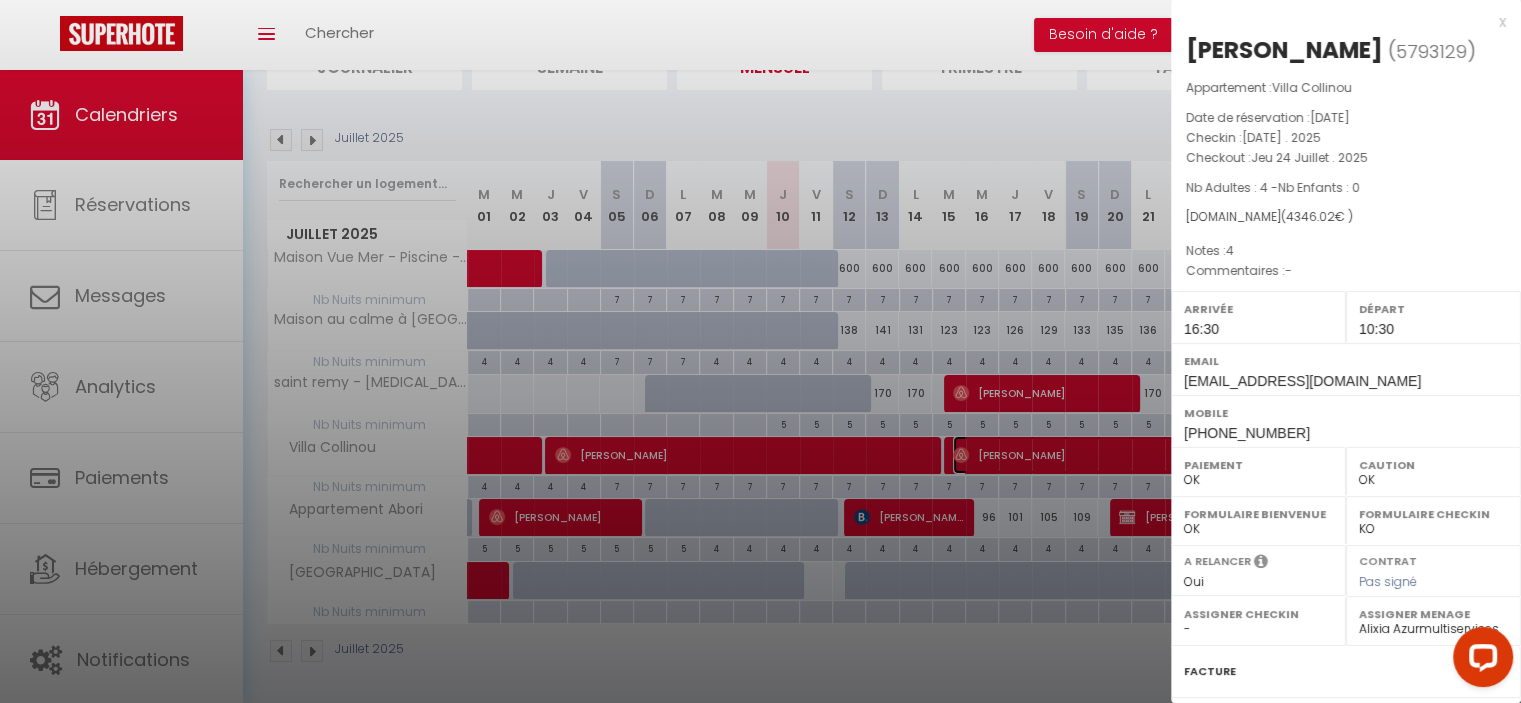 scroll, scrollTop: 225, scrollLeft: 0, axis: vertical 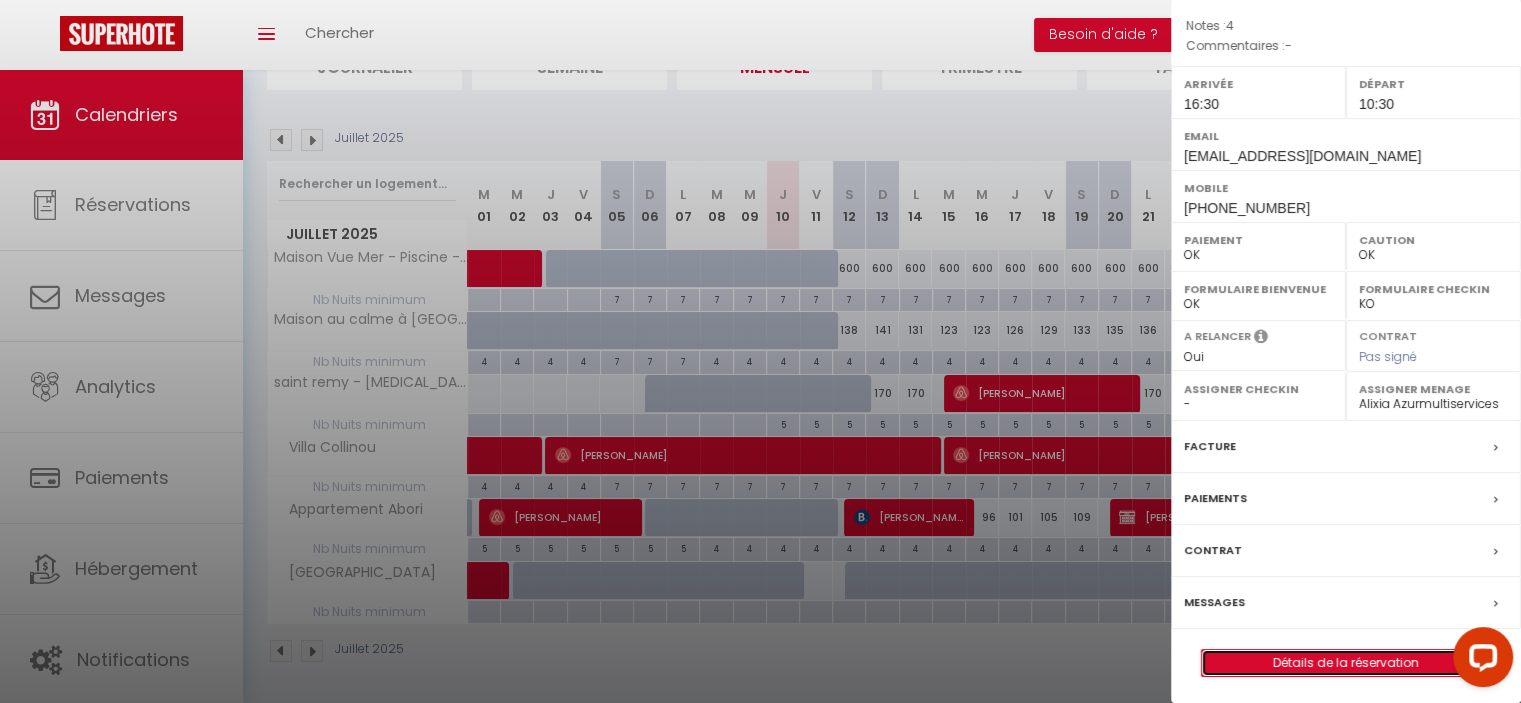 click on "Détails de la réservation" at bounding box center (1346, 663) 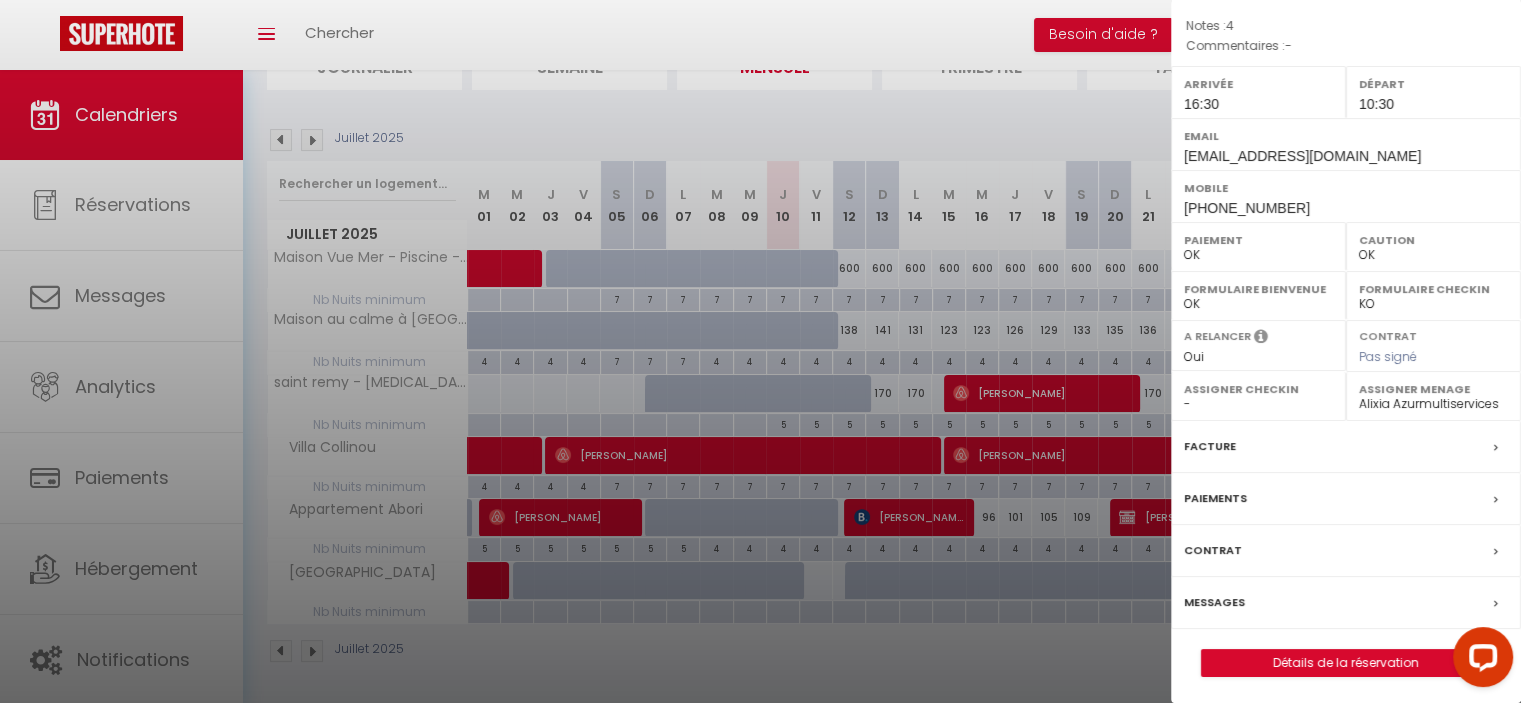 scroll, scrollTop: 0, scrollLeft: 0, axis: both 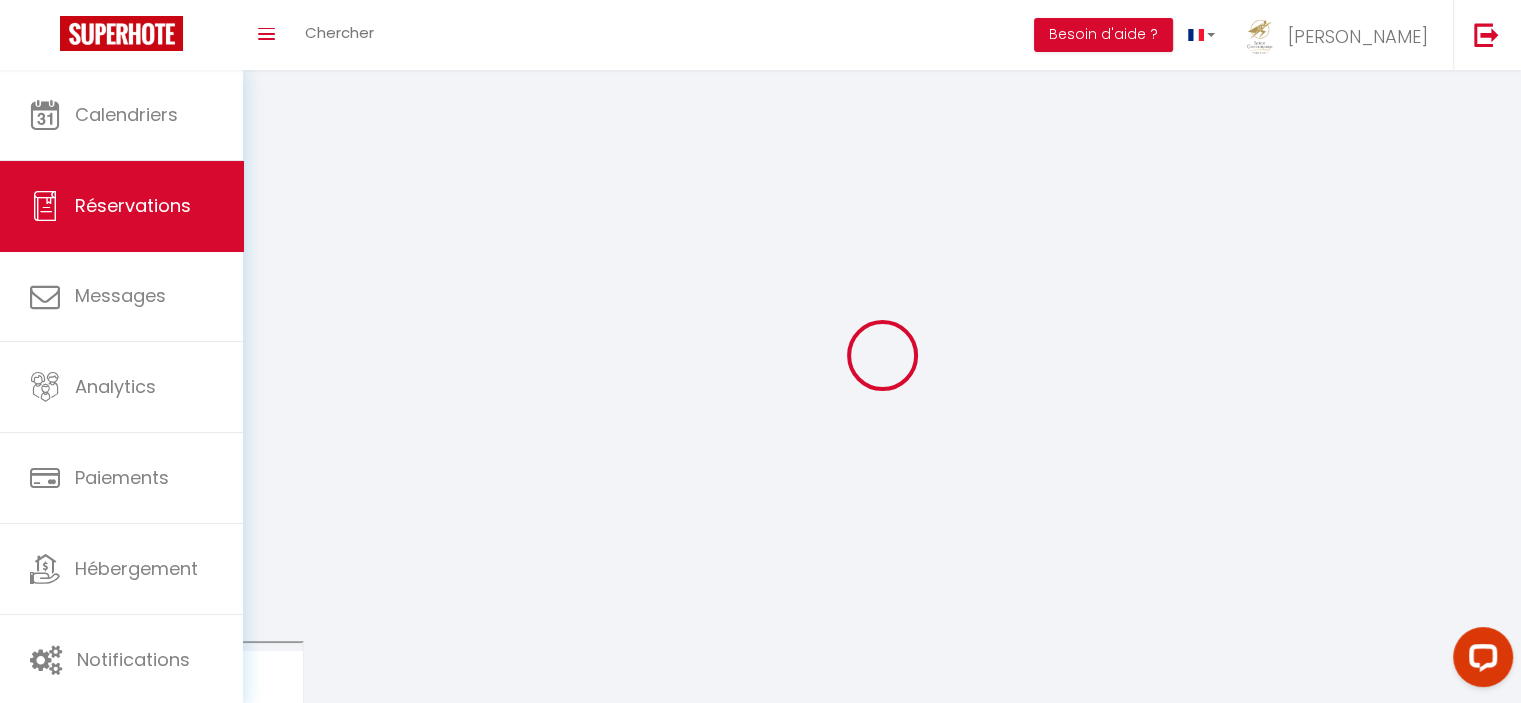 select 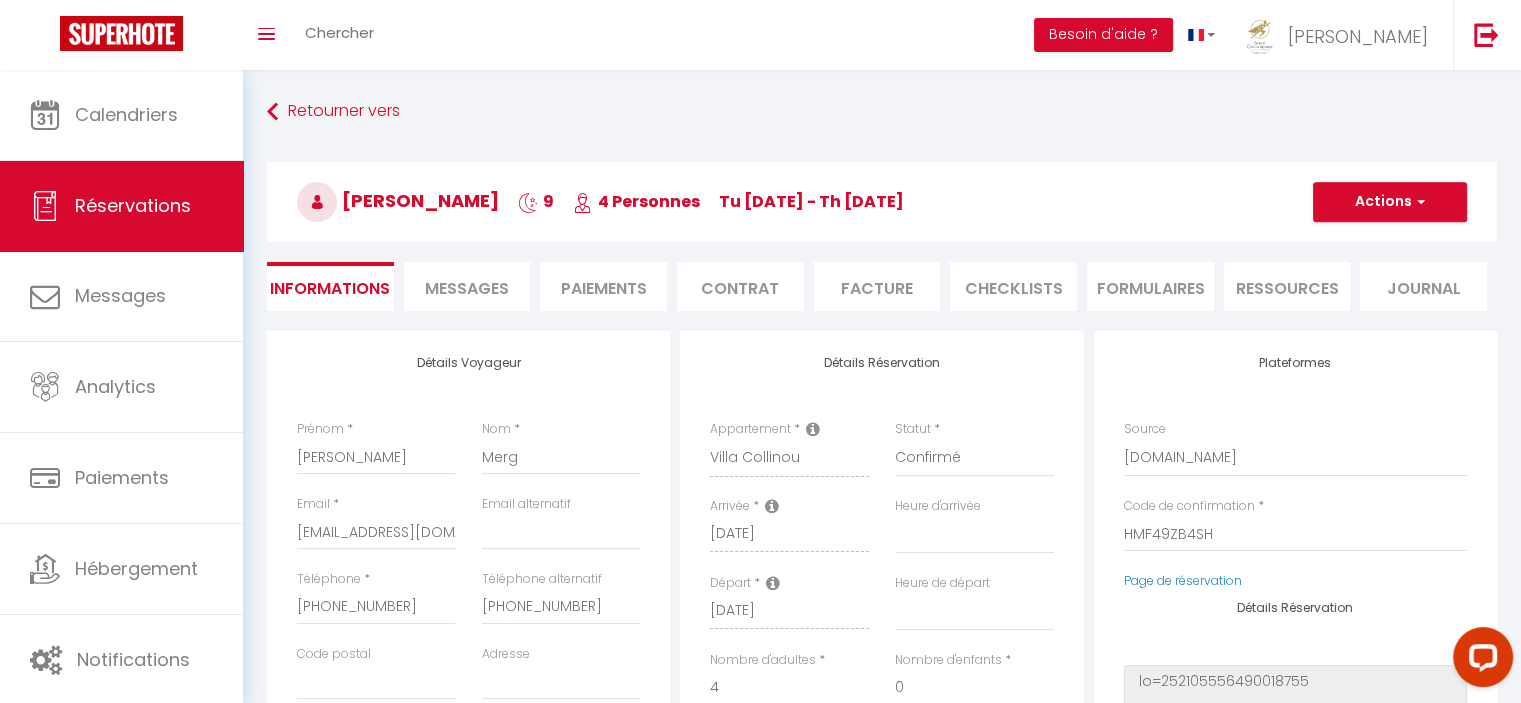 select 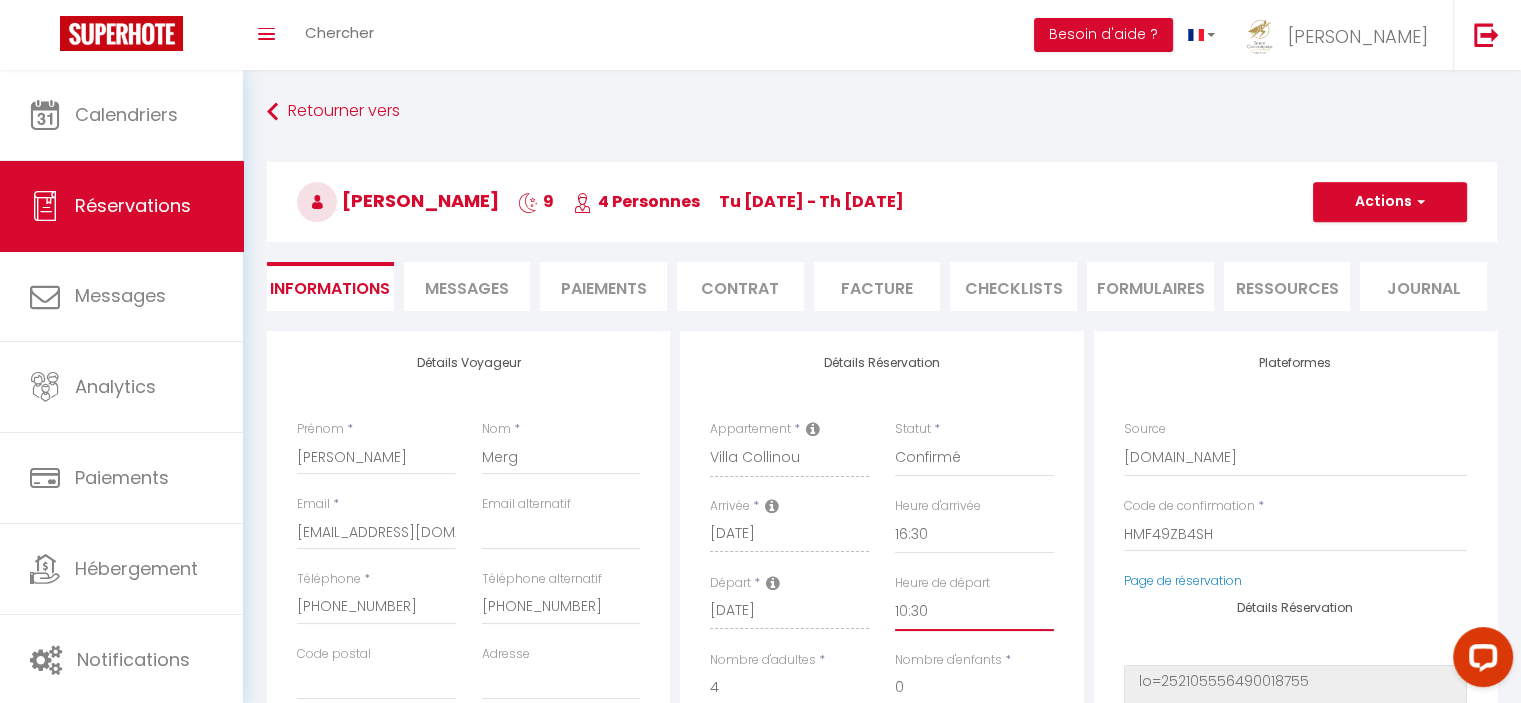 click on "00:00 00:30 01:00 01:30 02:00 02:30 03:00 03:30 04:00 04:30 05:00 05:30 06:00 06:30 07:00 07:30 08:00 08:30 09:00 09:30 10:00 10:30 11:00 11:30 12:00 12:30 13:00 13:30 14:00 14:30 15:00 15:30 16:00 16:30 17:00 17:30 18:00 18:30 19:00 19:30 20:00 20:30 21:00 21:30 22:00 22:30 23:00 23:30" at bounding box center [974, 612] 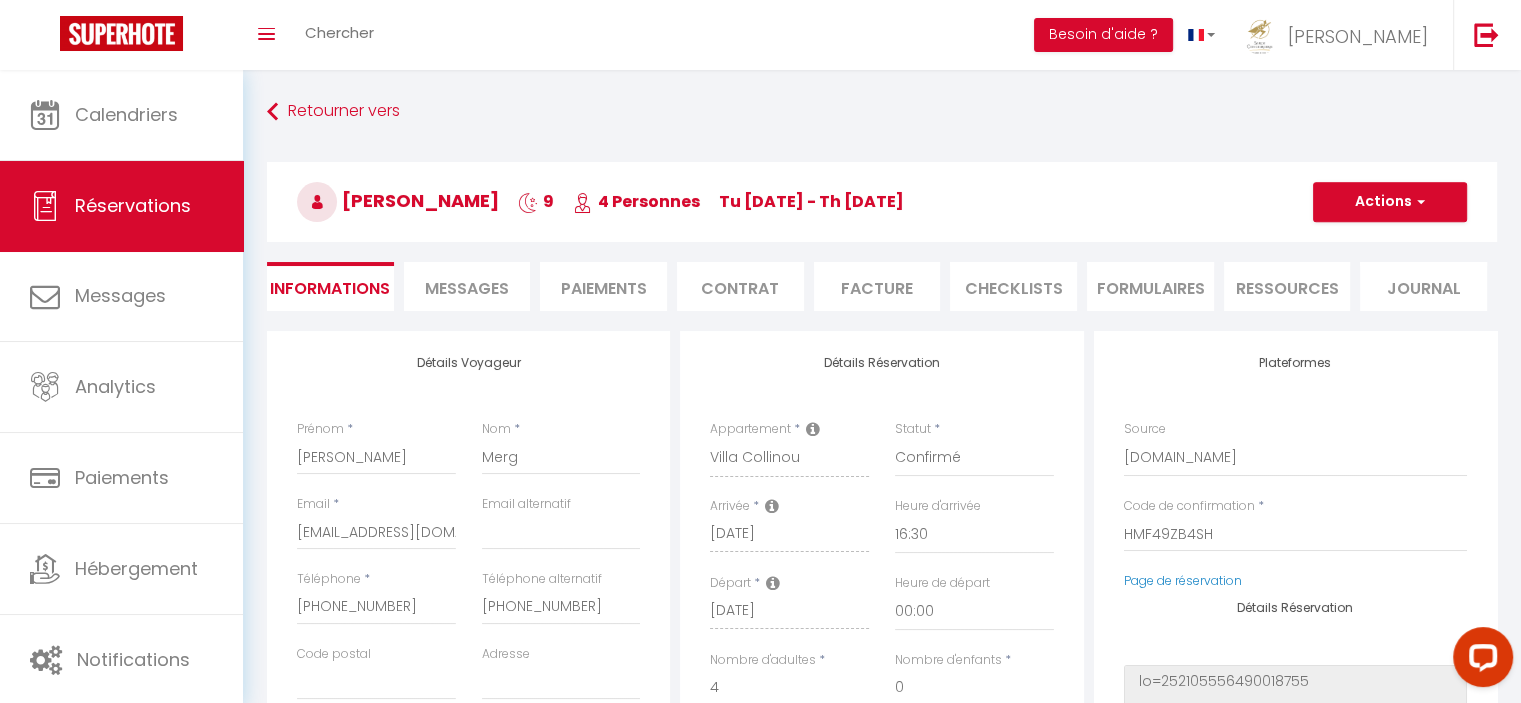 select 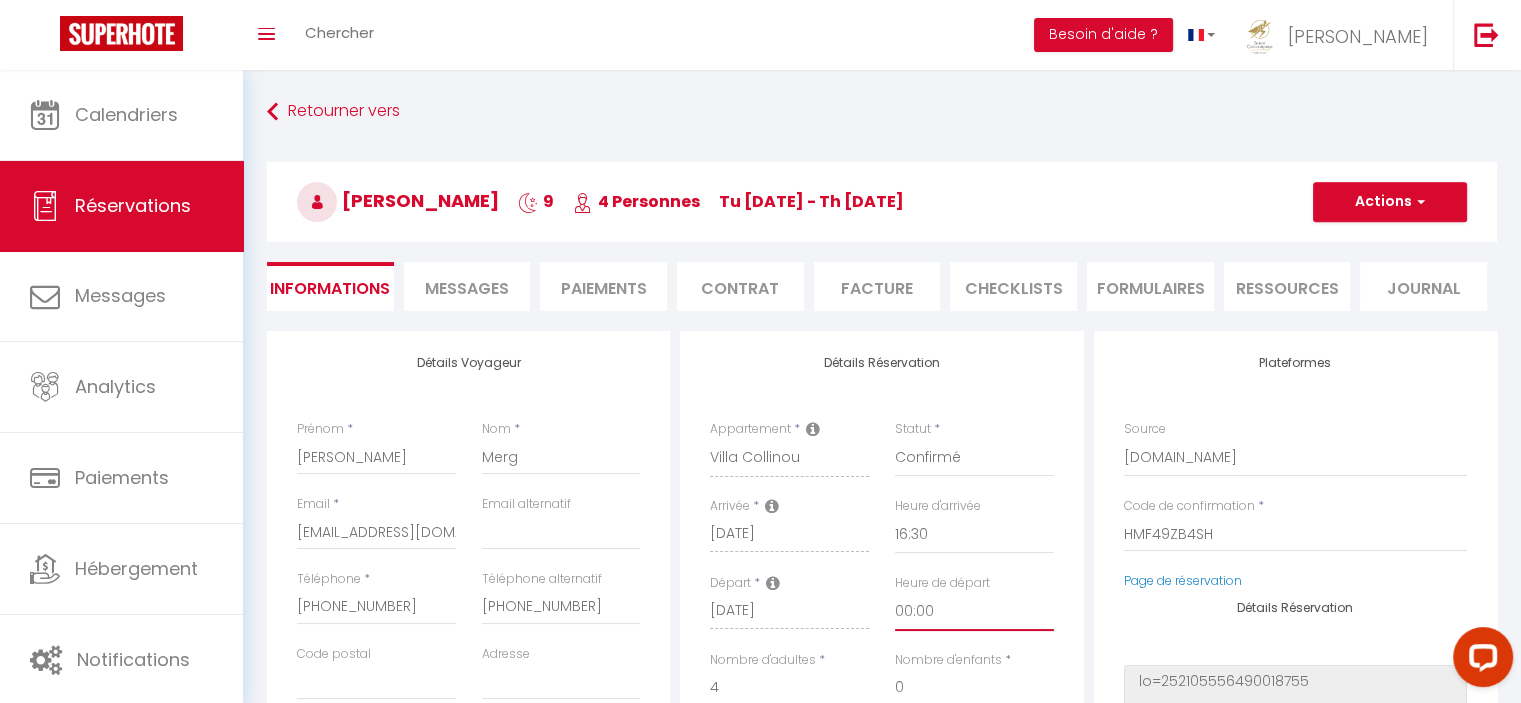 click on "00:00 00:30 01:00 01:30 02:00 02:30 03:00 03:30 04:00 04:30 05:00 05:30 06:00 06:30 07:00 07:30 08:00 08:30 09:00 09:30 10:00 10:30 11:00 11:30 12:00 12:30 13:00 13:30 14:00 14:30 15:00 15:30 16:00 16:30 17:00 17:30 18:00 18:30 19:00 19:30 20:00 20:30 21:00 21:30 22:00 22:30 23:00 23:30" at bounding box center (974, 612) 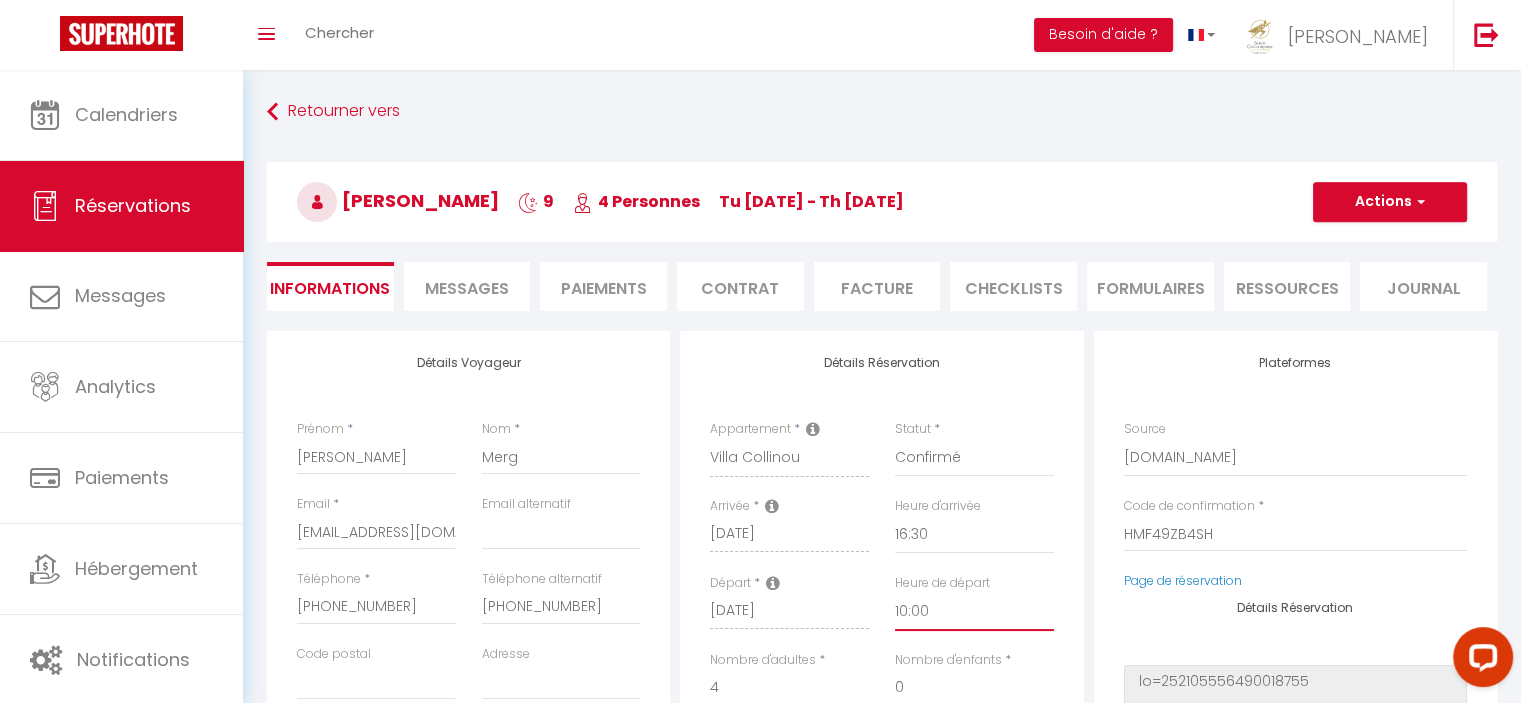 click on "00:00 00:30 01:00 01:30 02:00 02:30 03:00 03:30 04:00 04:30 05:00 05:30 06:00 06:30 07:00 07:30 08:00 08:30 09:00 09:30 10:00 10:30 11:00 11:30 12:00 12:30 13:00 13:30 14:00 14:30 15:00 15:30 16:00 16:30 17:00 17:30 18:00 18:30 19:00 19:30 20:00 20:30 21:00 21:30 22:00 22:30 23:00 23:30" at bounding box center (974, 612) 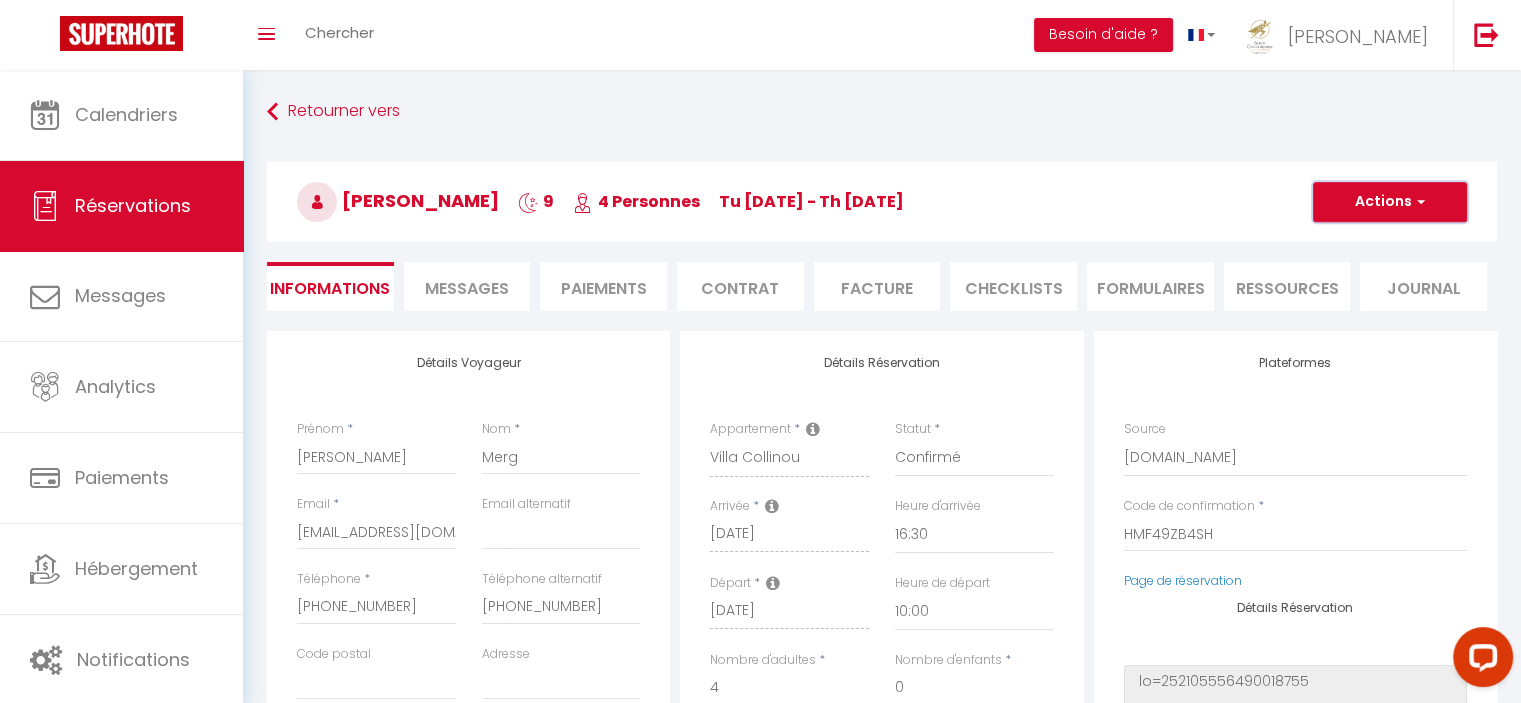 click on "Actions" at bounding box center (1390, 202) 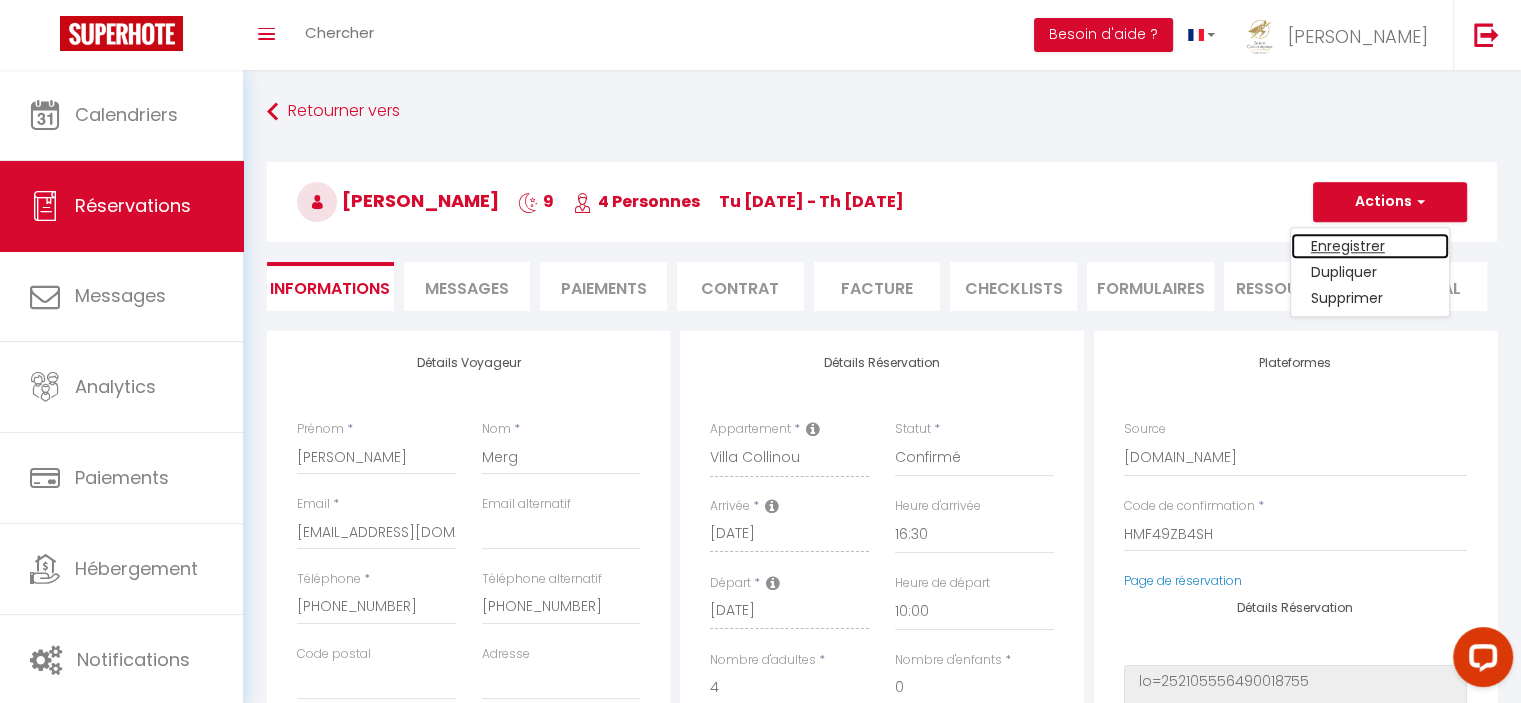 click on "Enregistrer" at bounding box center [1370, 246] 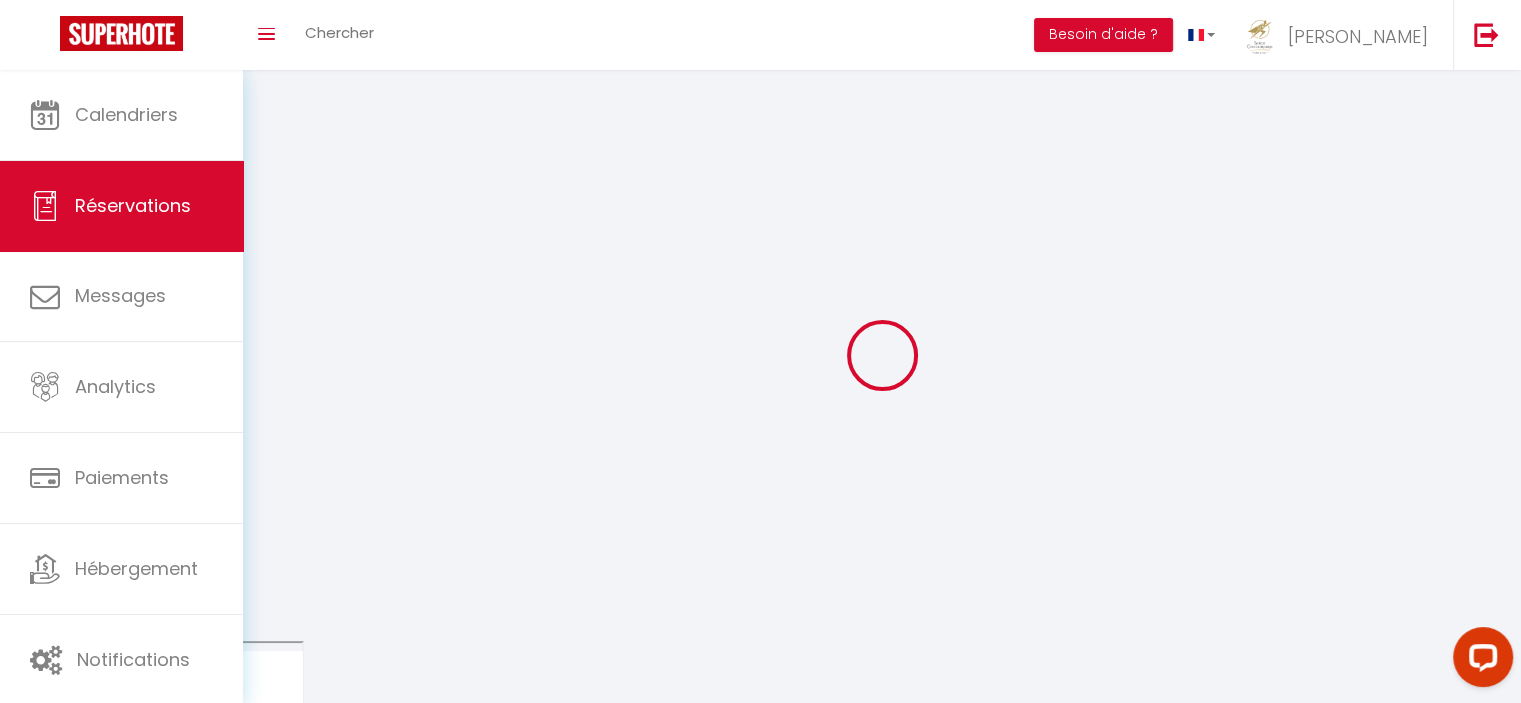 select on "not_cancelled" 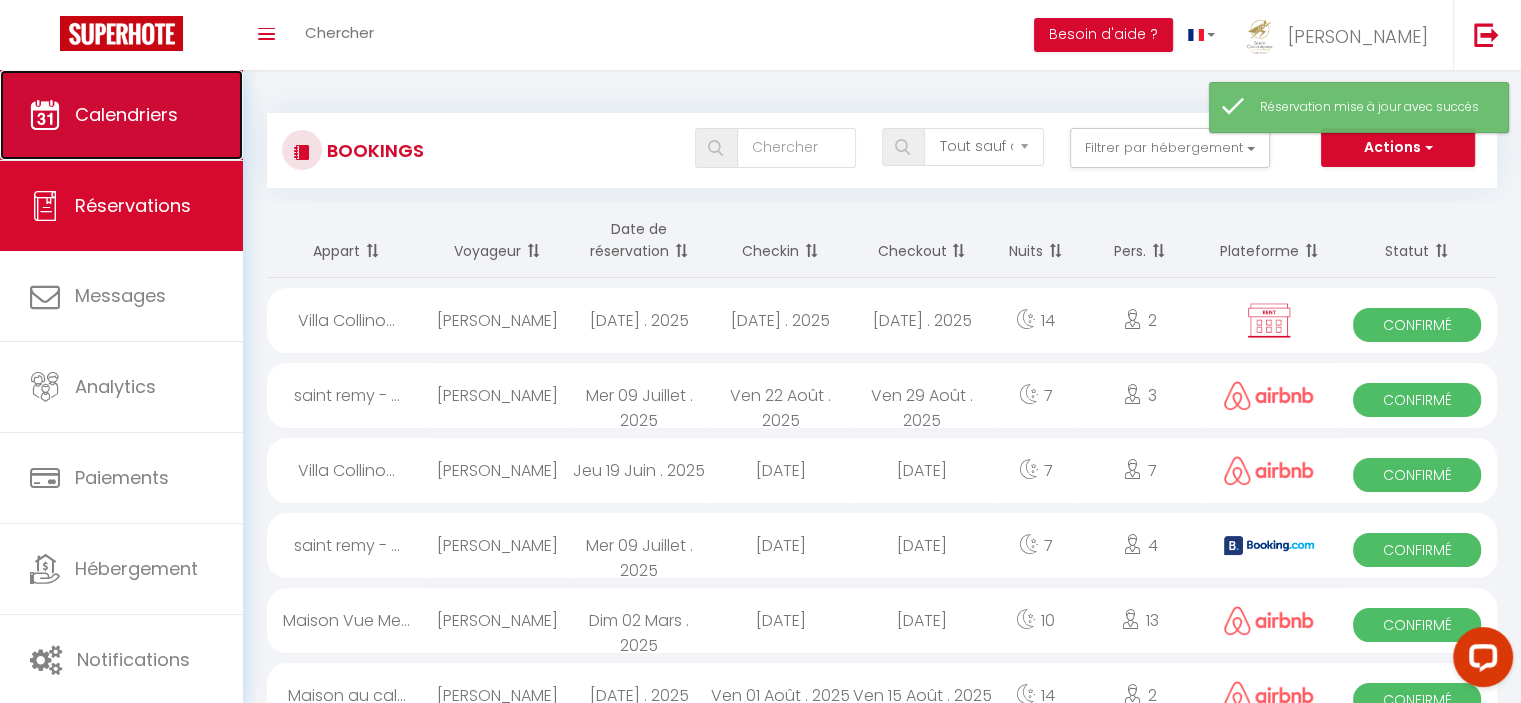 click on "Calendriers" at bounding box center (126, 114) 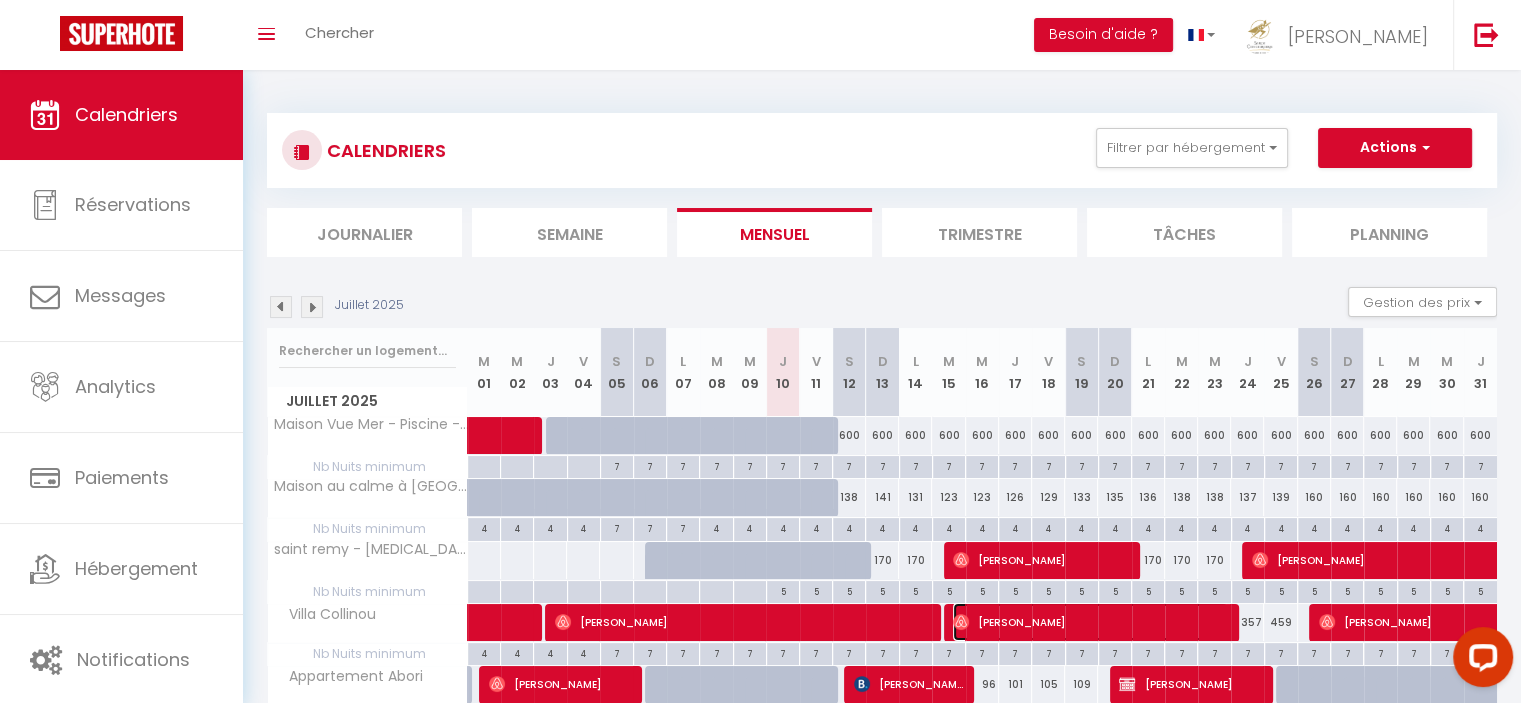 click on "[PERSON_NAME]" at bounding box center [1090, 622] 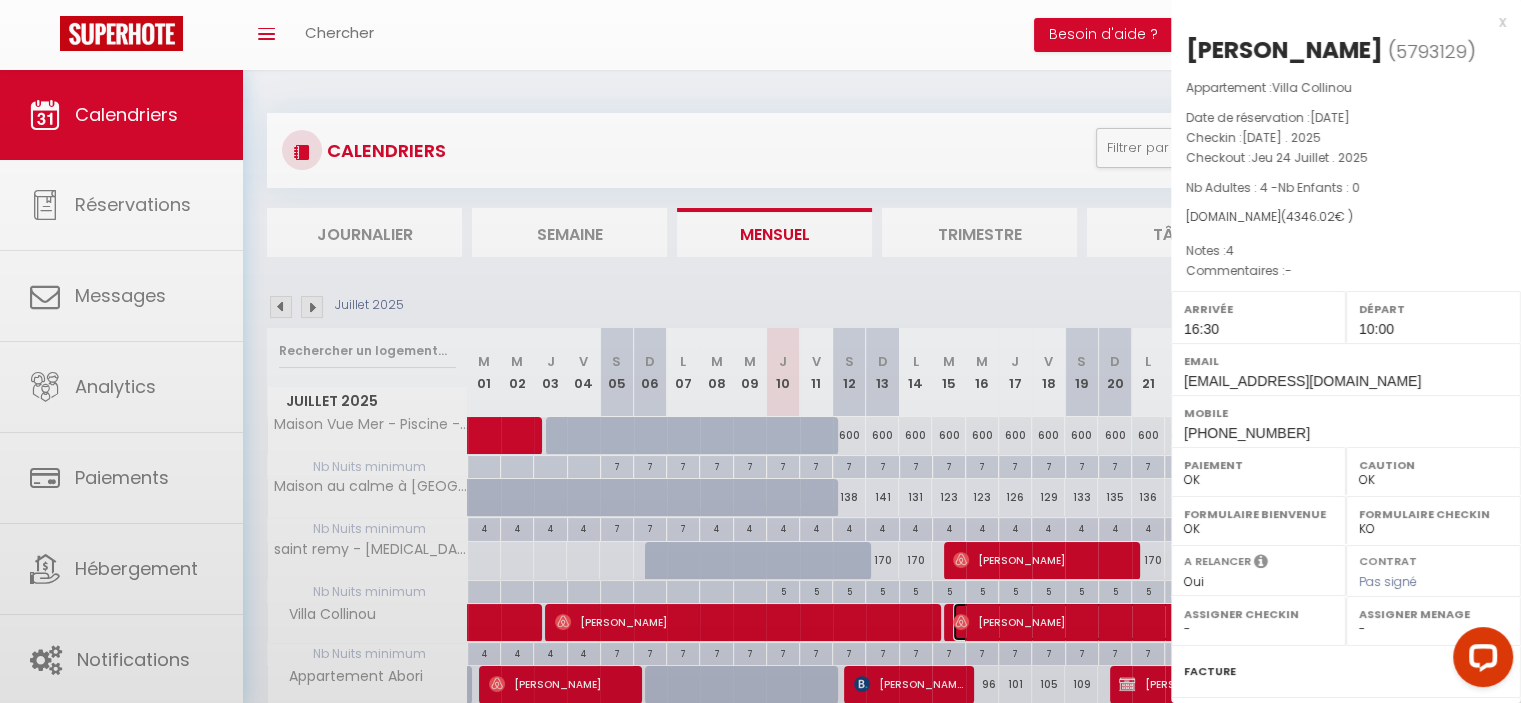 select on "38474" 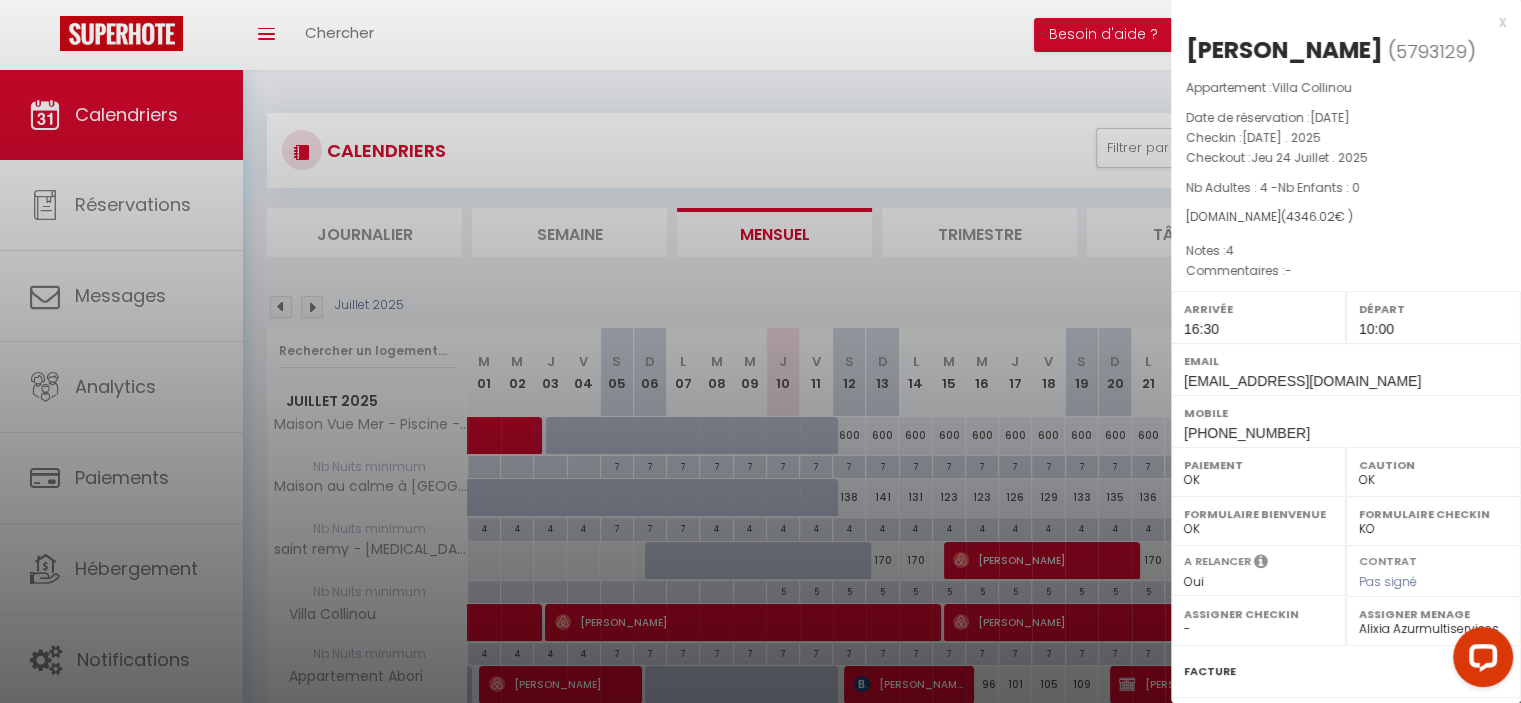click at bounding box center (760, 351) 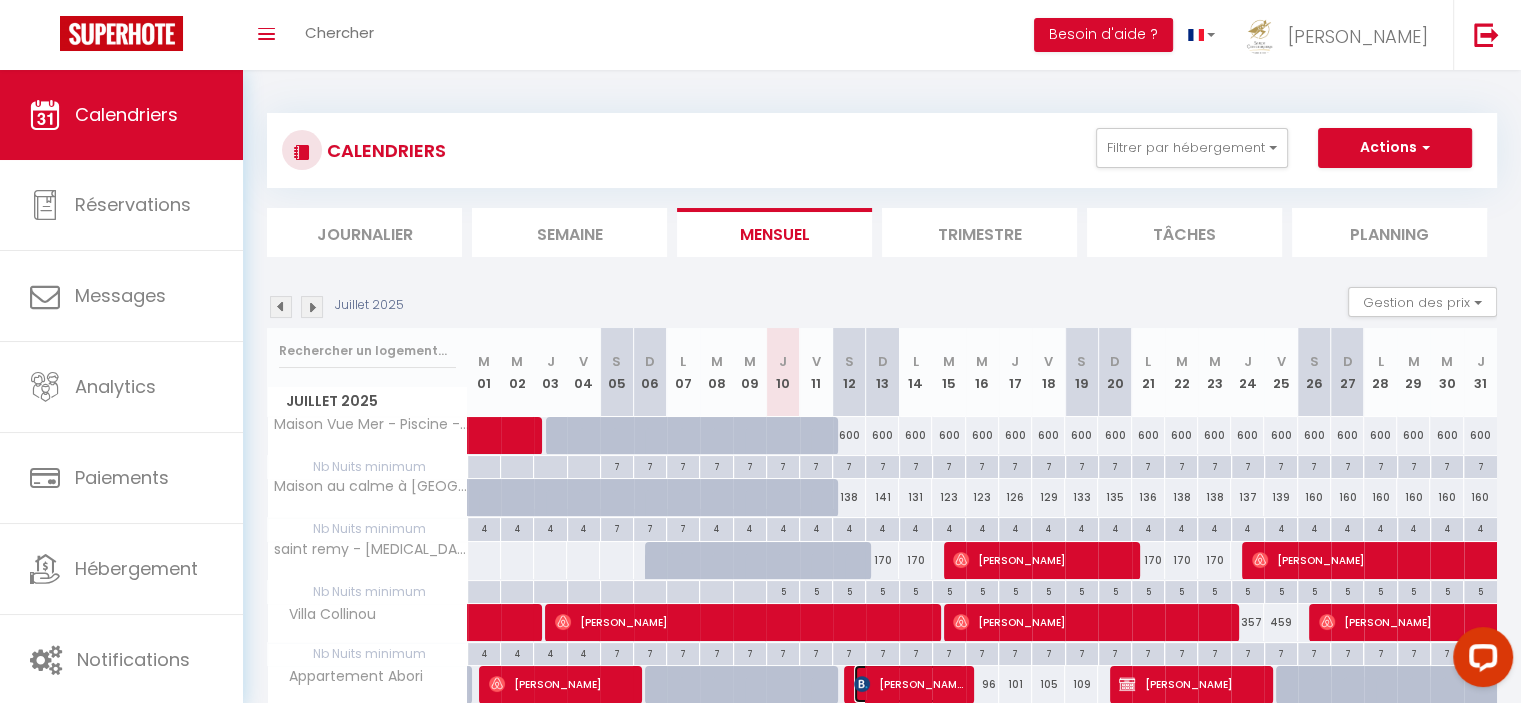 click on "[PERSON_NAME]" at bounding box center [909, 684] 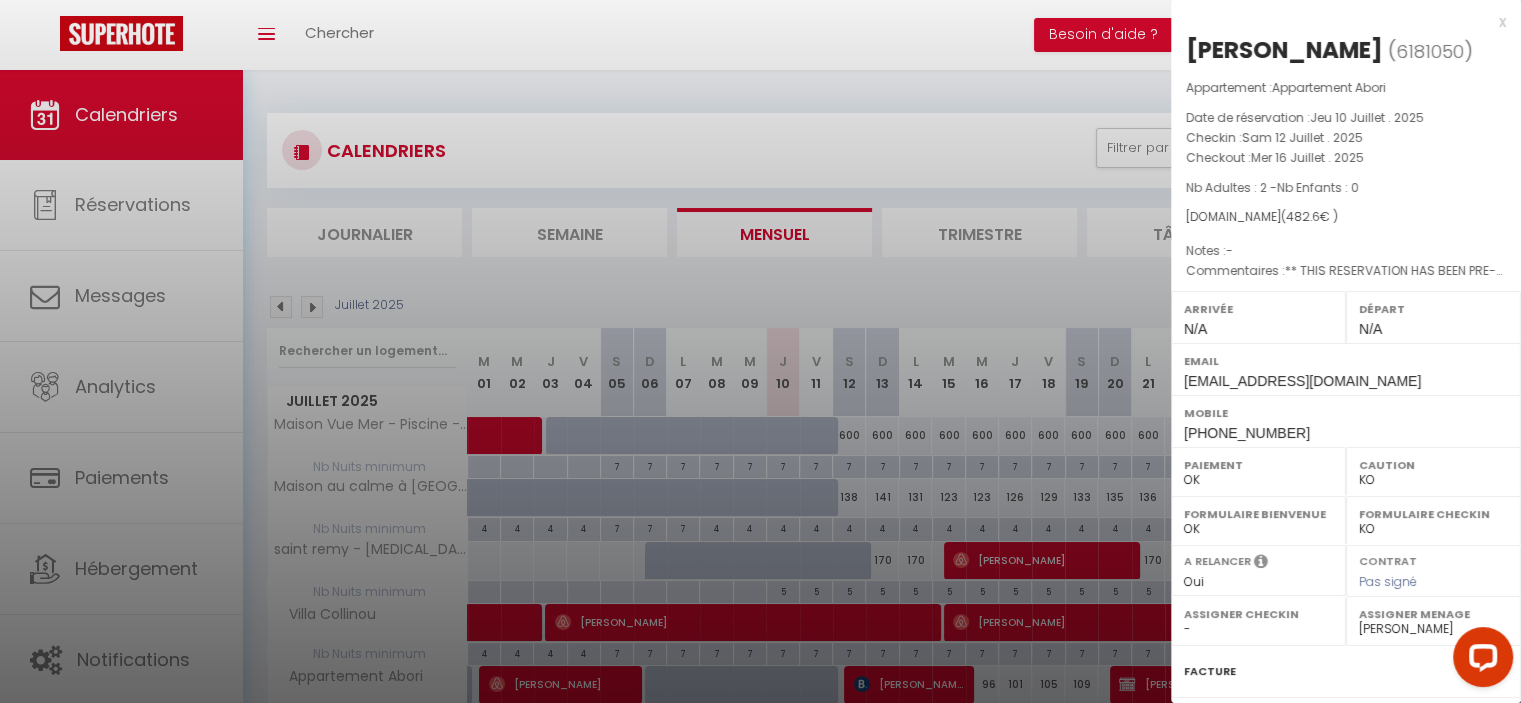click at bounding box center (760, 351) 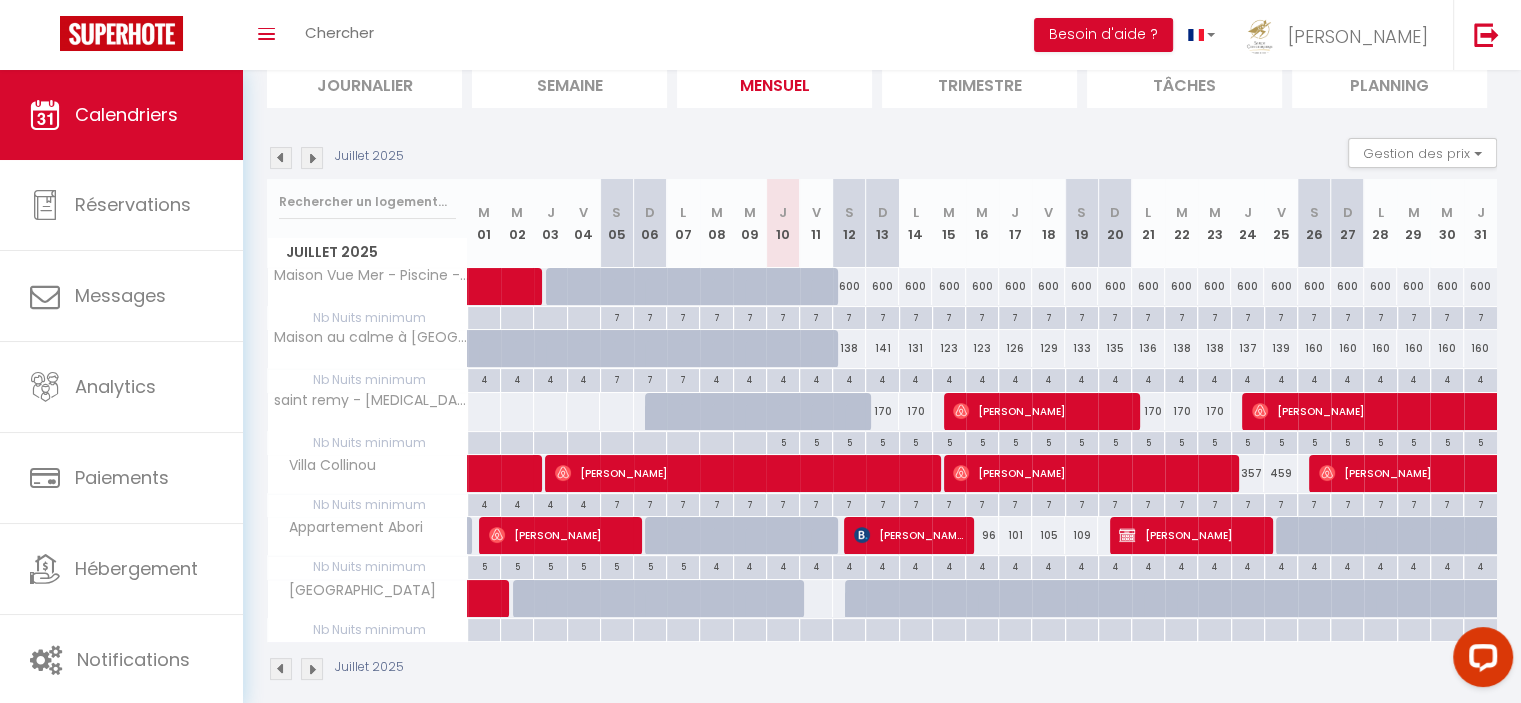 scroll, scrollTop: 152, scrollLeft: 0, axis: vertical 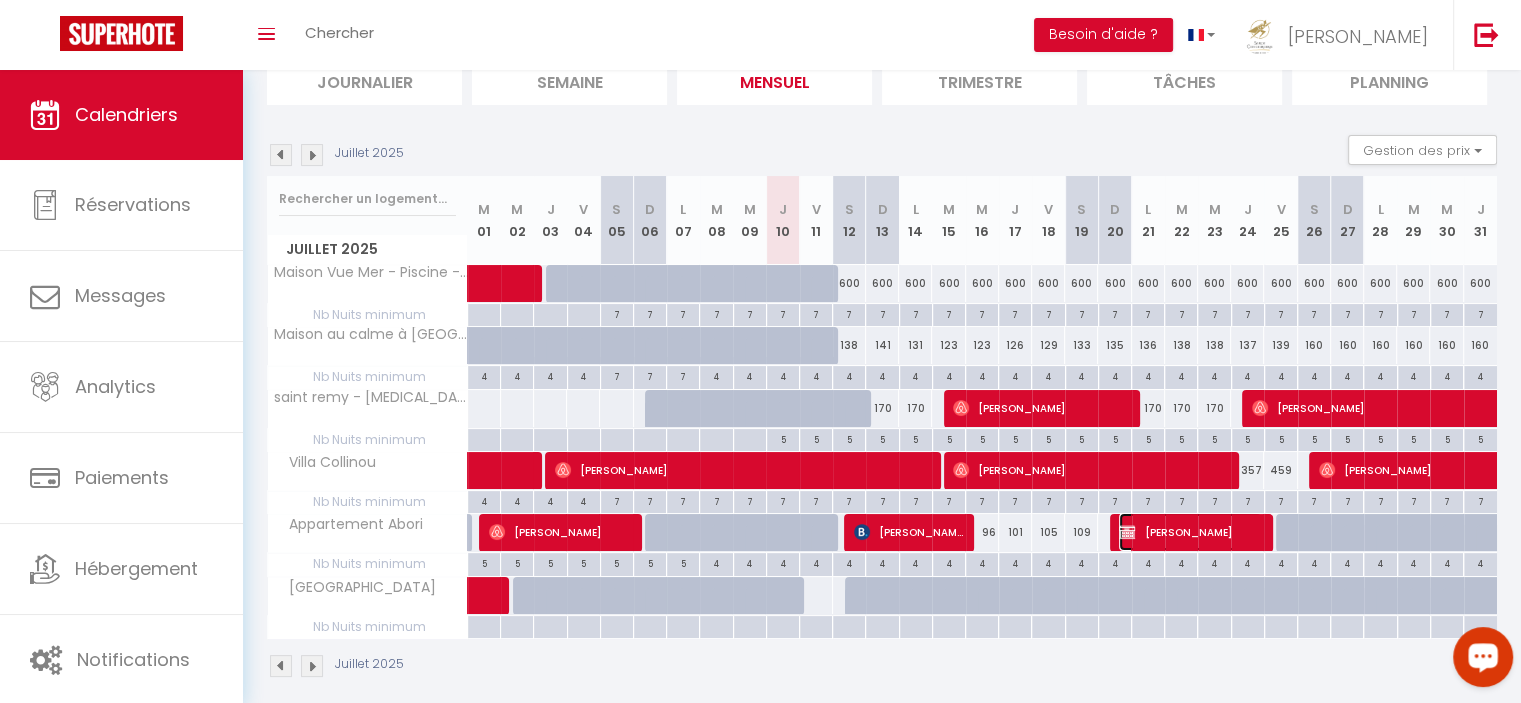 click on "[PERSON_NAME]" at bounding box center [1190, 532] 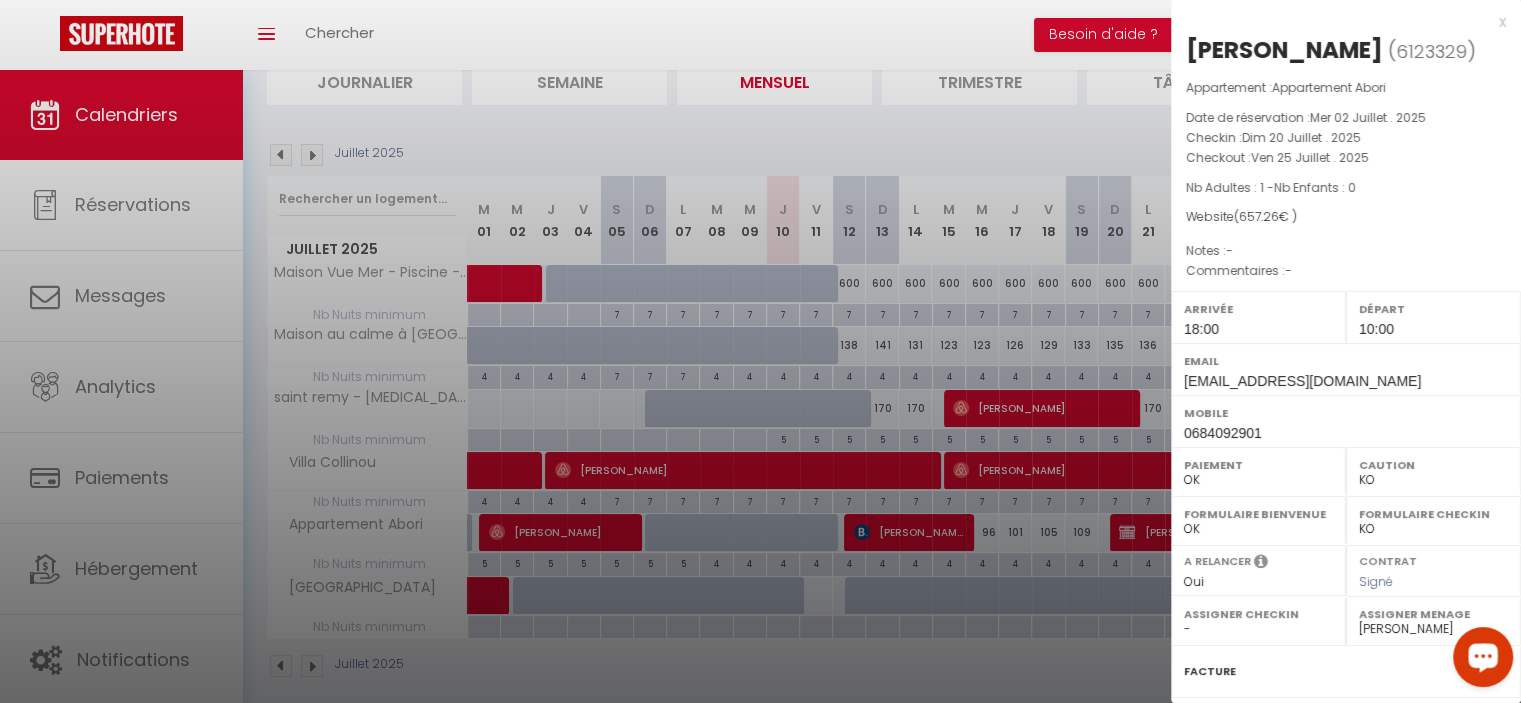 click at bounding box center [760, 351] 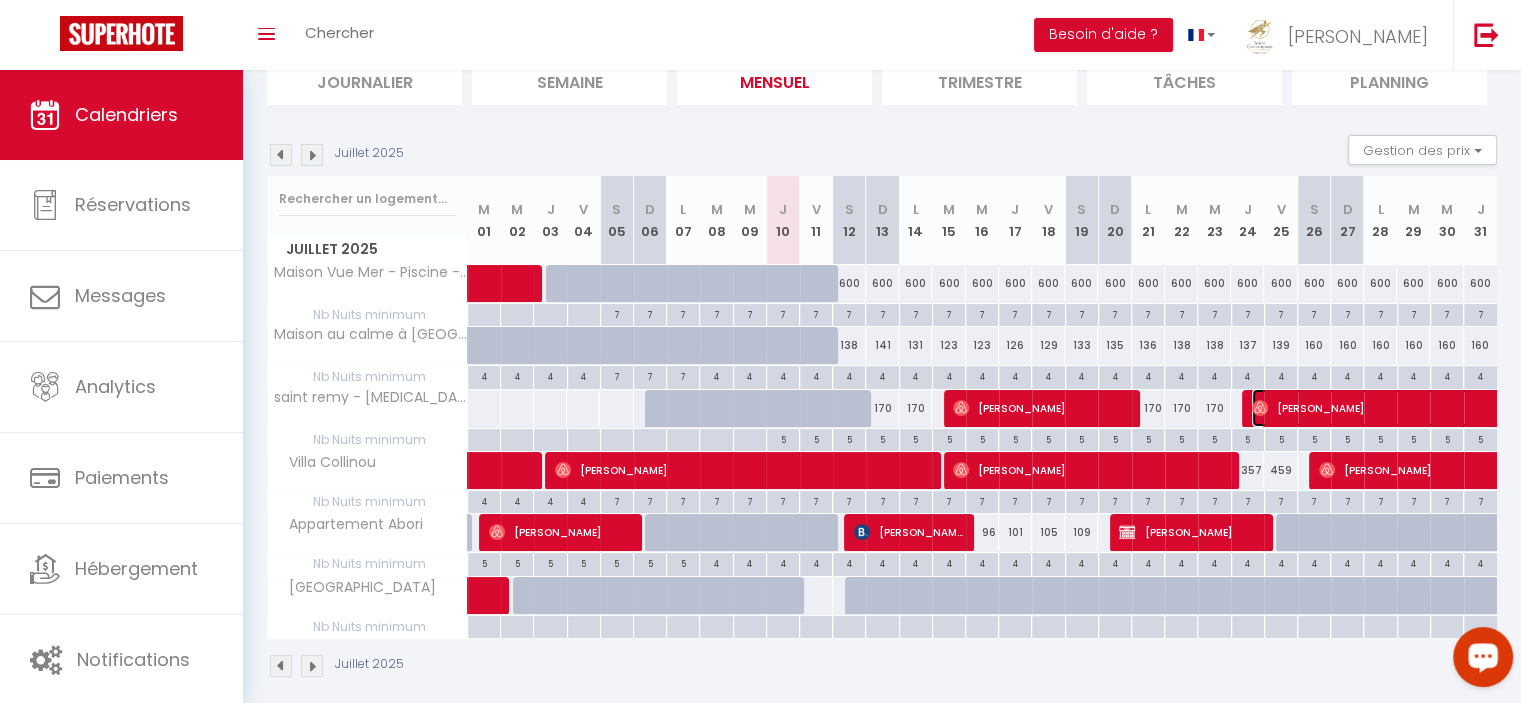 click on "[PERSON_NAME]" at bounding box center (1459, 408) 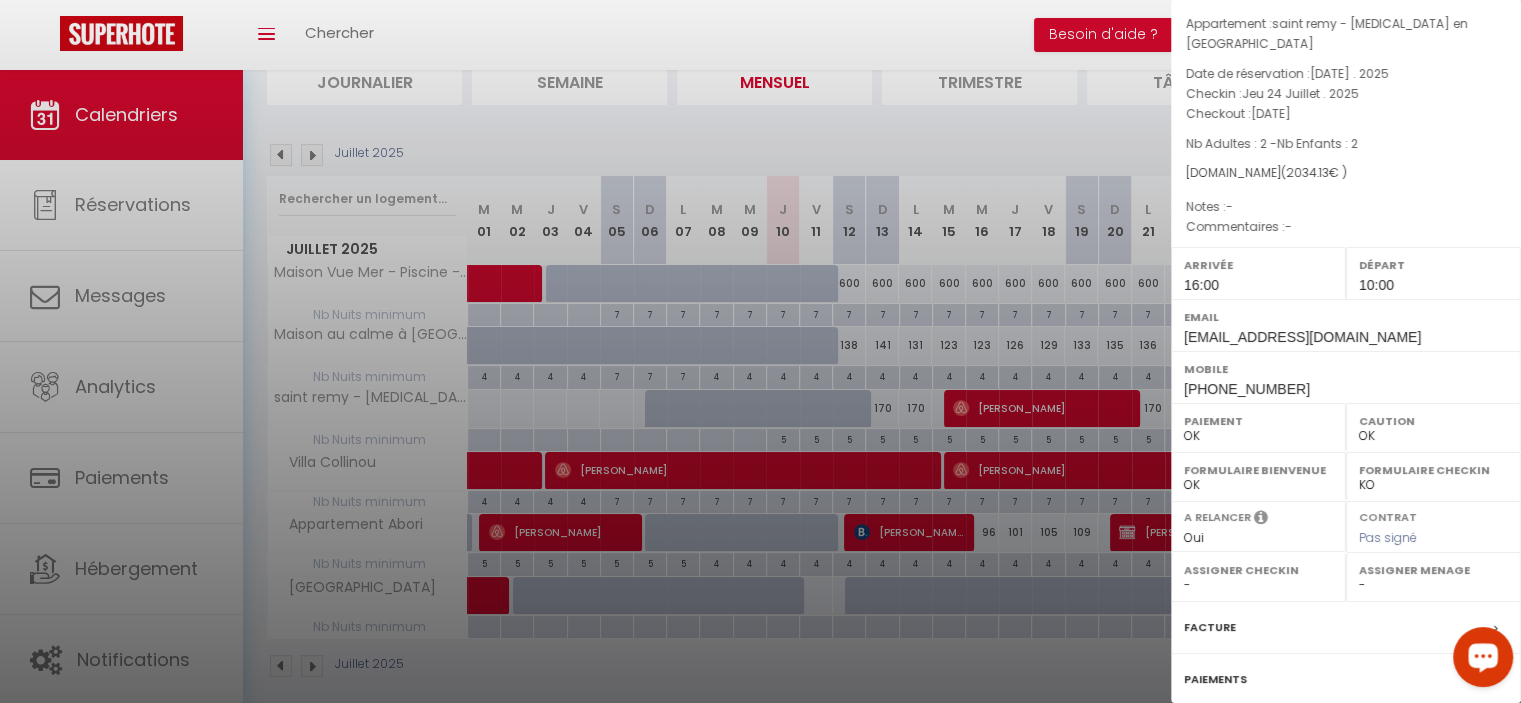 scroll, scrollTop: 68, scrollLeft: 0, axis: vertical 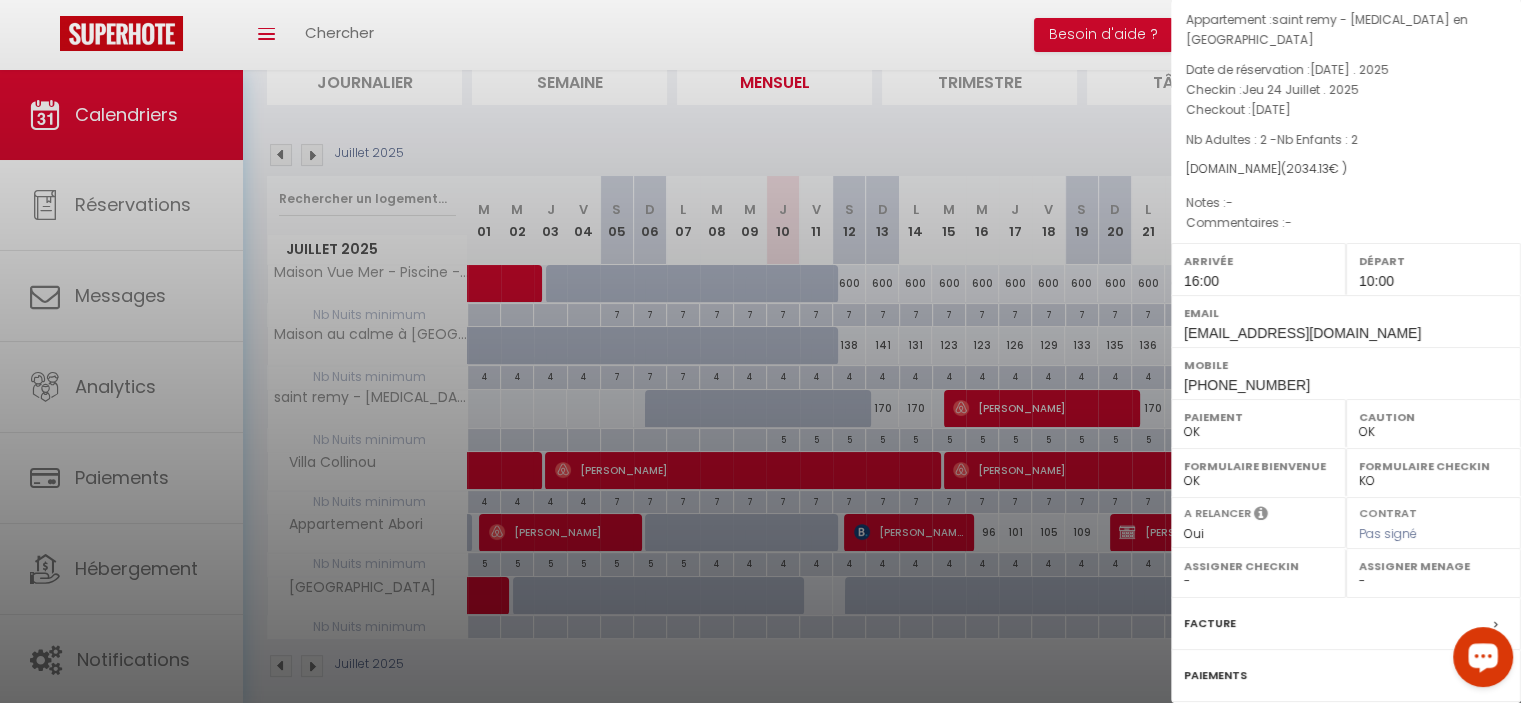 click at bounding box center [760, 351] 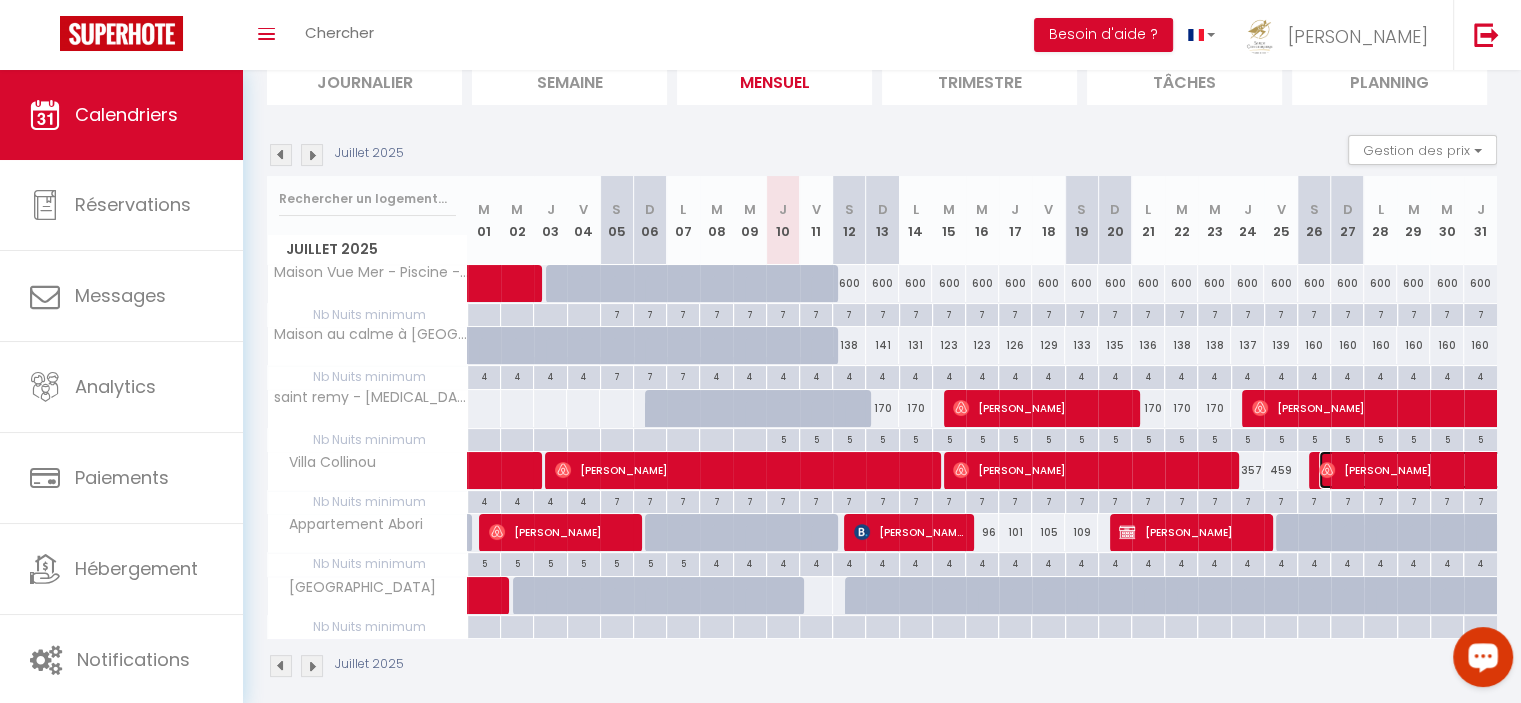 click on "[PERSON_NAME]" at bounding box center (1549, 470) 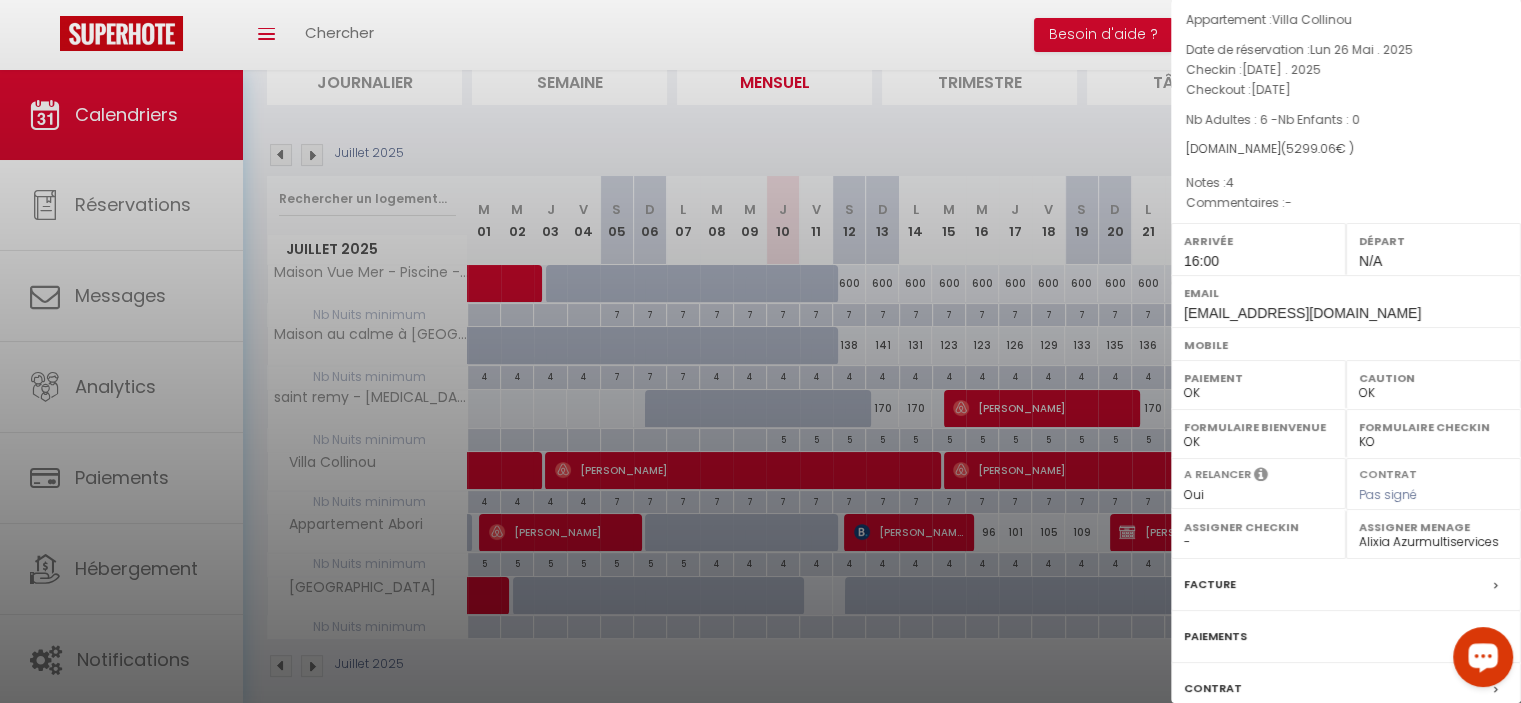 click at bounding box center [760, 351] 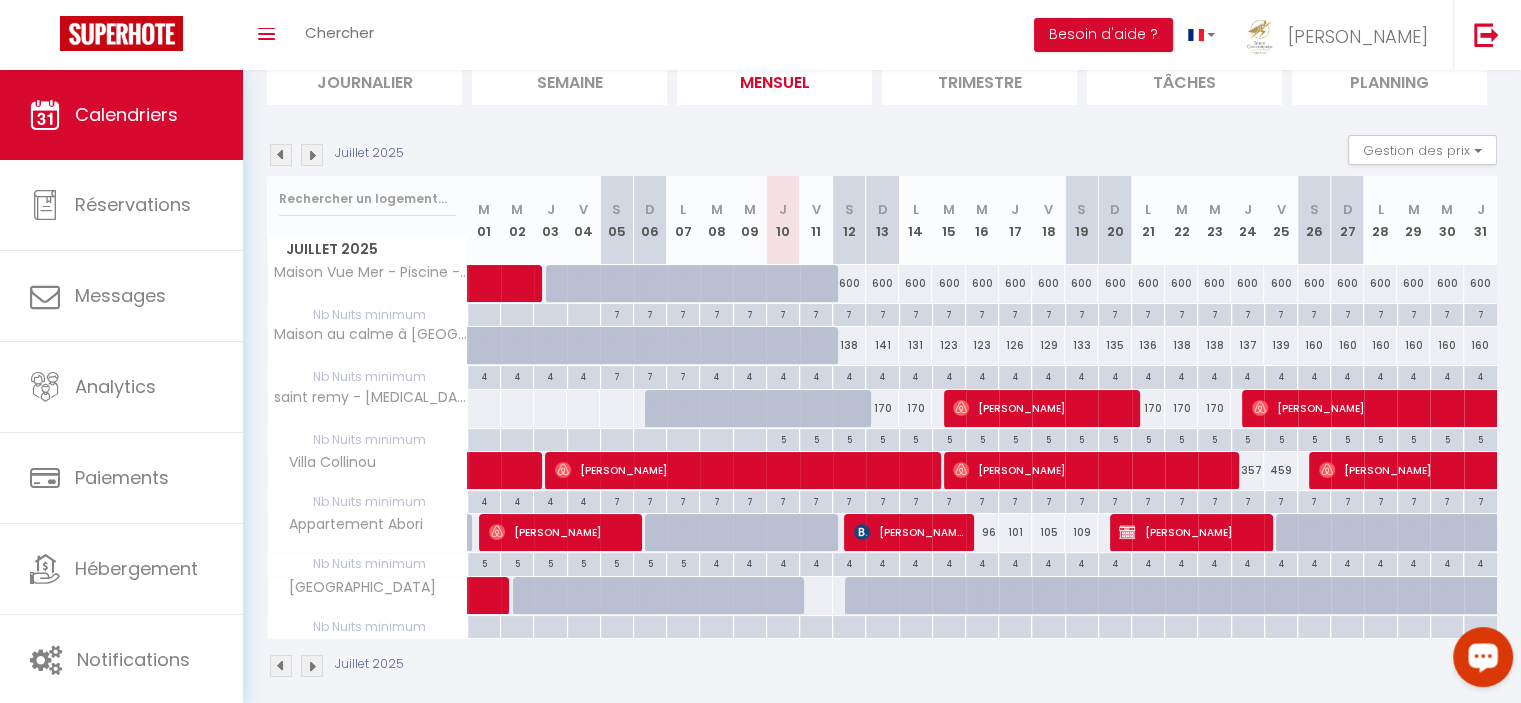 click at bounding box center [312, 155] 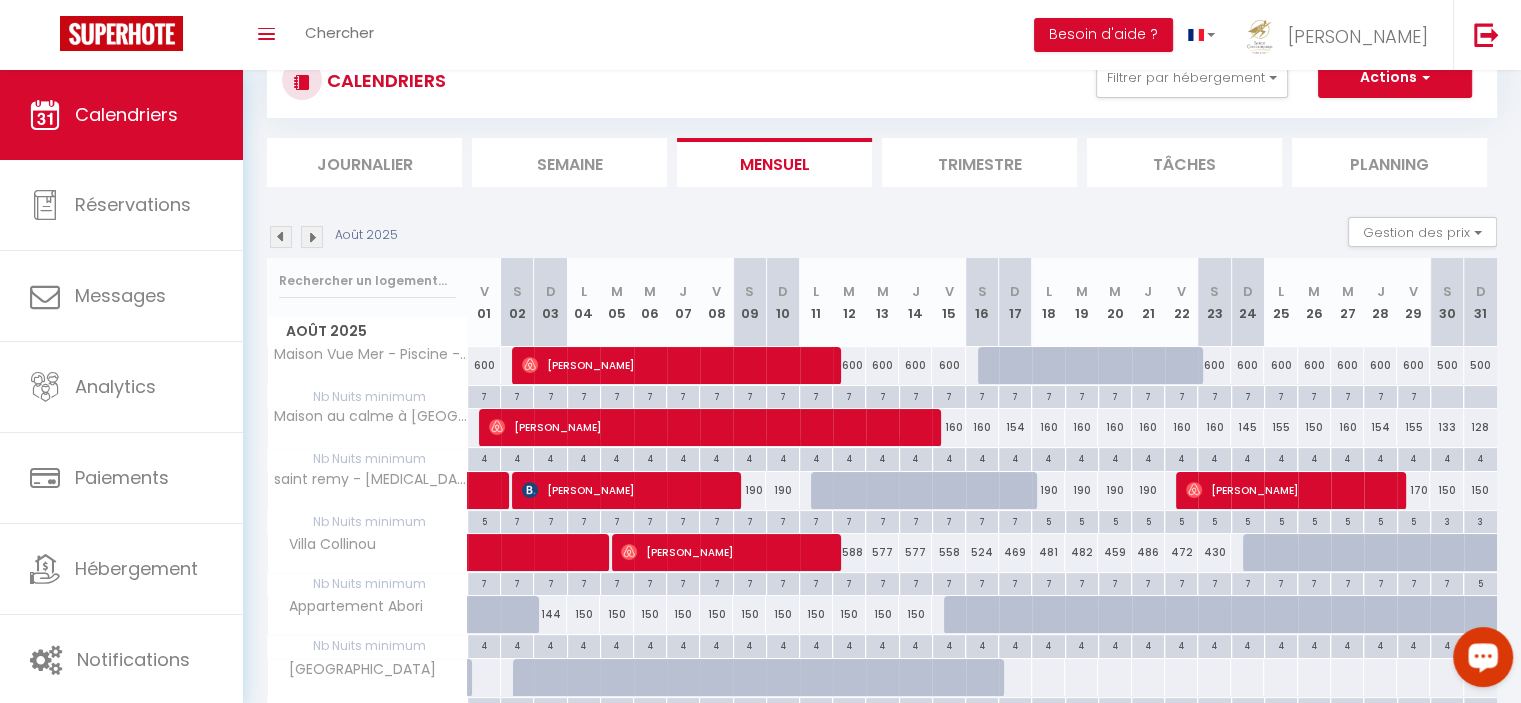 scroll, scrollTop: 152, scrollLeft: 0, axis: vertical 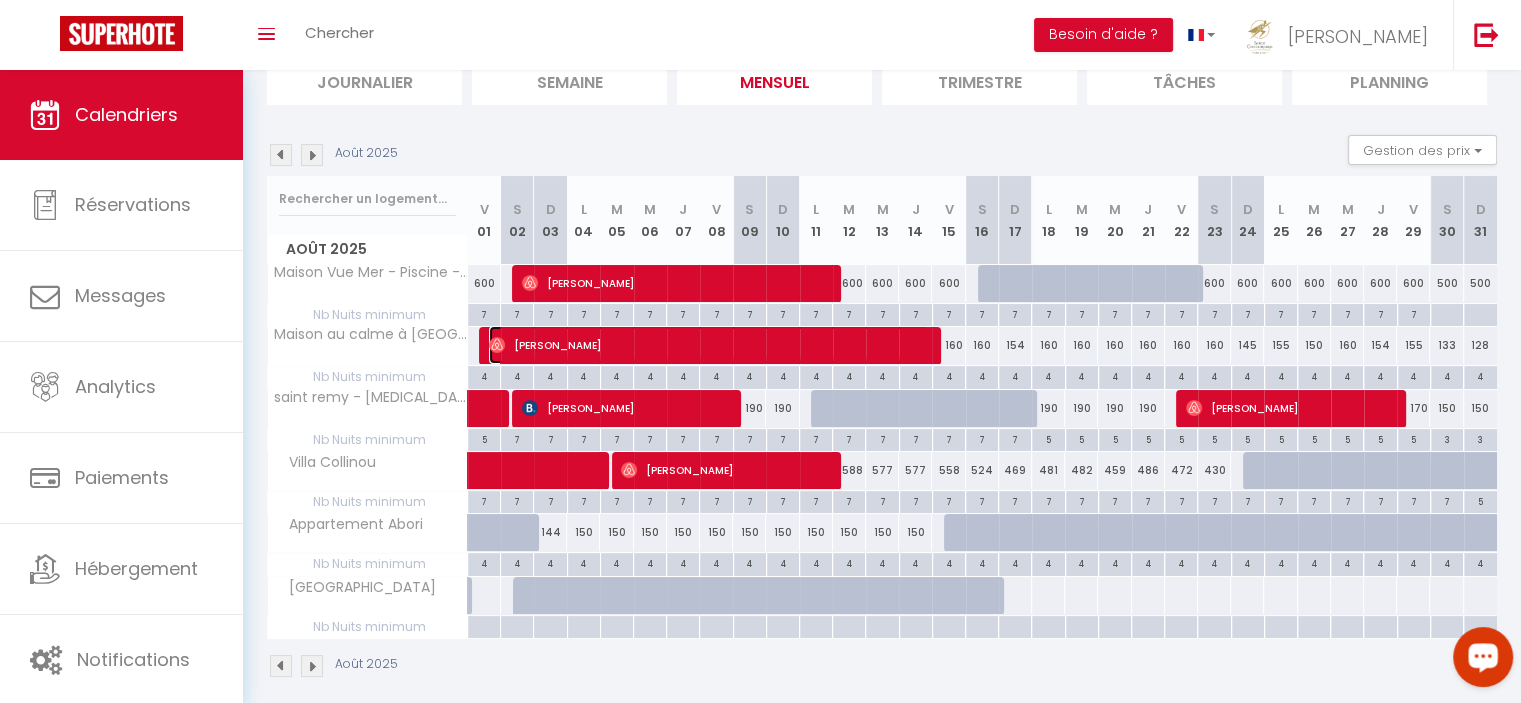 click on "[PERSON_NAME]" at bounding box center (709, 345) 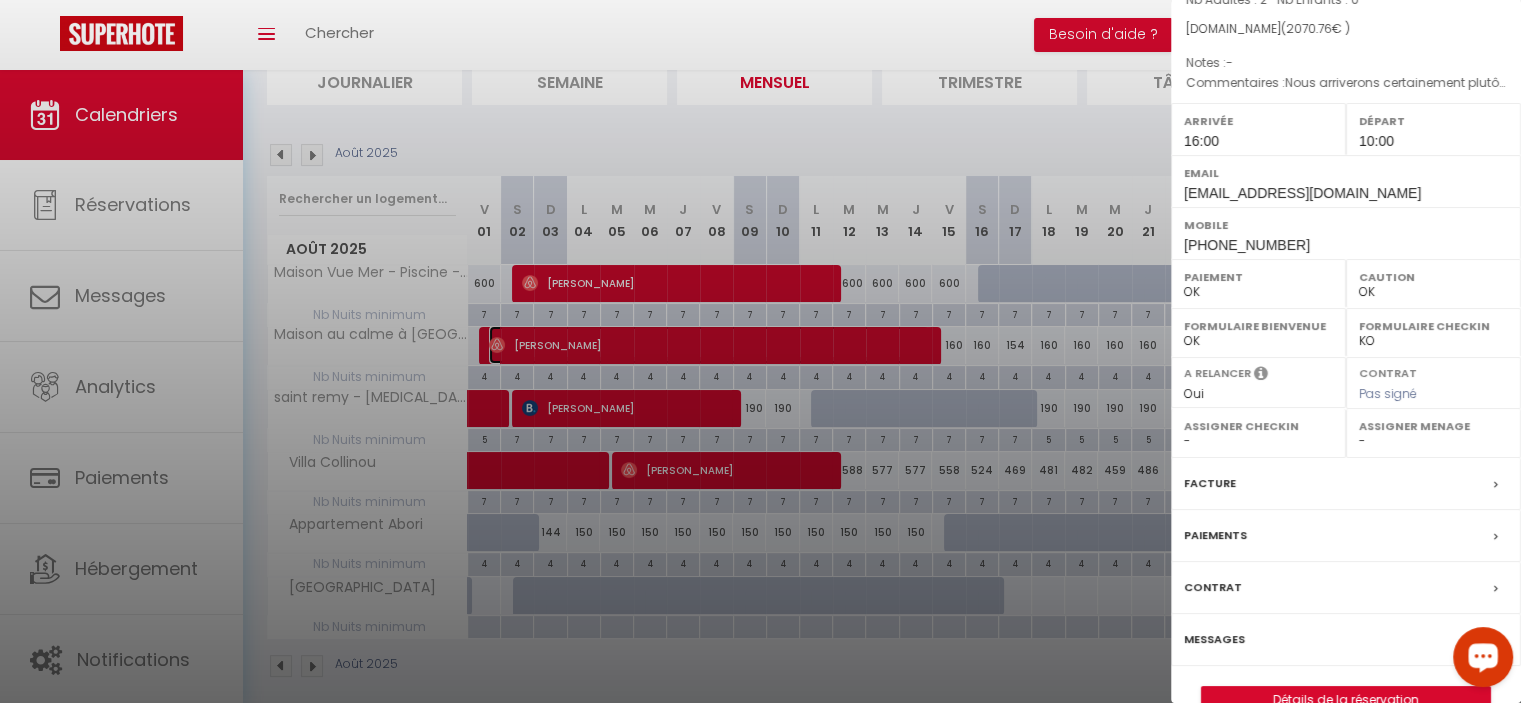 scroll, scrollTop: 220, scrollLeft: 0, axis: vertical 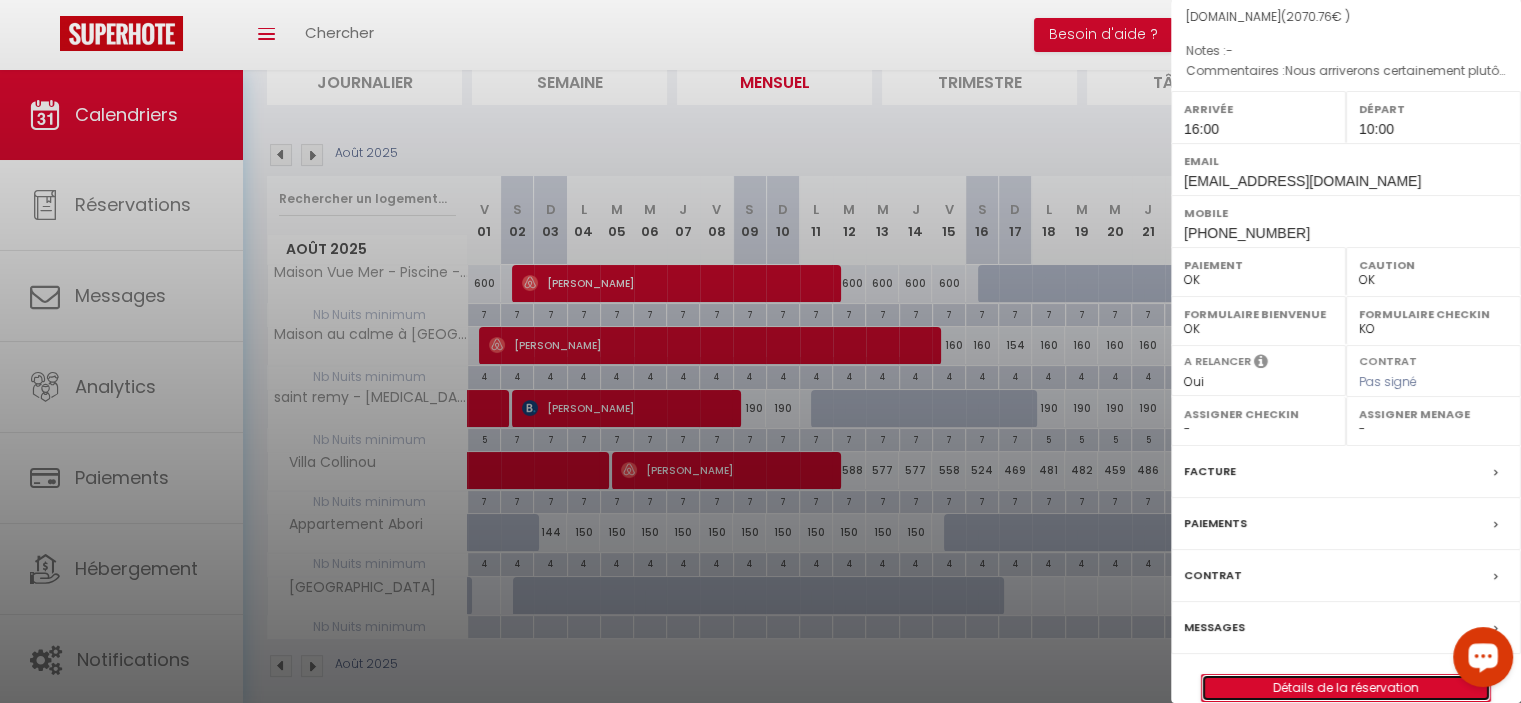 click on "Détails de la réservation" at bounding box center (1346, 688) 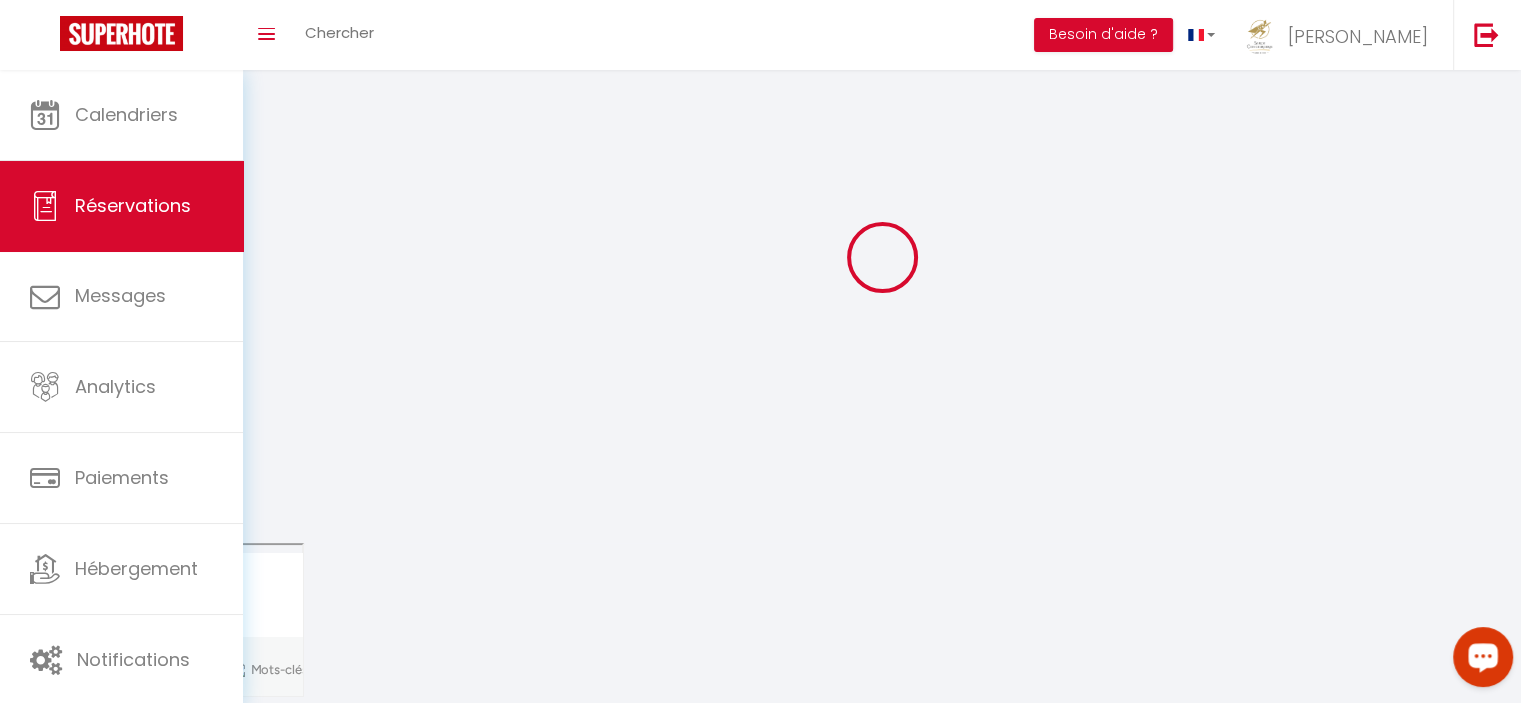 scroll, scrollTop: 0, scrollLeft: 0, axis: both 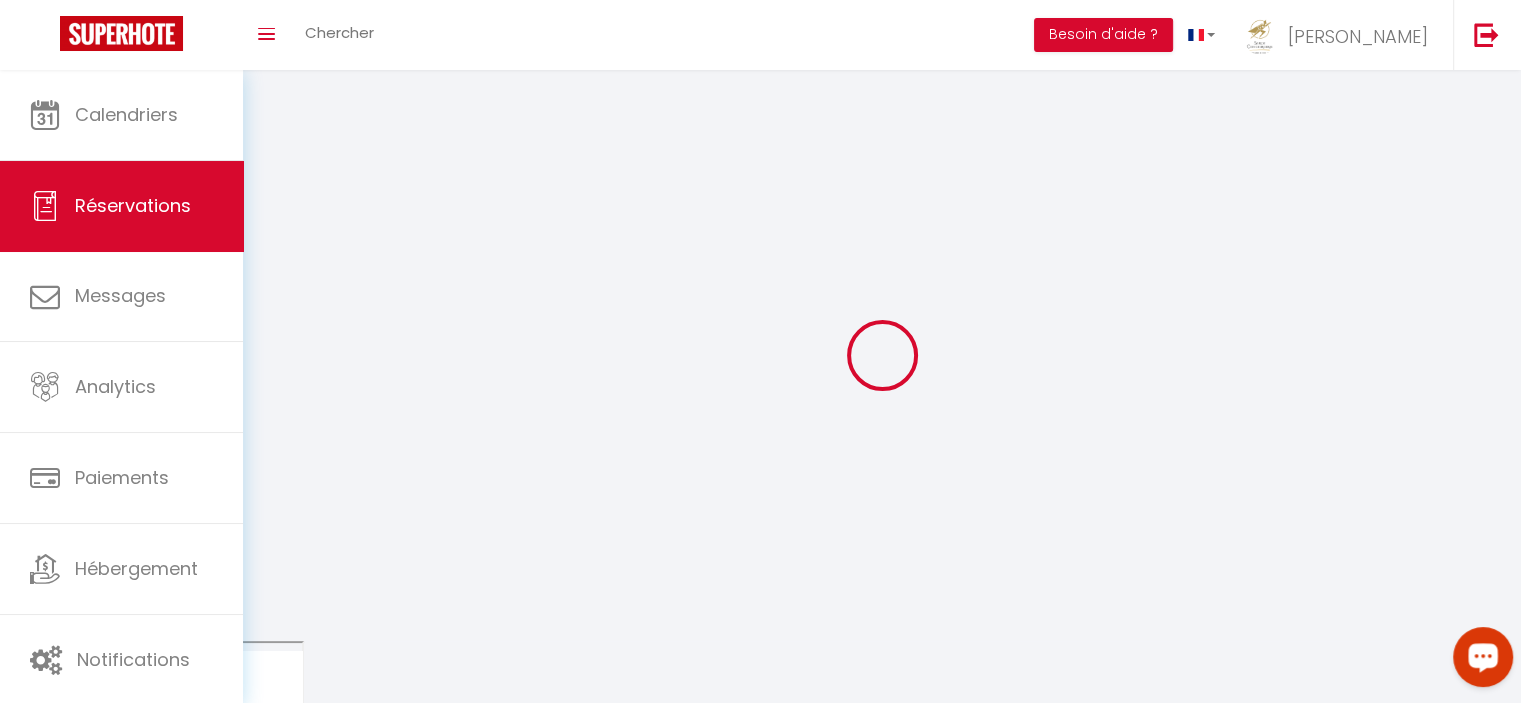 type on "[PERSON_NAME]" 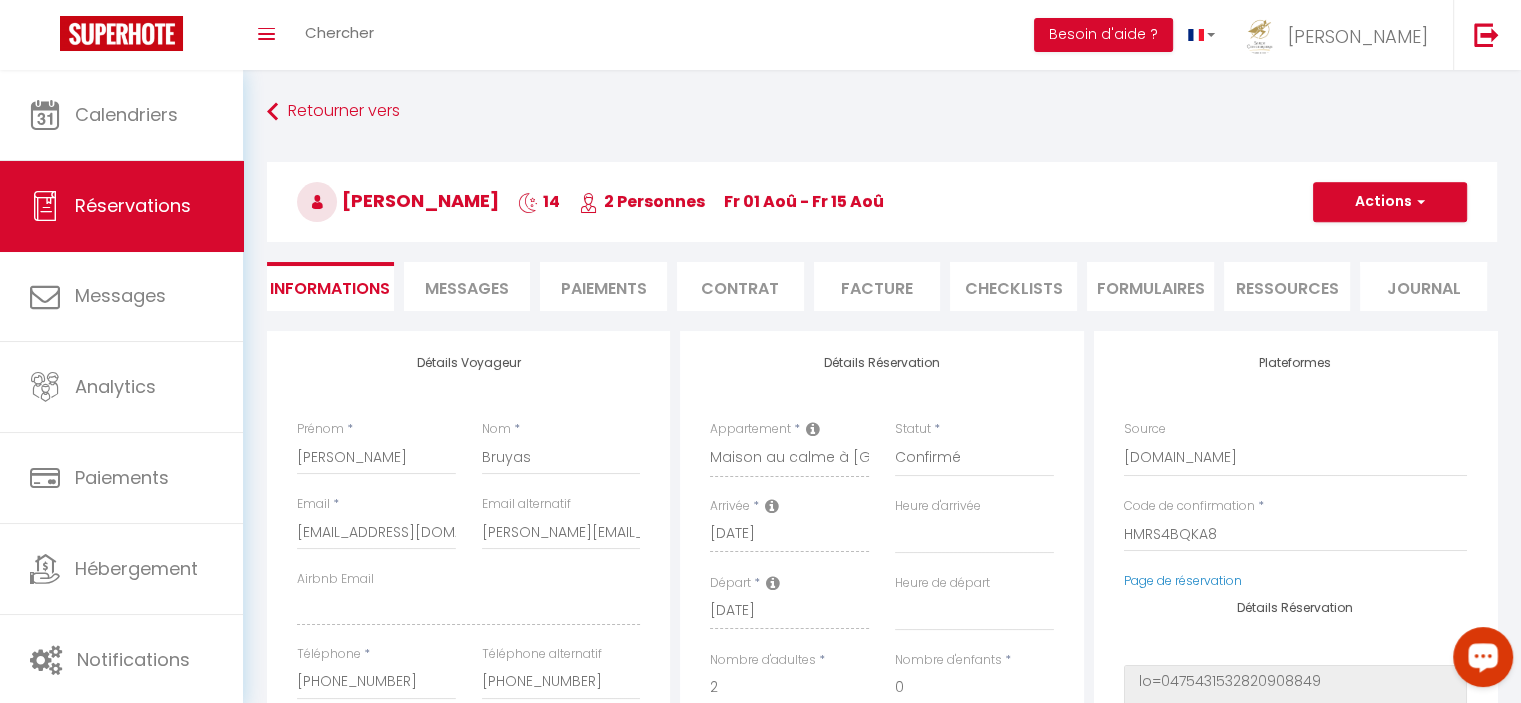 type on "100" 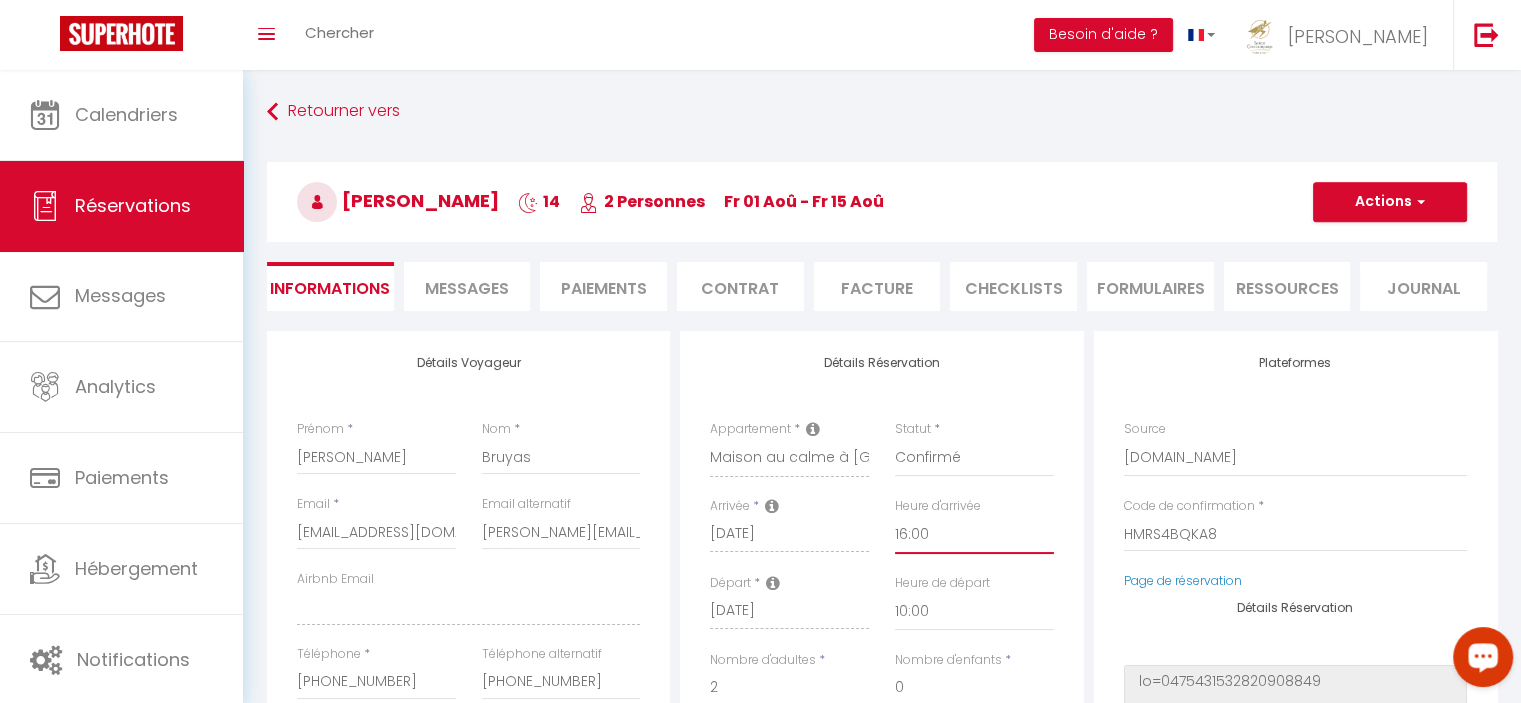 click on "00:00 00:30 01:00 01:30 02:00 02:30 03:00 03:30 04:00 04:30 05:00 05:30 06:00 06:30 07:00 07:30 08:00 08:30 09:00 09:30 10:00 10:30 11:00 11:30 12:00 12:30 13:00 13:30 14:00 14:30 15:00 15:30 16:00 16:30 17:00 17:30 18:00 18:30 19:00 19:30 20:00 20:30 21:00 21:30 22:00 22:30 23:00 23:30" at bounding box center [974, 535] 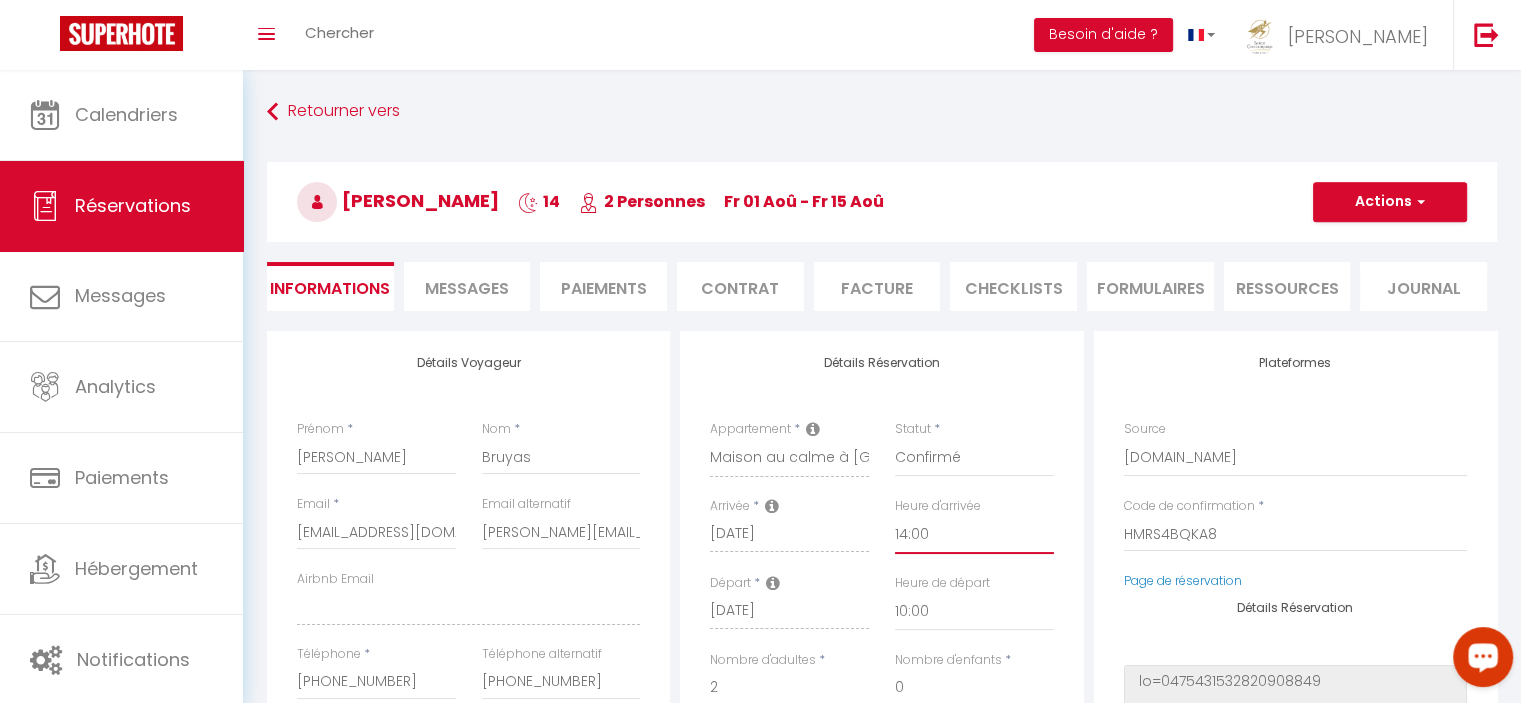 click on "00:00 00:30 01:00 01:30 02:00 02:30 03:00 03:30 04:00 04:30 05:00 05:30 06:00 06:30 07:00 07:30 08:00 08:30 09:00 09:30 10:00 10:30 11:00 11:30 12:00 12:30 13:00 13:30 14:00 14:30 15:00 15:30 16:00 16:30 17:00 17:30 18:00 18:30 19:00 19:30 20:00 20:30 21:00 21:30 22:00 22:30 23:00 23:30" at bounding box center [974, 535] 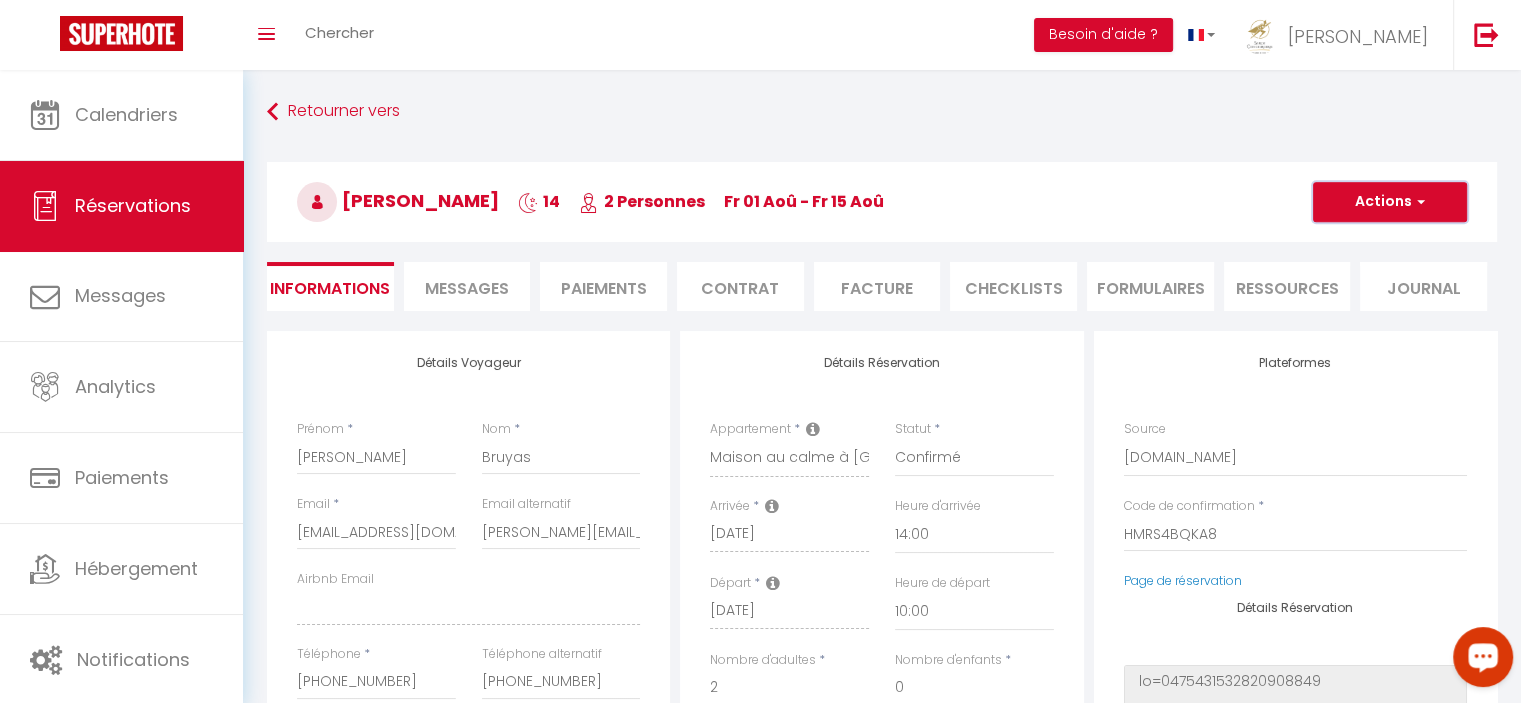 click on "Actions" at bounding box center (1390, 202) 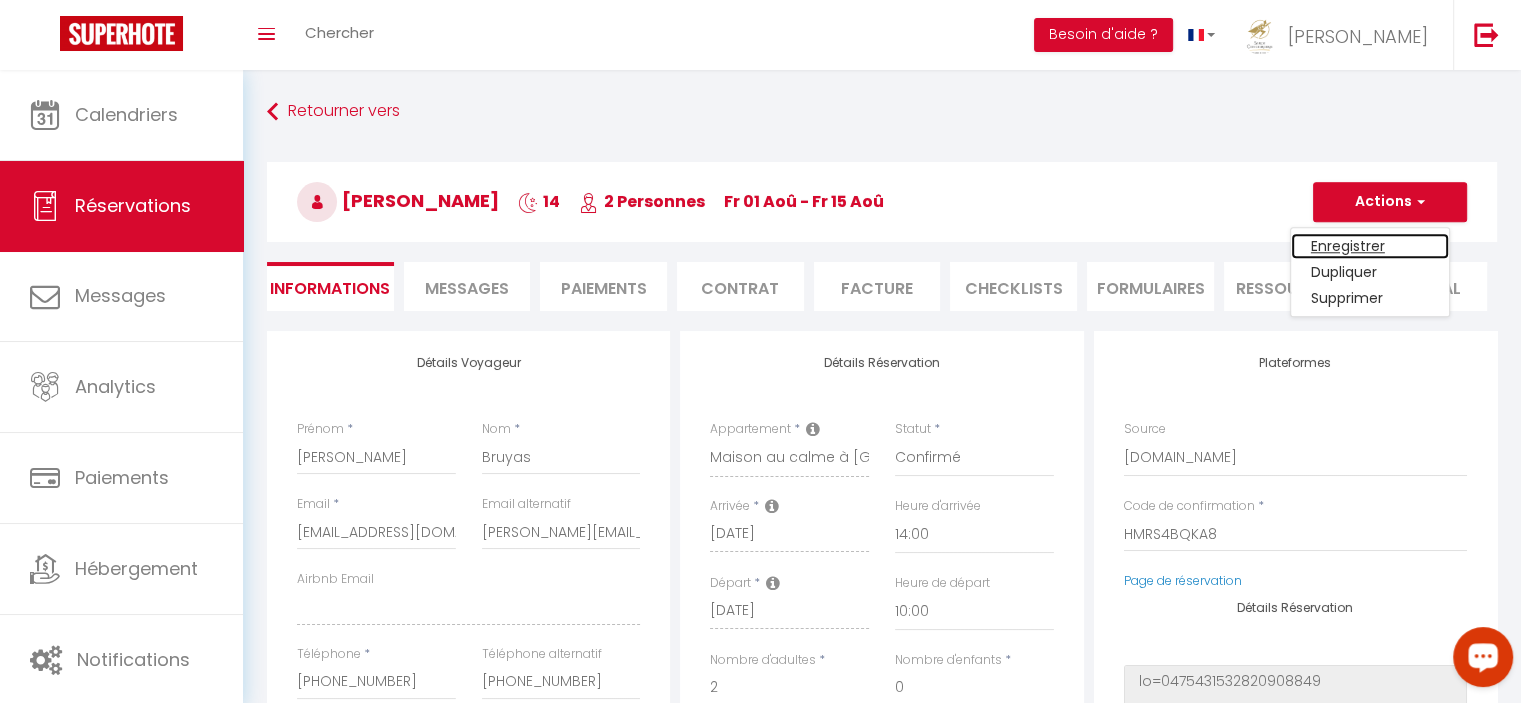 click on "Enregistrer" at bounding box center [1370, 246] 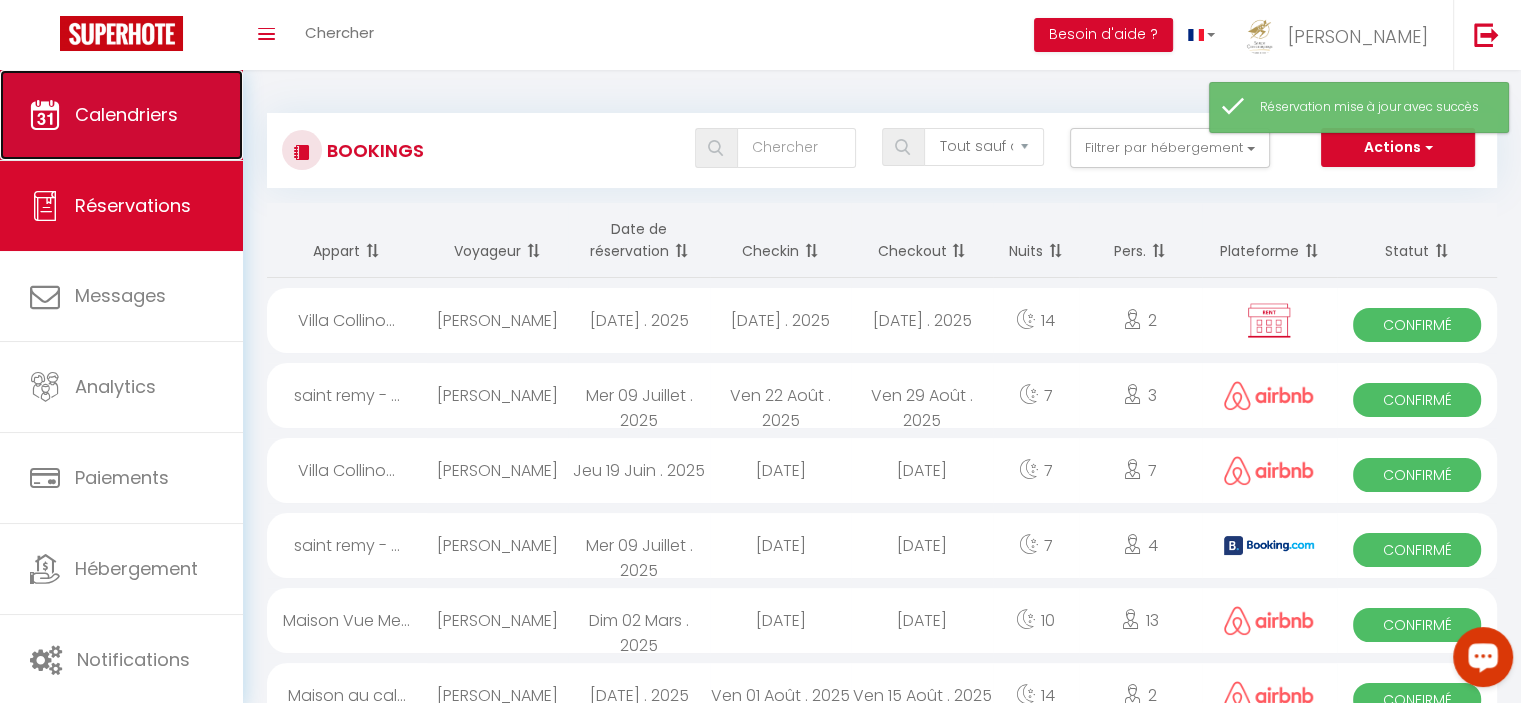 click on "Calendriers" at bounding box center [121, 115] 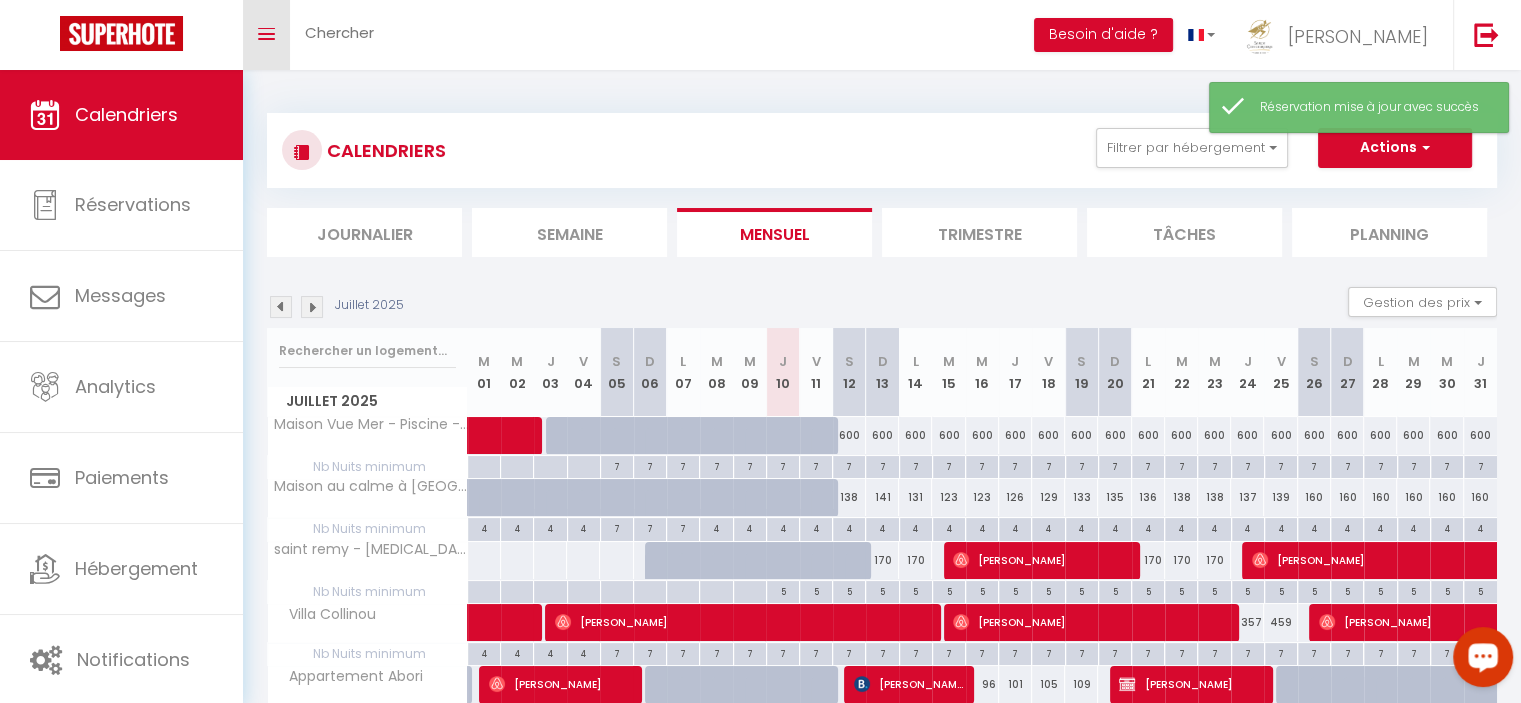 click on "Toggle menubar" at bounding box center [266, 35] 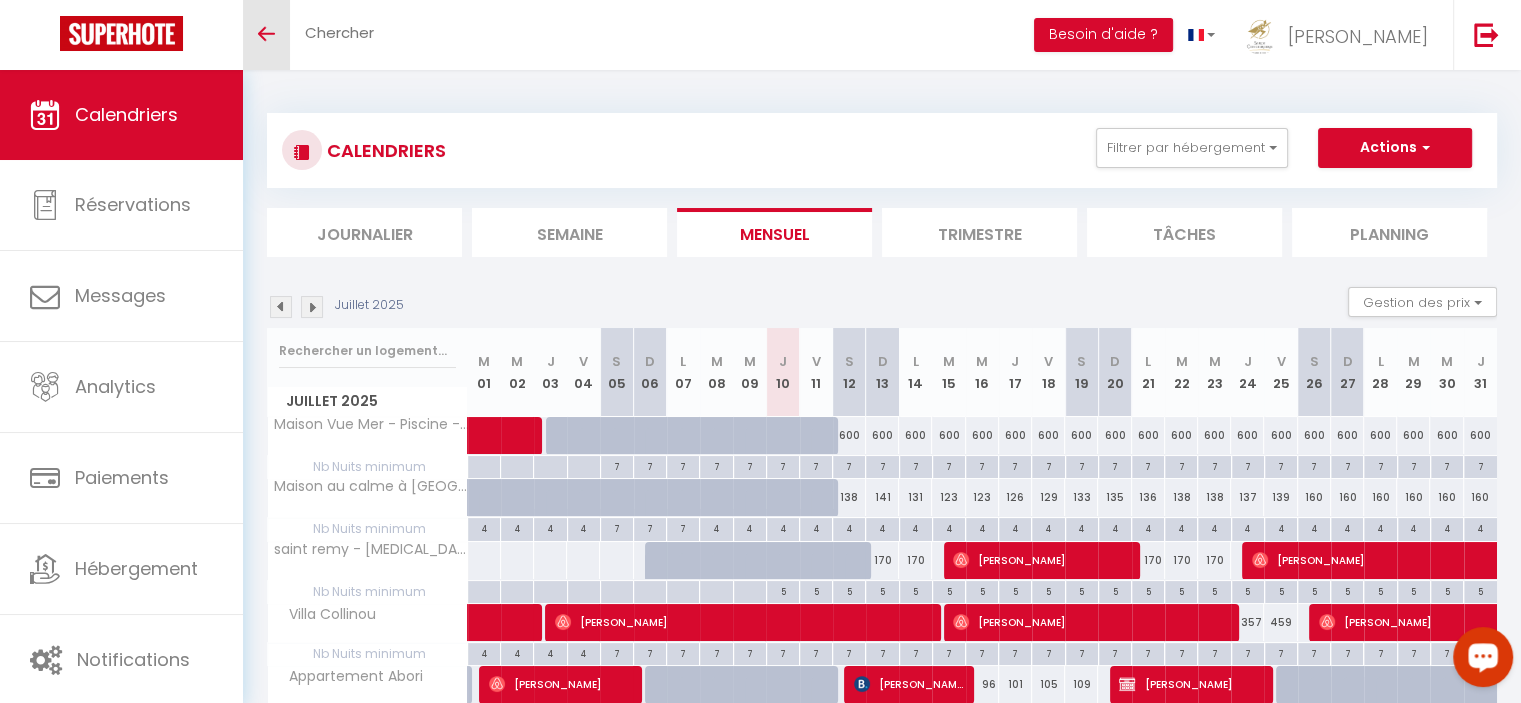 click on "Toggle menubar" at bounding box center [266, 34] 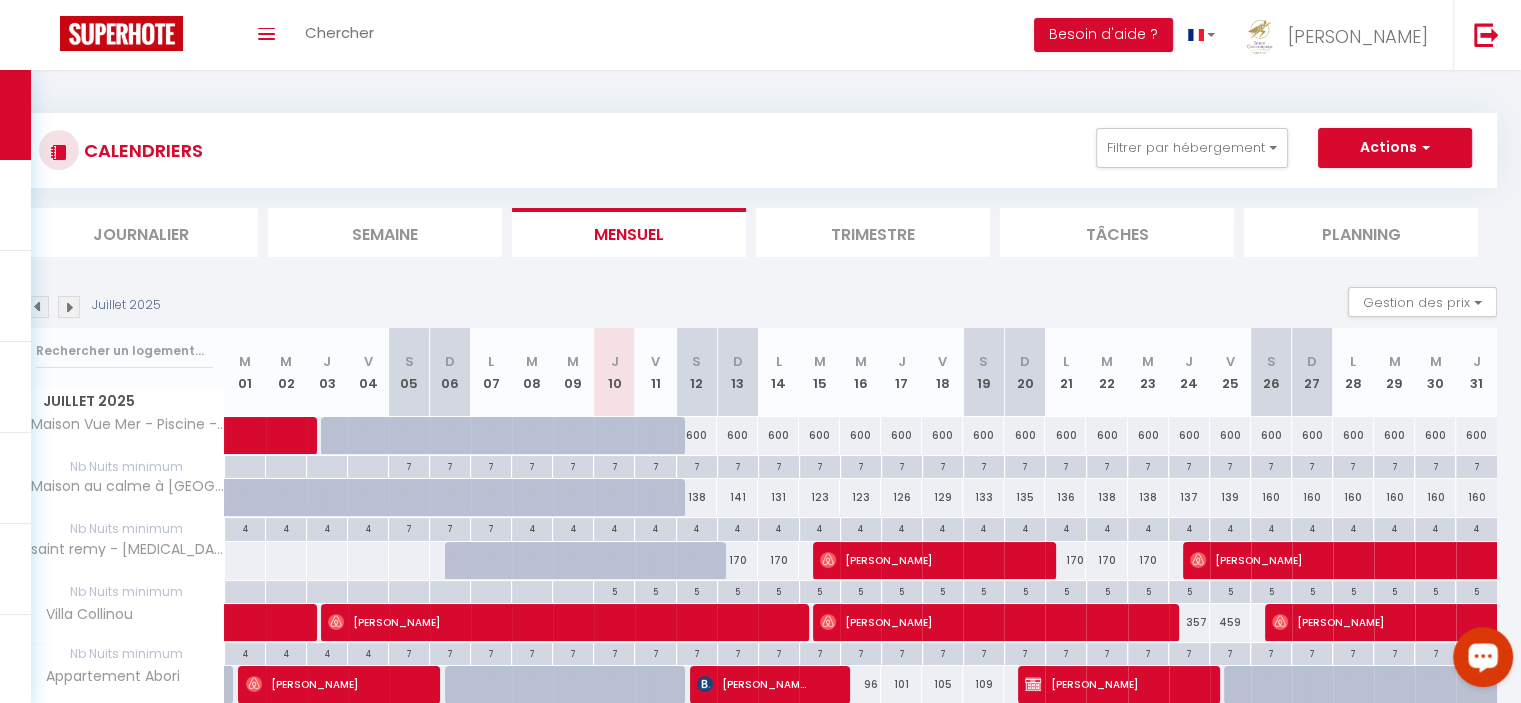 click at bounding box center (69, 307) 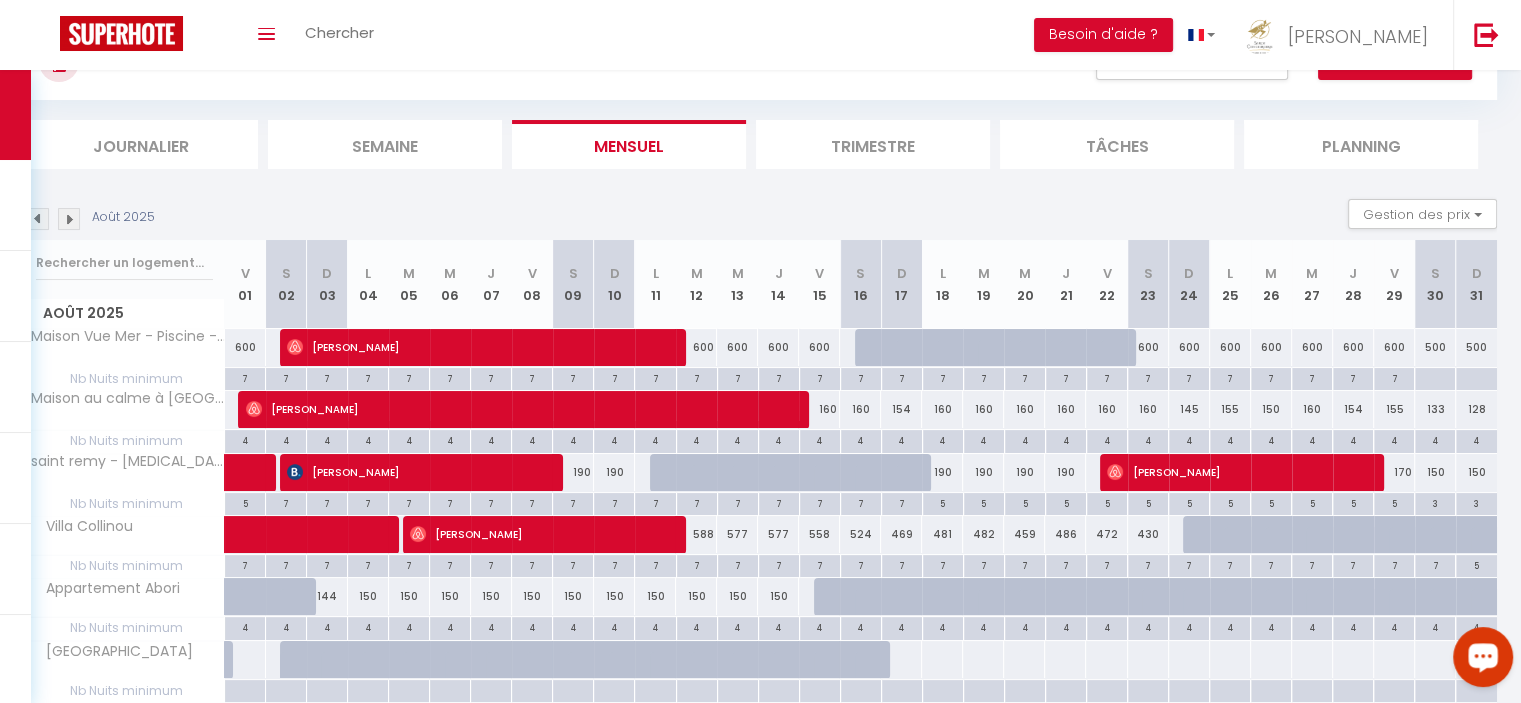 scroll, scrollTop: 167, scrollLeft: 0, axis: vertical 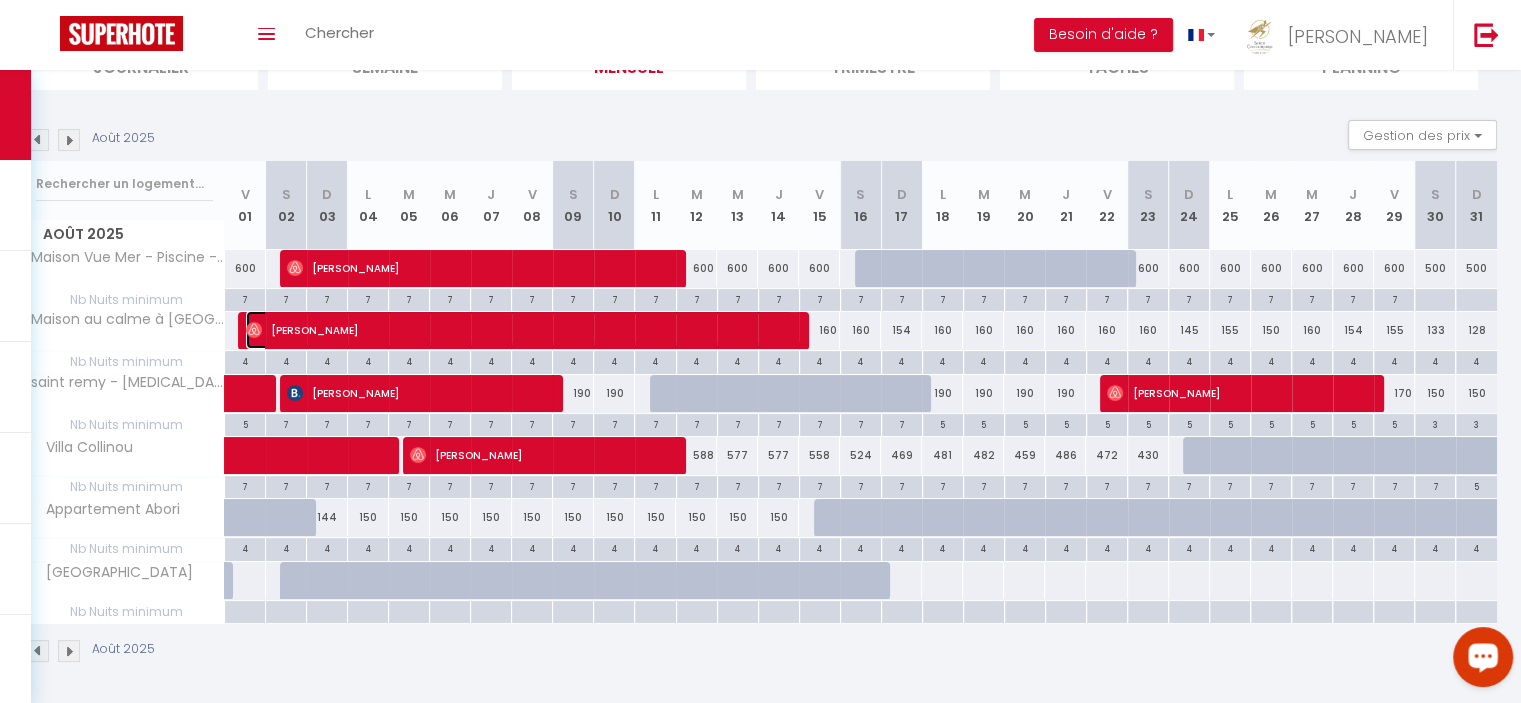 click on "[PERSON_NAME]" at bounding box center [519, 330] 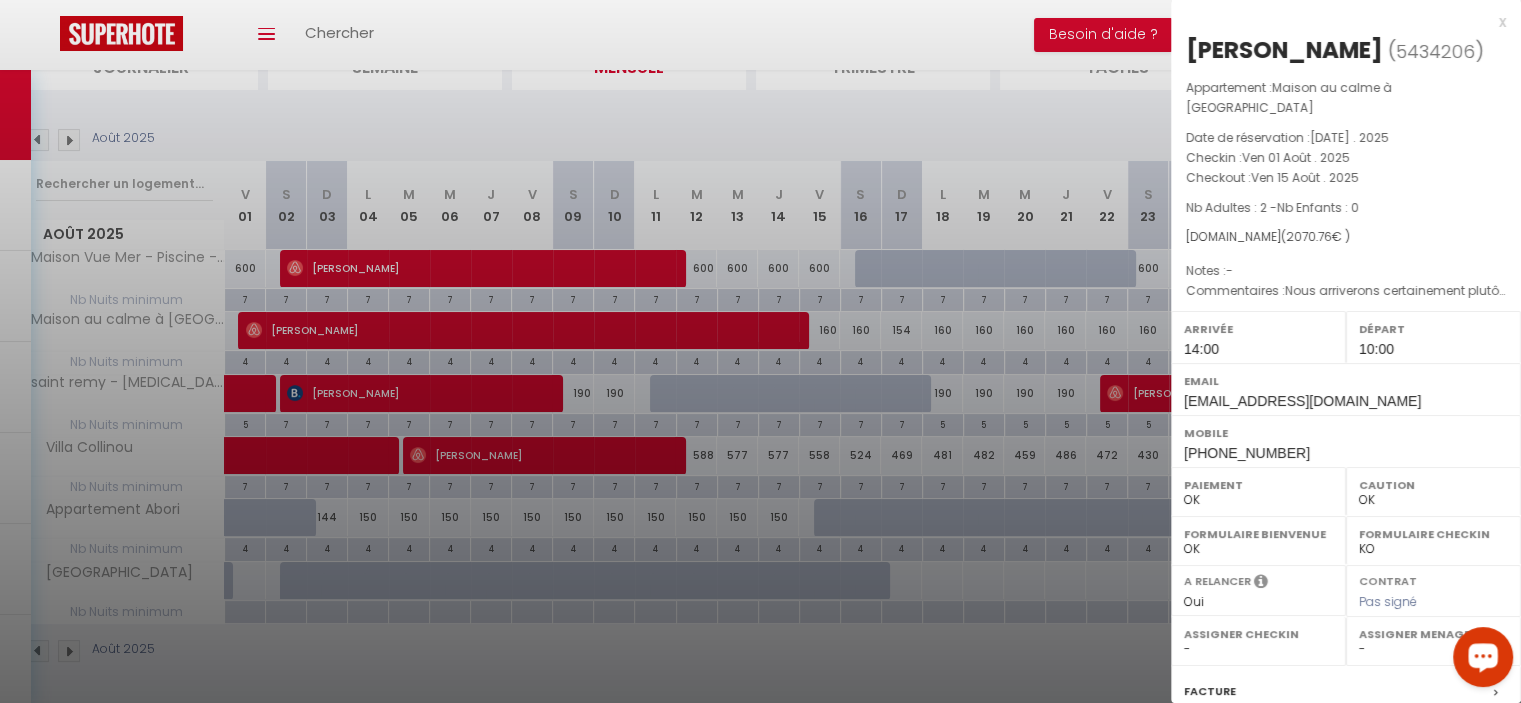 click at bounding box center (760, 351) 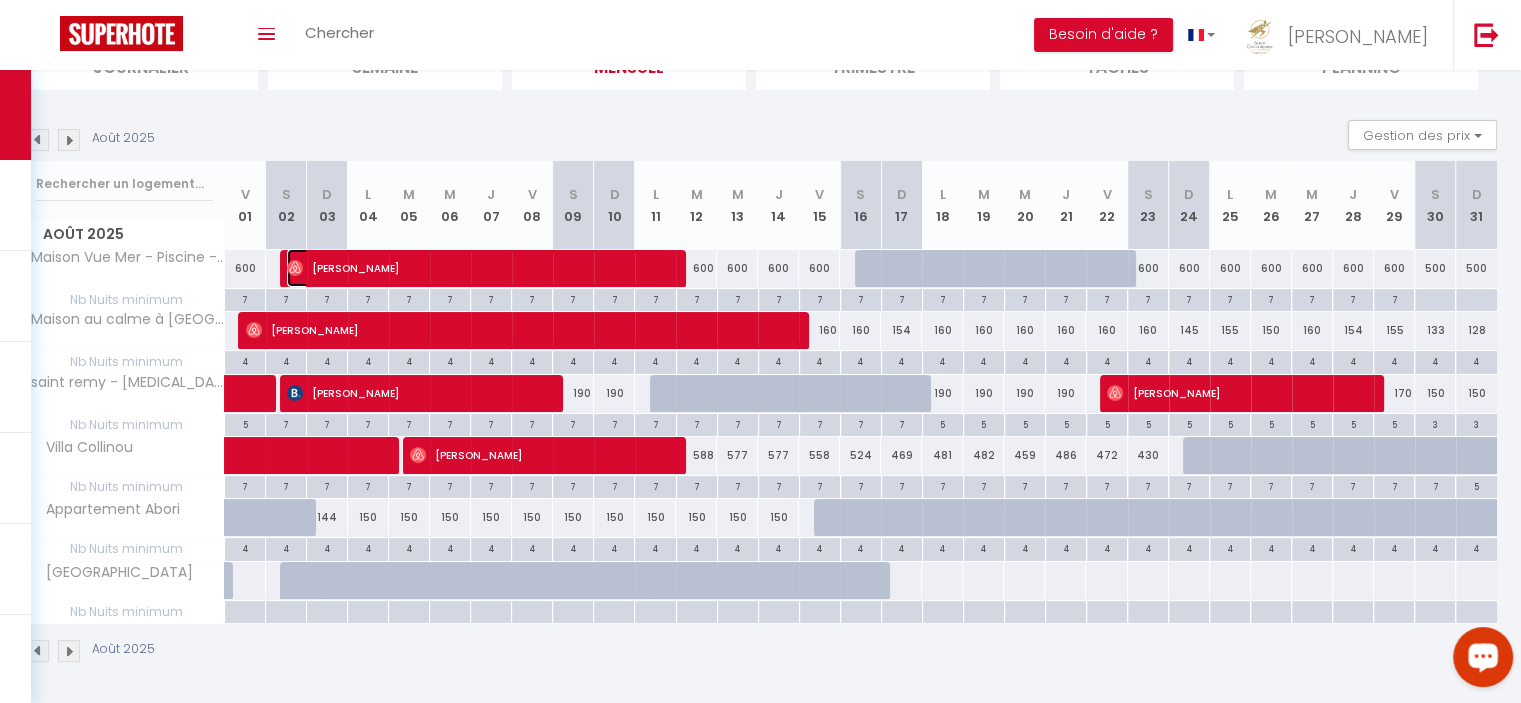 click on "[PERSON_NAME]" at bounding box center (478, 268) 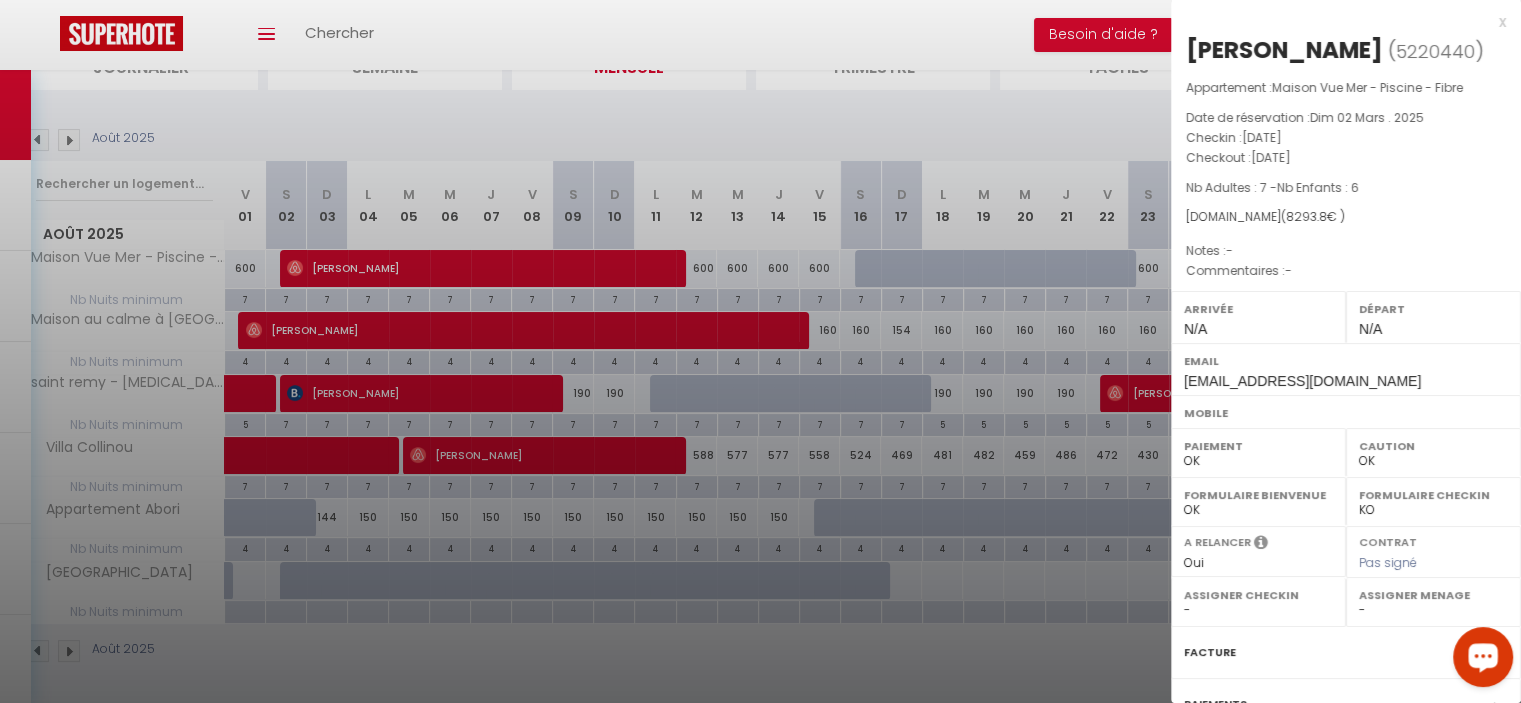 click at bounding box center (760, 351) 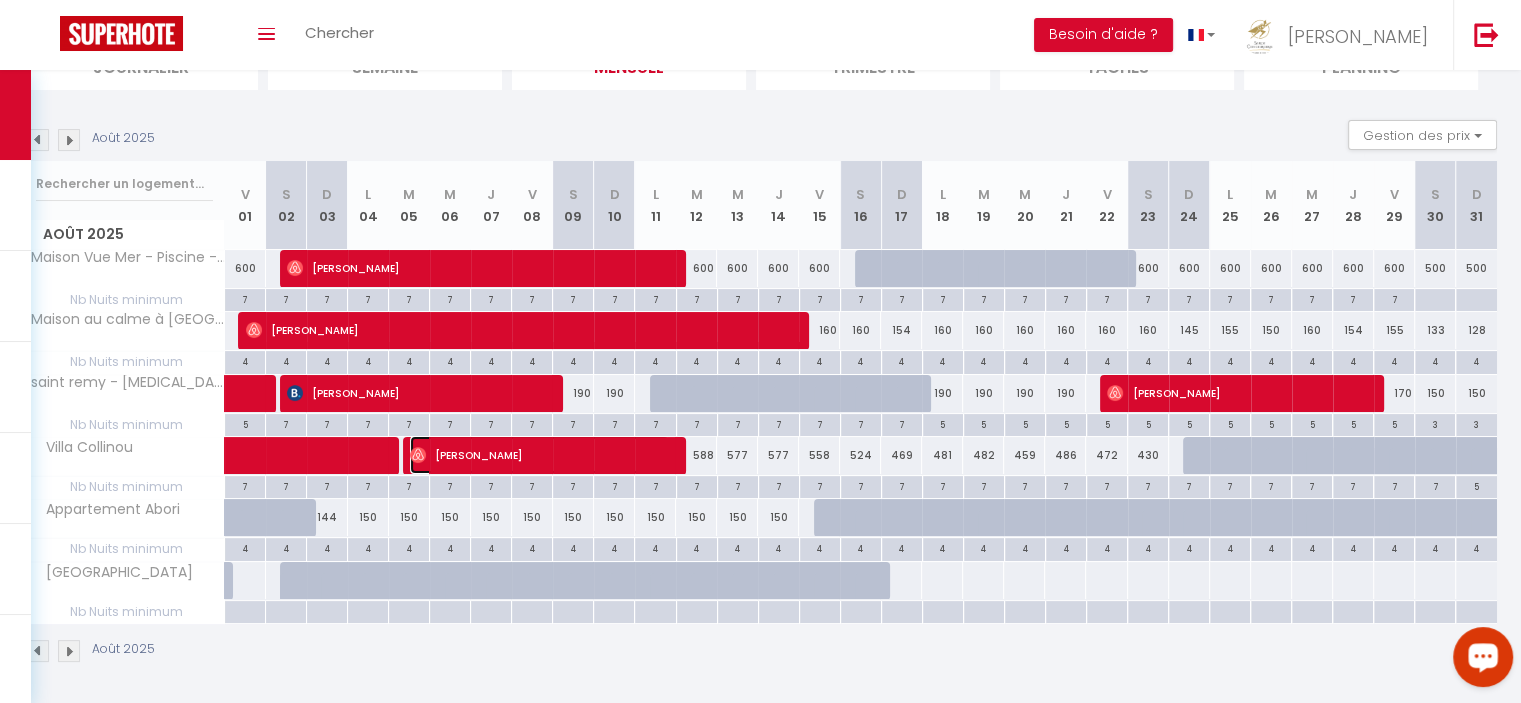 click on "[PERSON_NAME]" at bounding box center (540, 455) 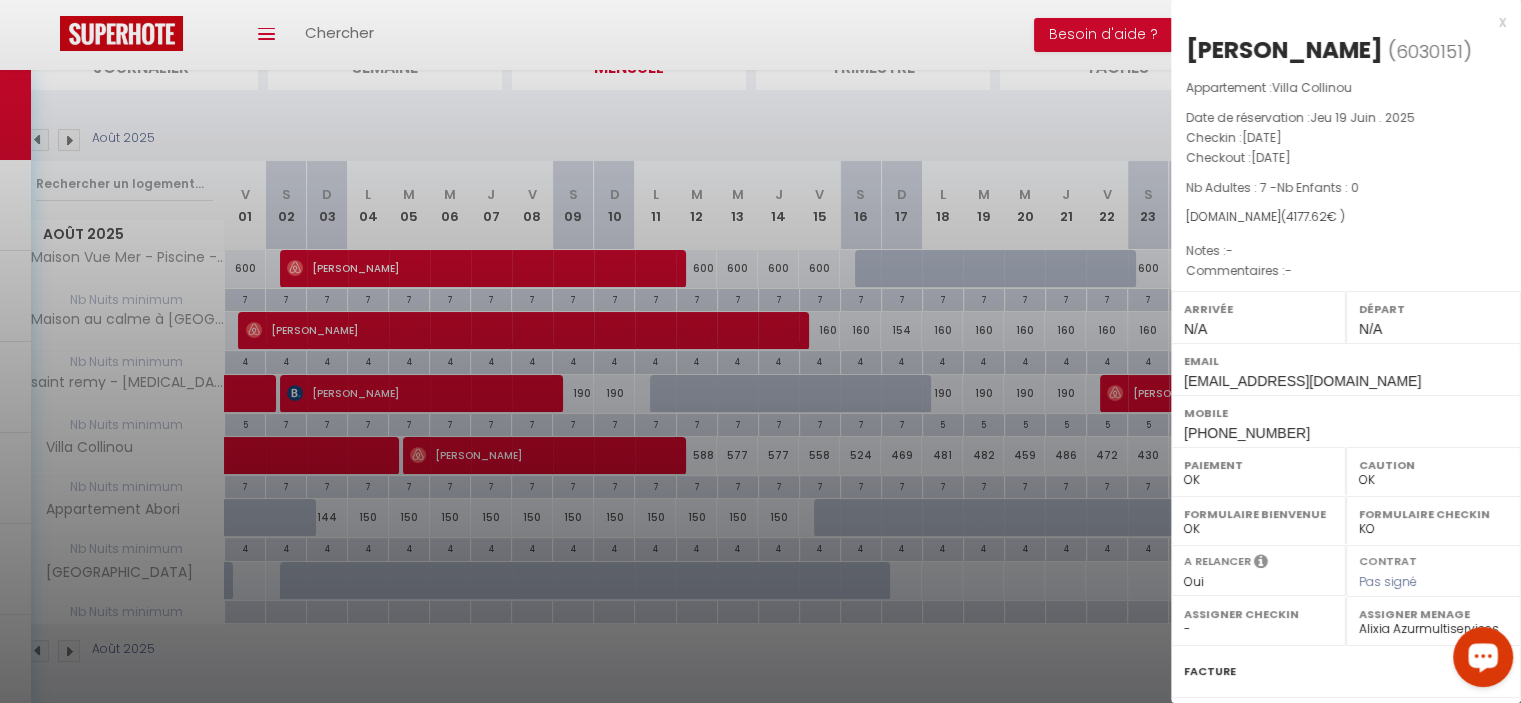 click at bounding box center (760, 351) 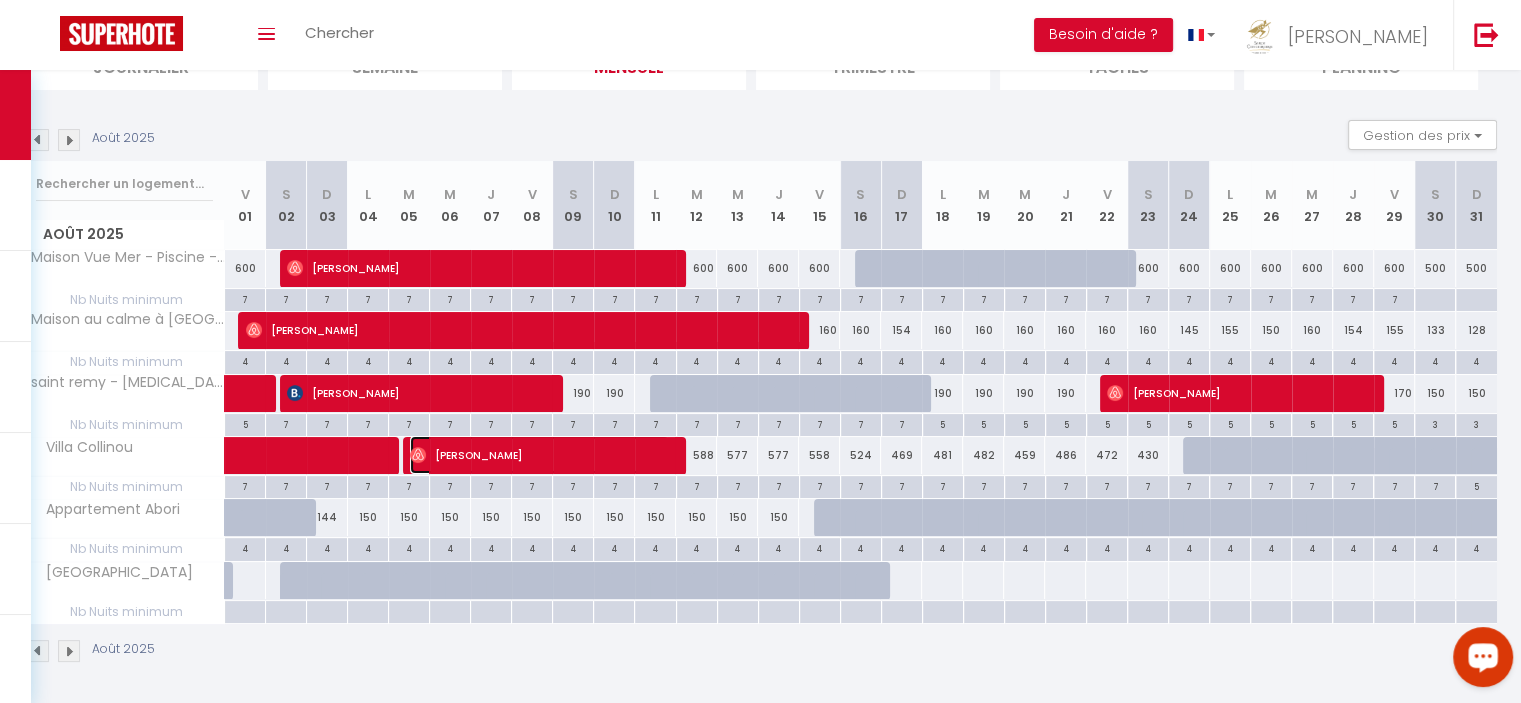 click on "[PERSON_NAME]" at bounding box center (540, 455) 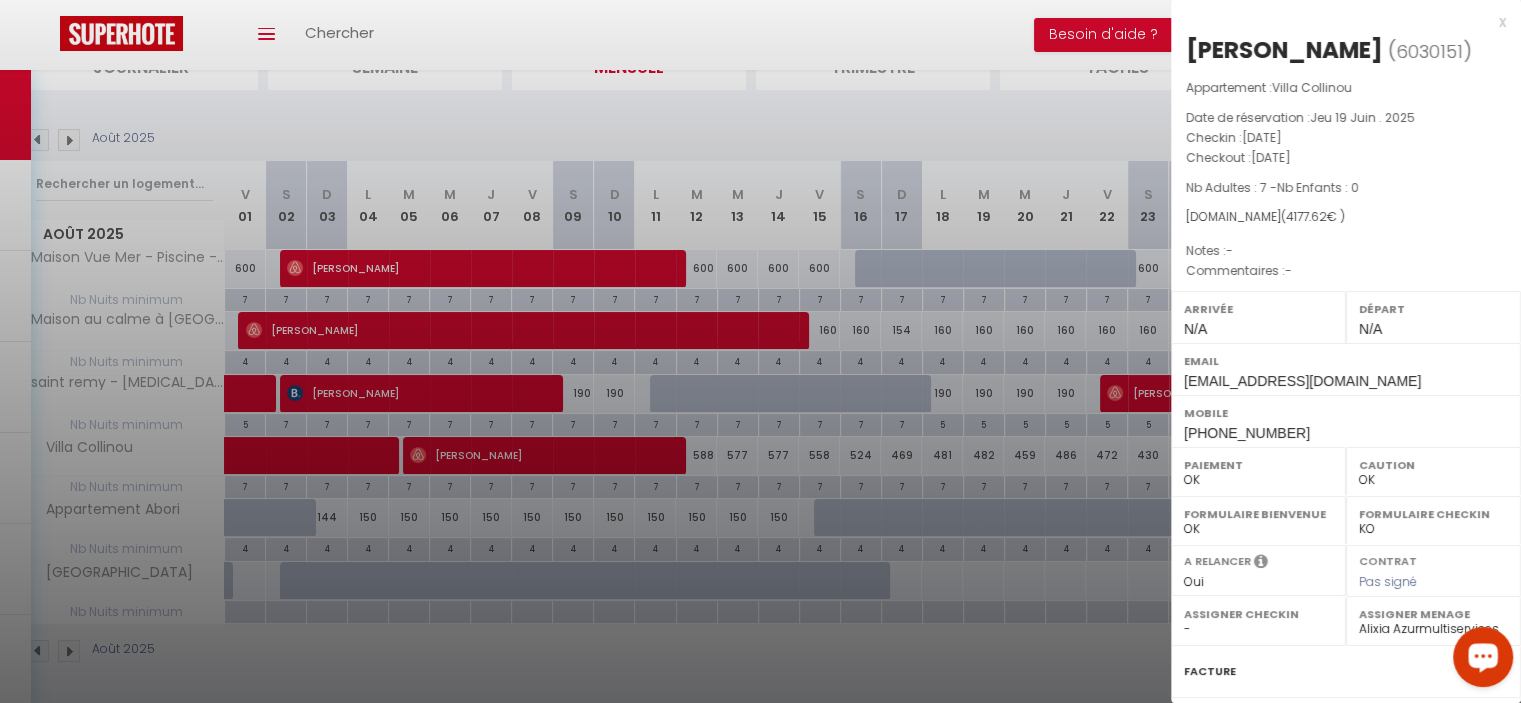 click at bounding box center [760, 351] 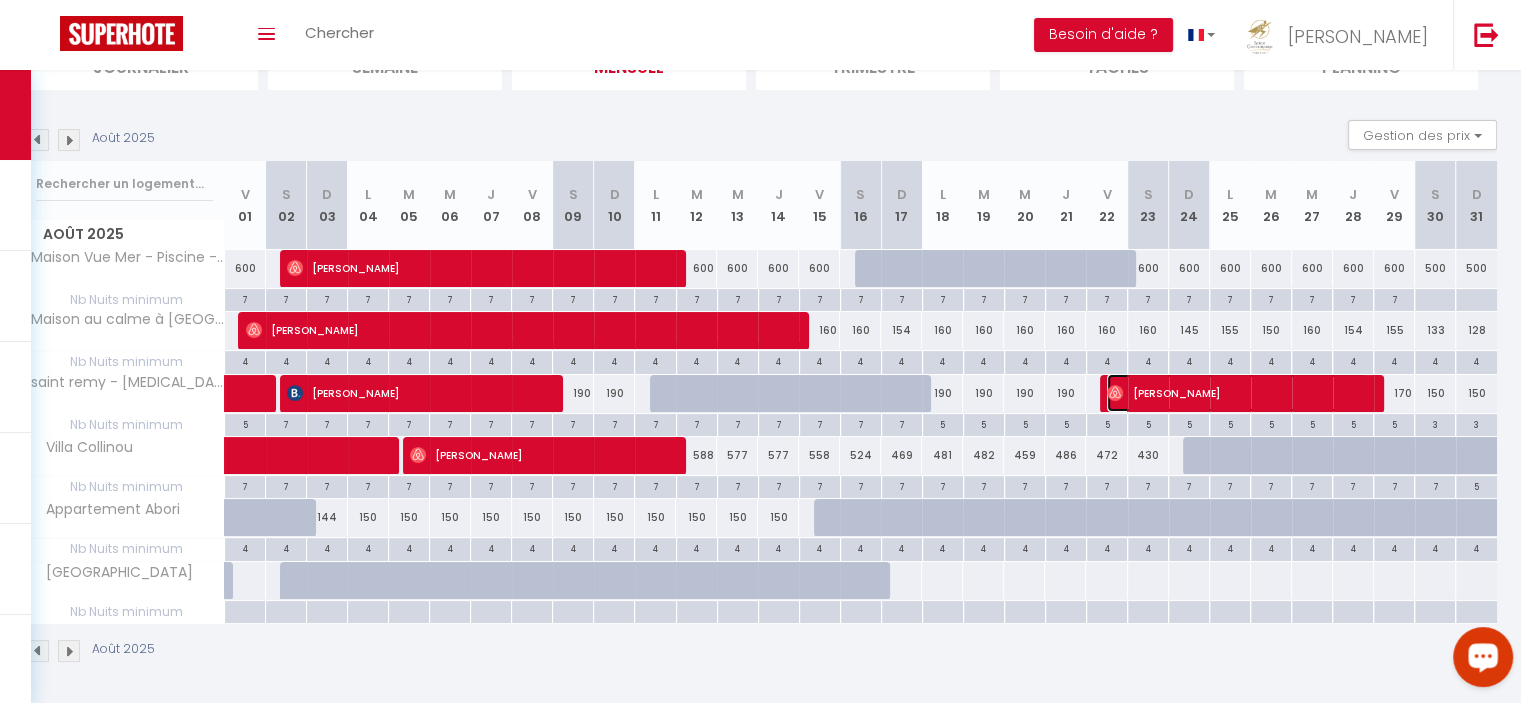 click on "[PERSON_NAME]" at bounding box center [1237, 393] 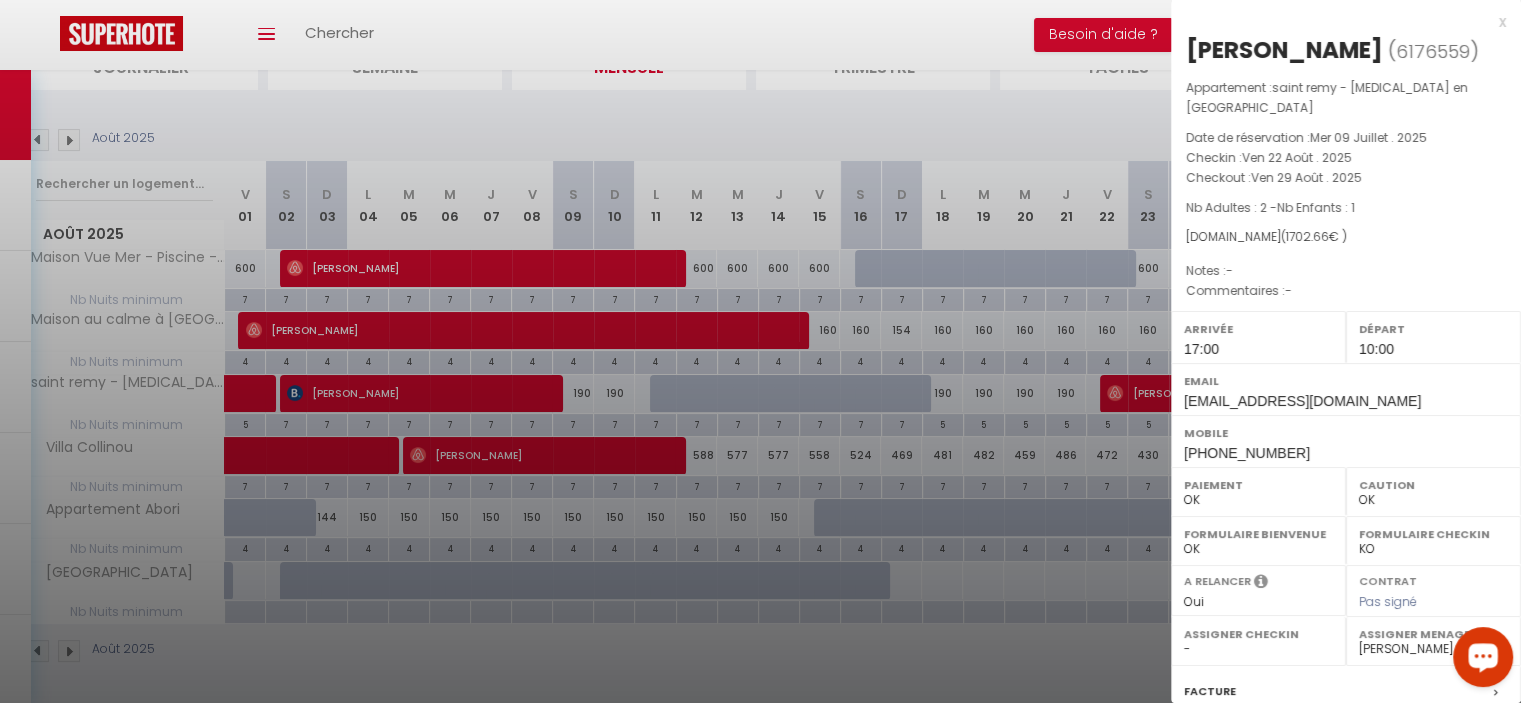 click at bounding box center (760, 351) 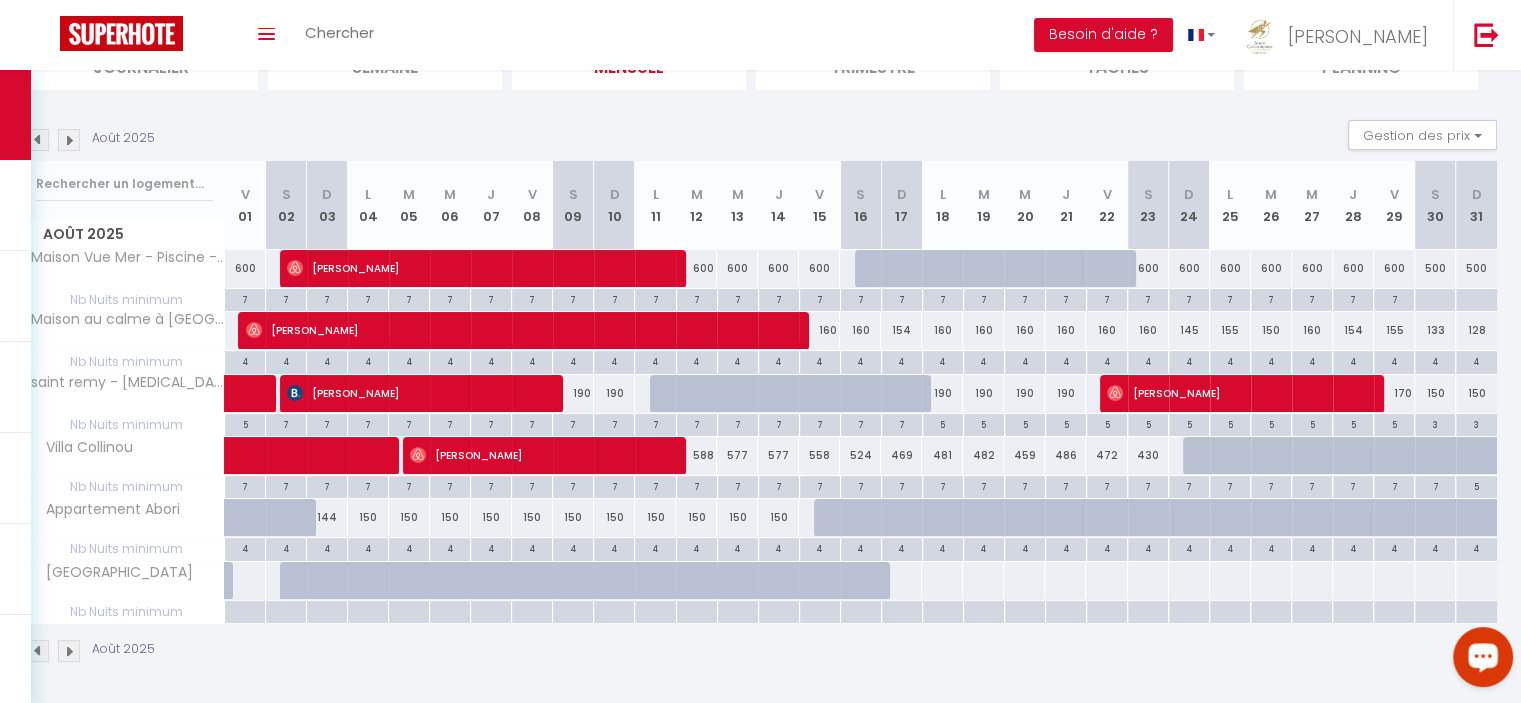 click at bounding box center (69, 140) 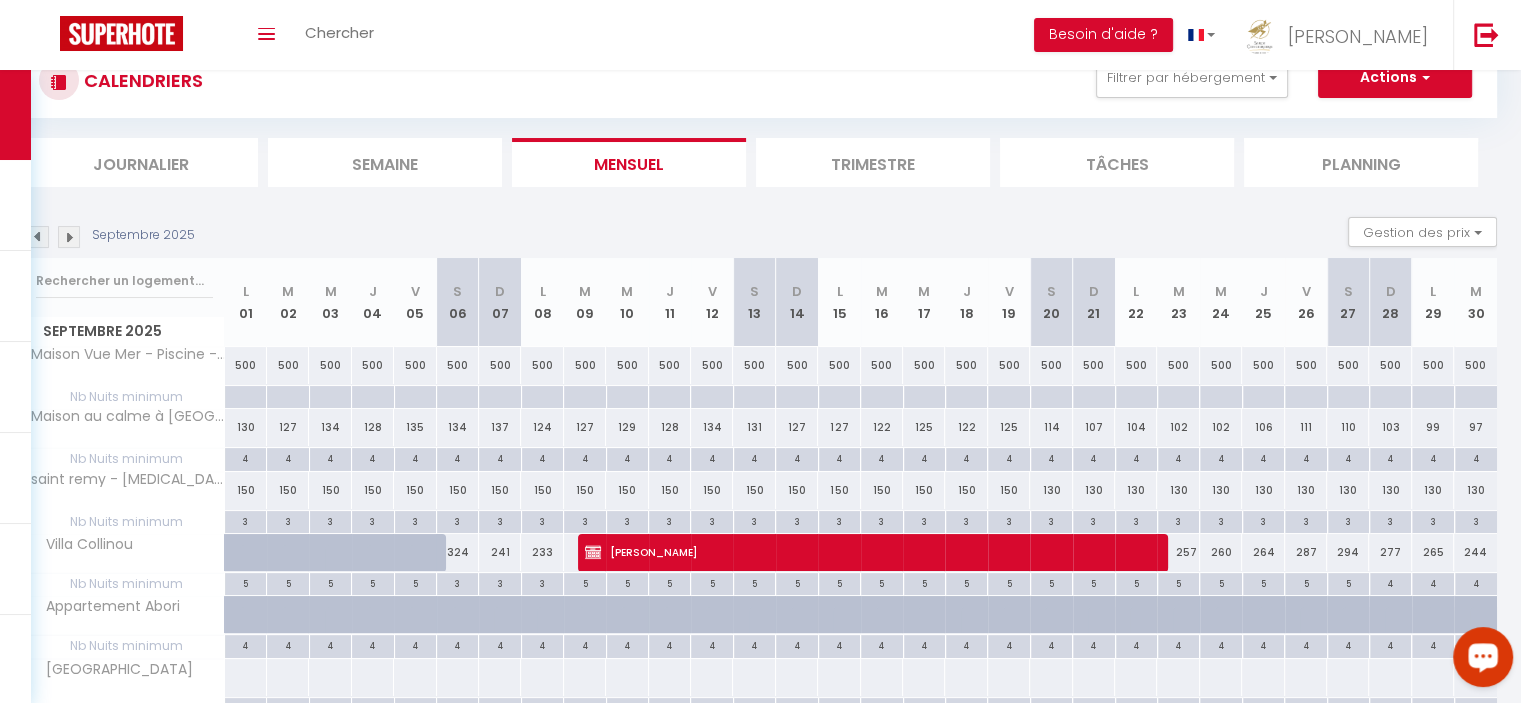 scroll, scrollTop: 167, scrollLeft: 0, axis: vertical 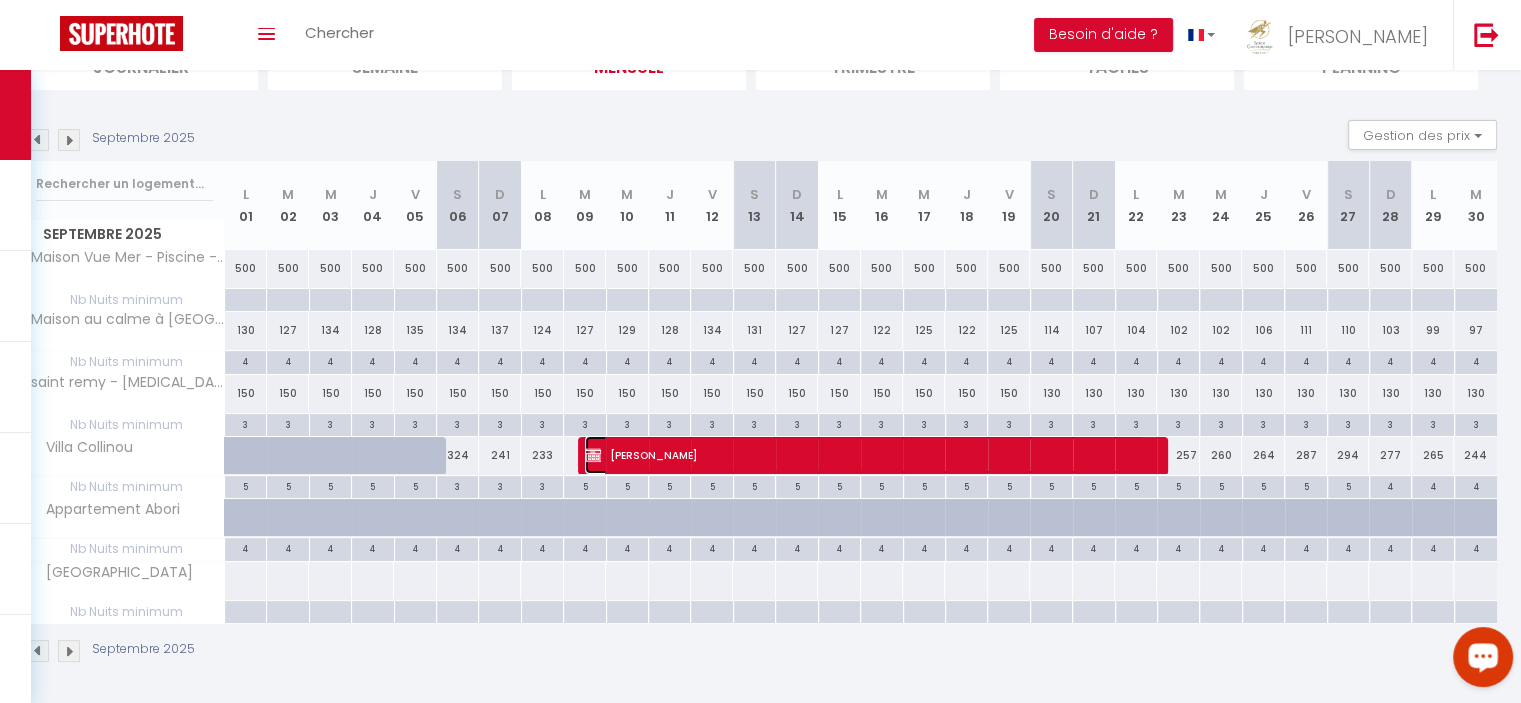 click on "[PERSON_NAME]" at bounding box center (865, 455) 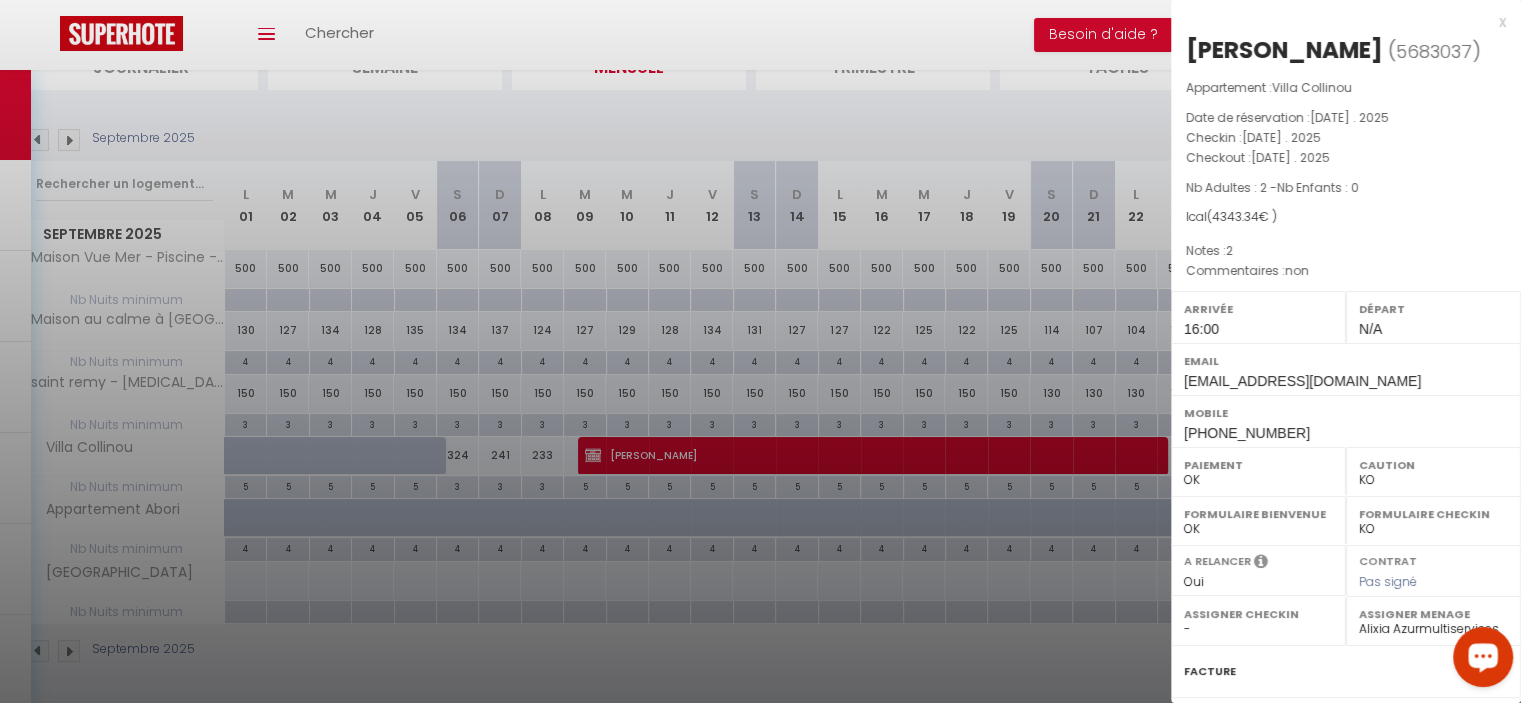 click at bounding box center [760, 351] 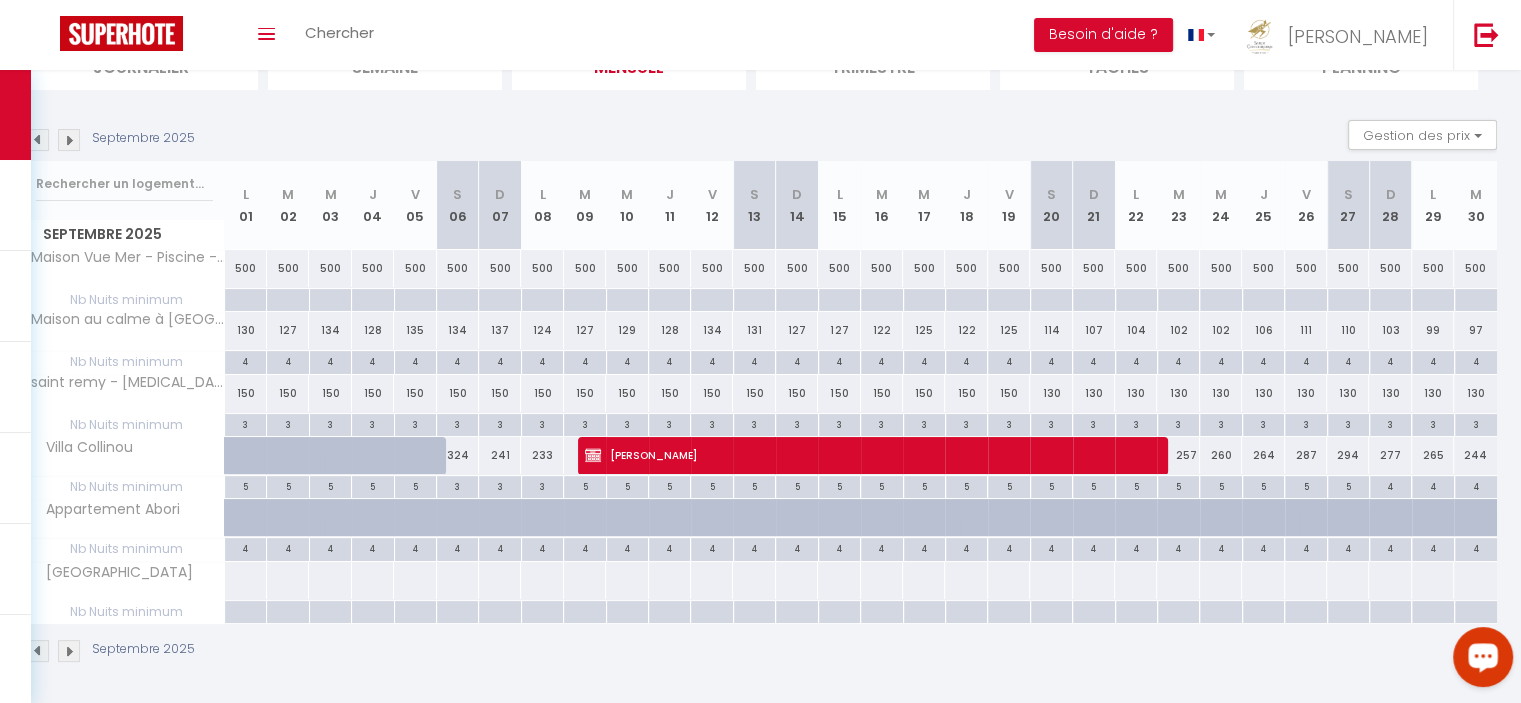 click at bounding box center (38, 140) 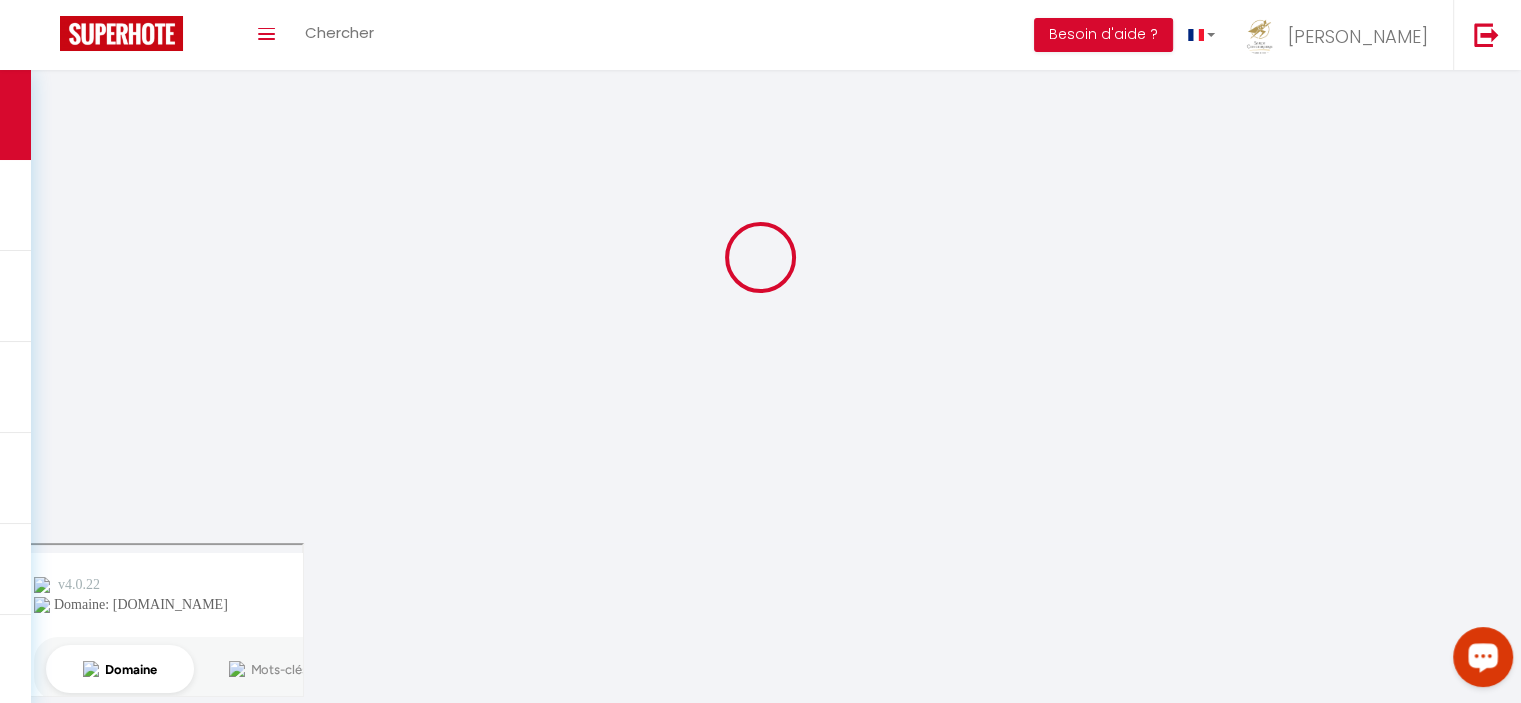 scroll, scrollTop: 167, scrollLeft: 0, axis: vertical 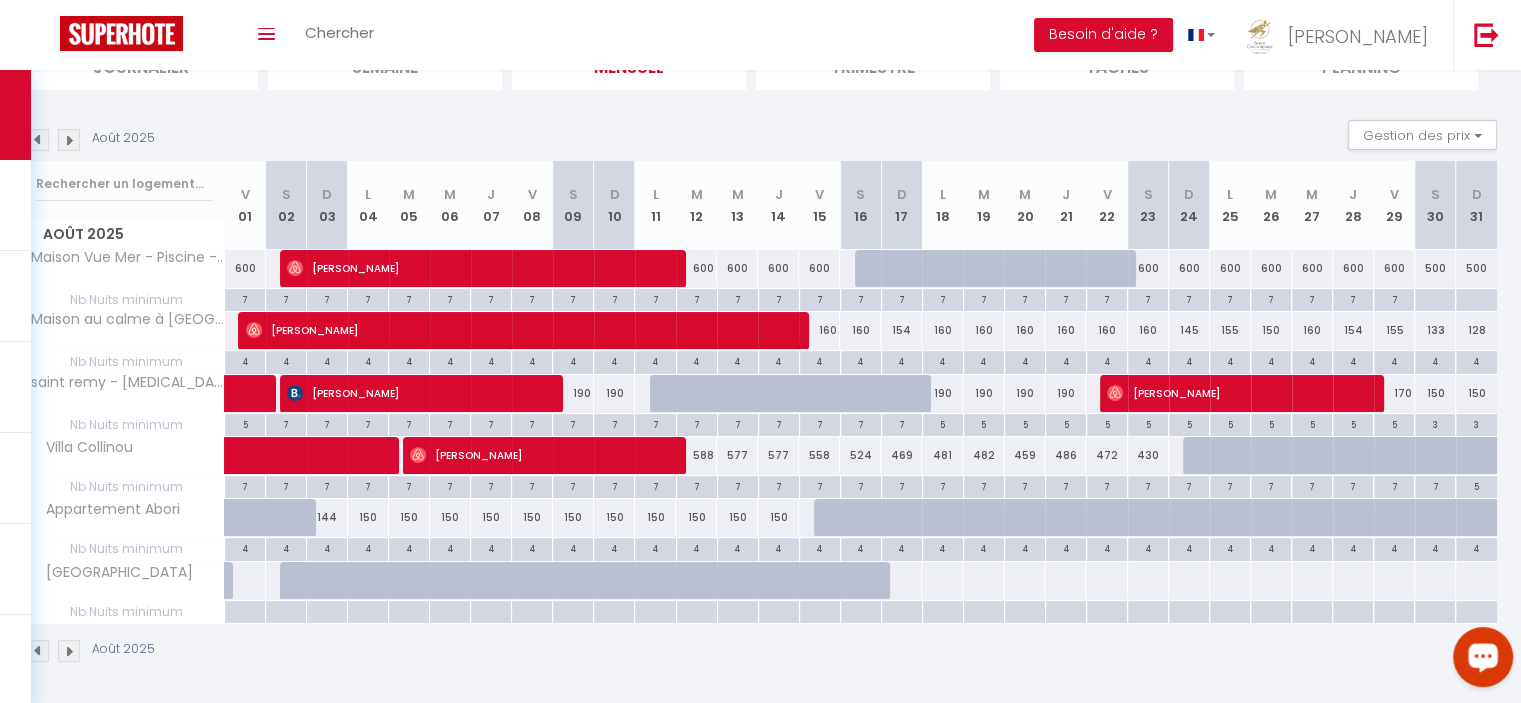 click at bounding box center (38, 140) 